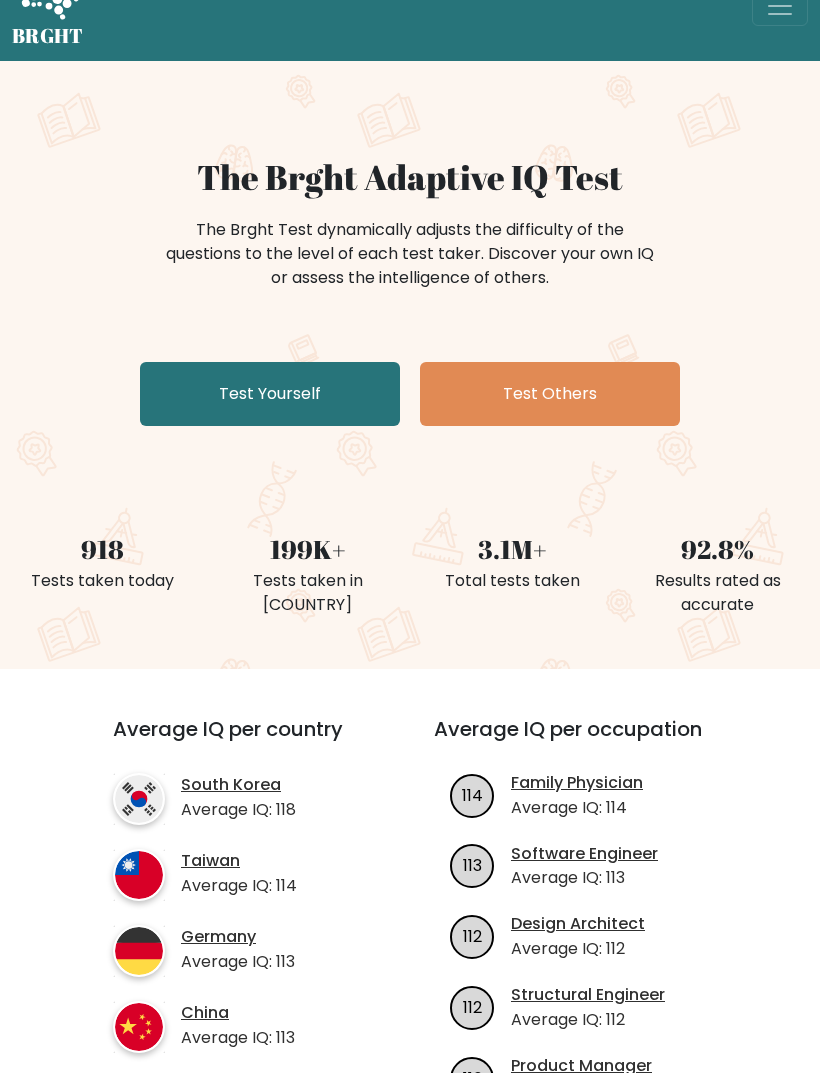 scroll, scrollTop: 51, scrollLeft: 0, axis: vertical 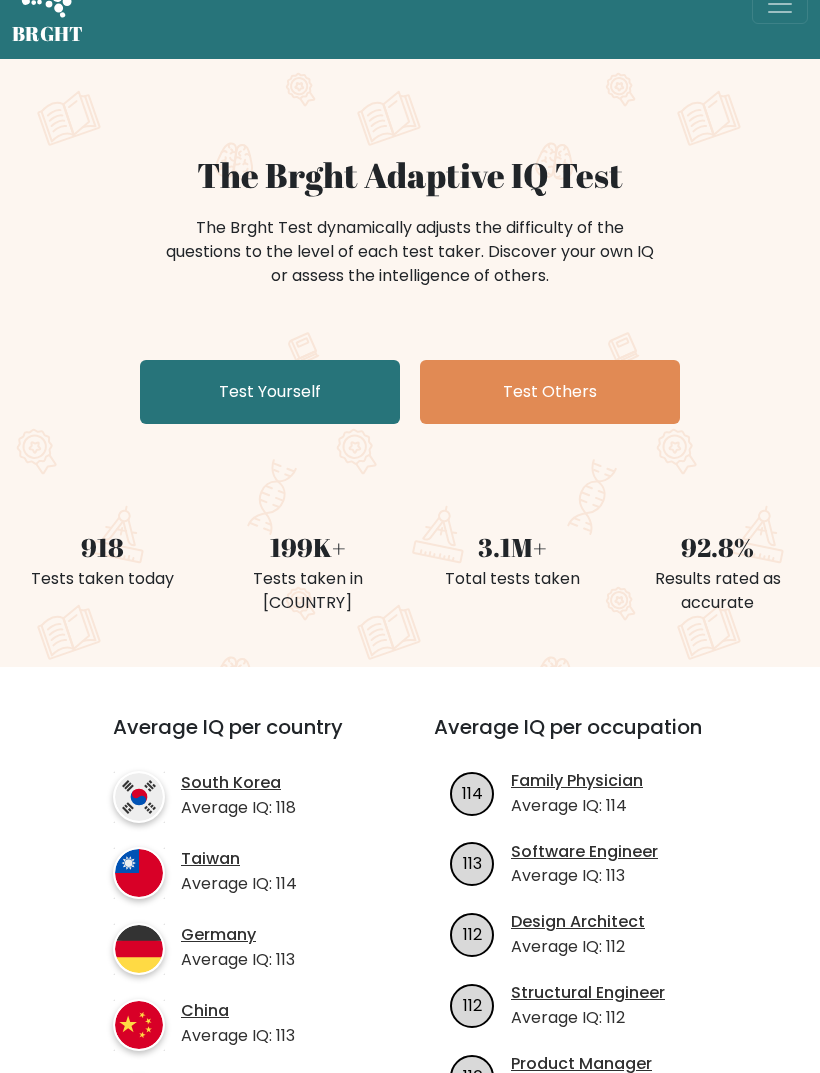 click on "Test Yourself" at bounding box center (270, 392) 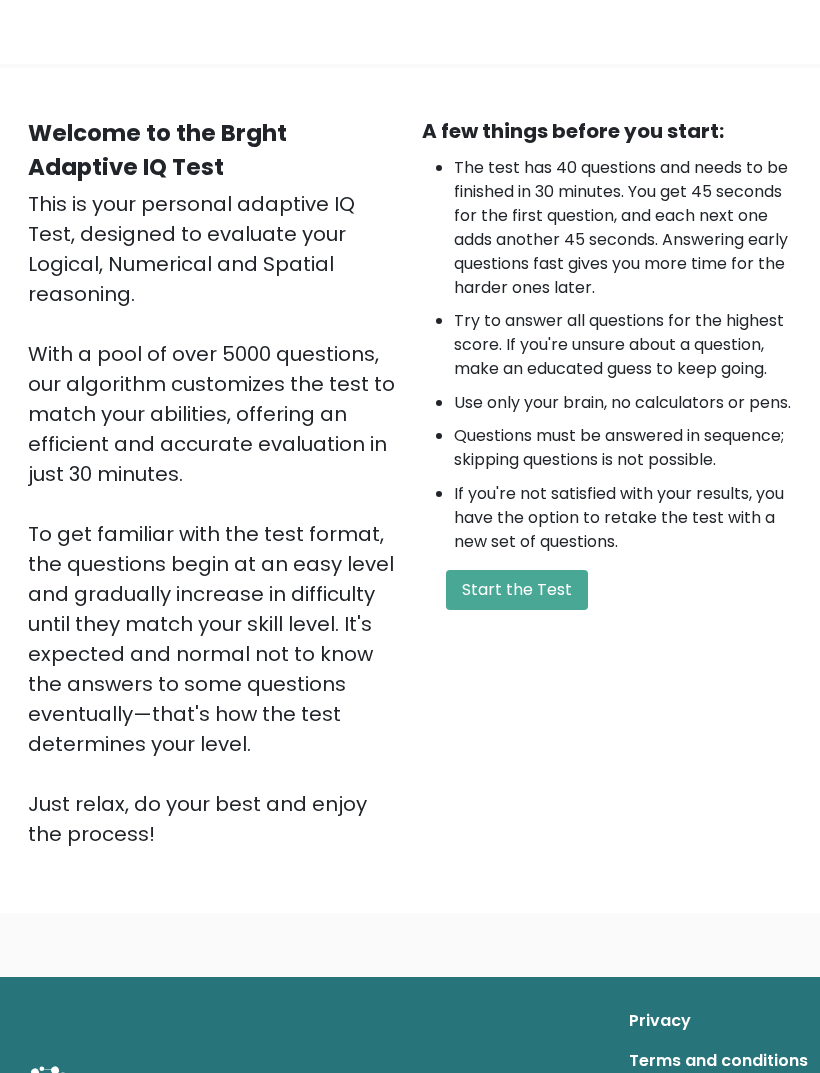 scroll, scrollTop: 68, scrollLeft: 0, axis: vertical 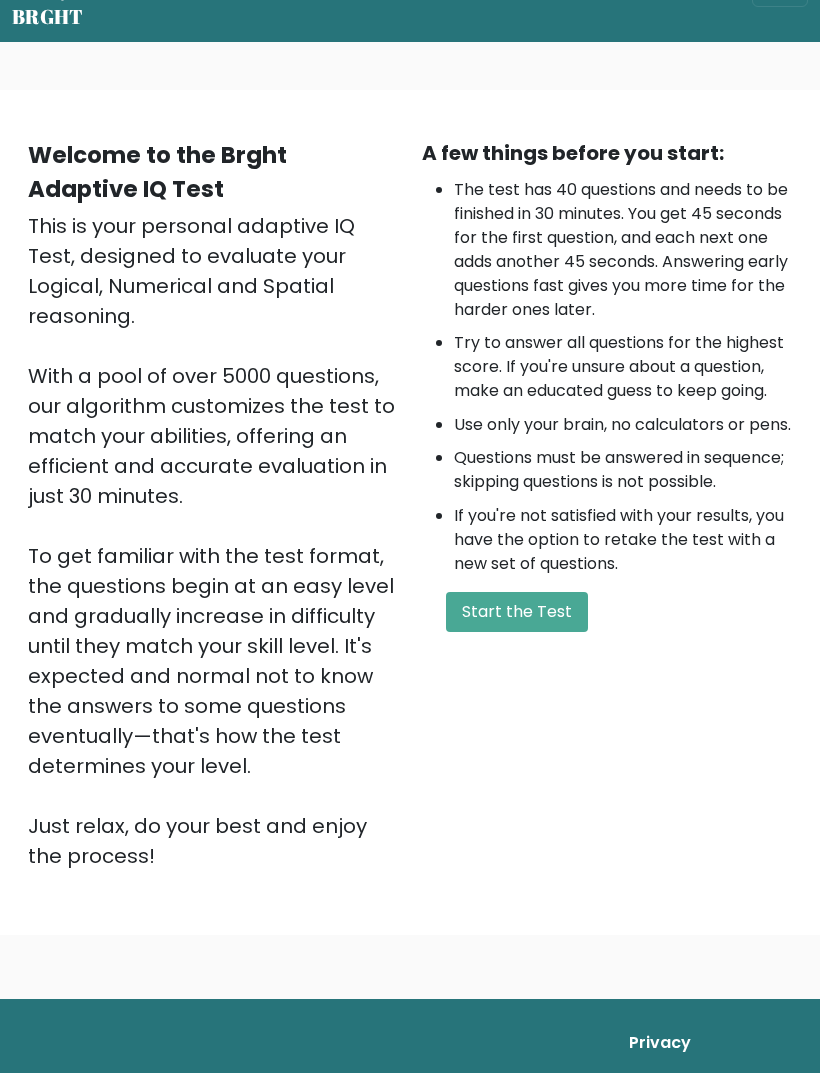 click on "Start the Test" at bounding box center [517, 612] 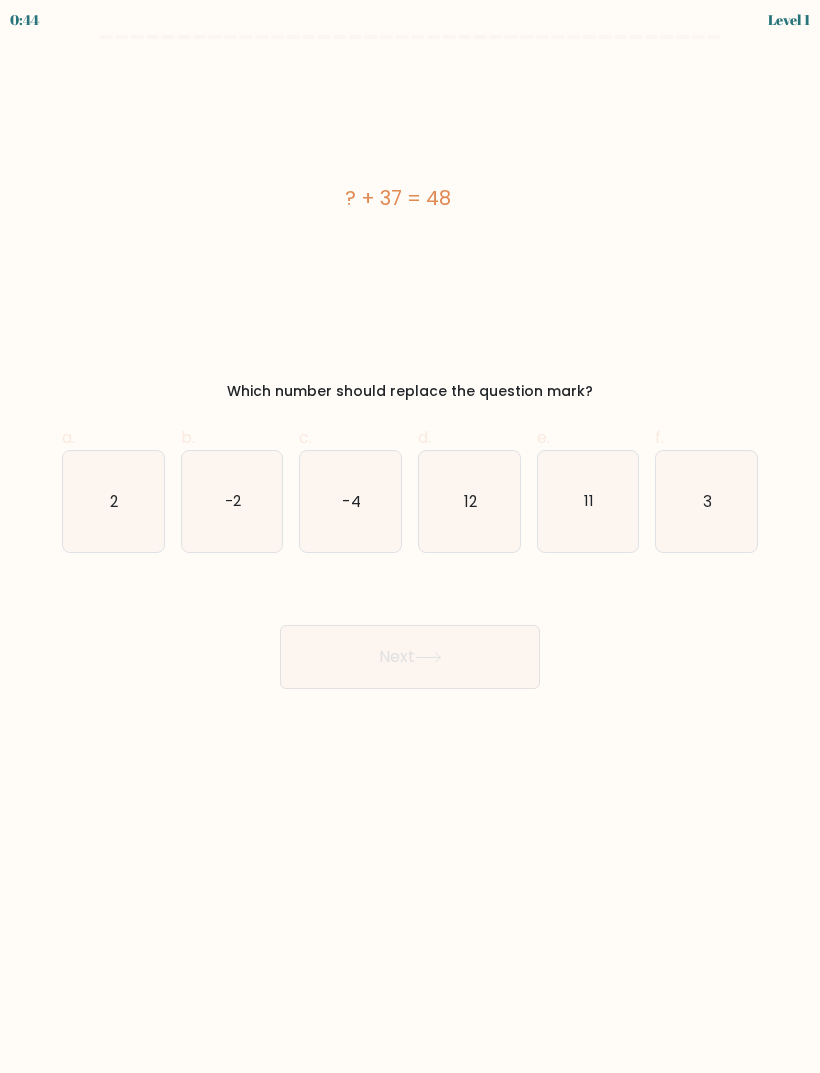 scroll, scrollTop: 0, scrollLeft: 0, axis: both 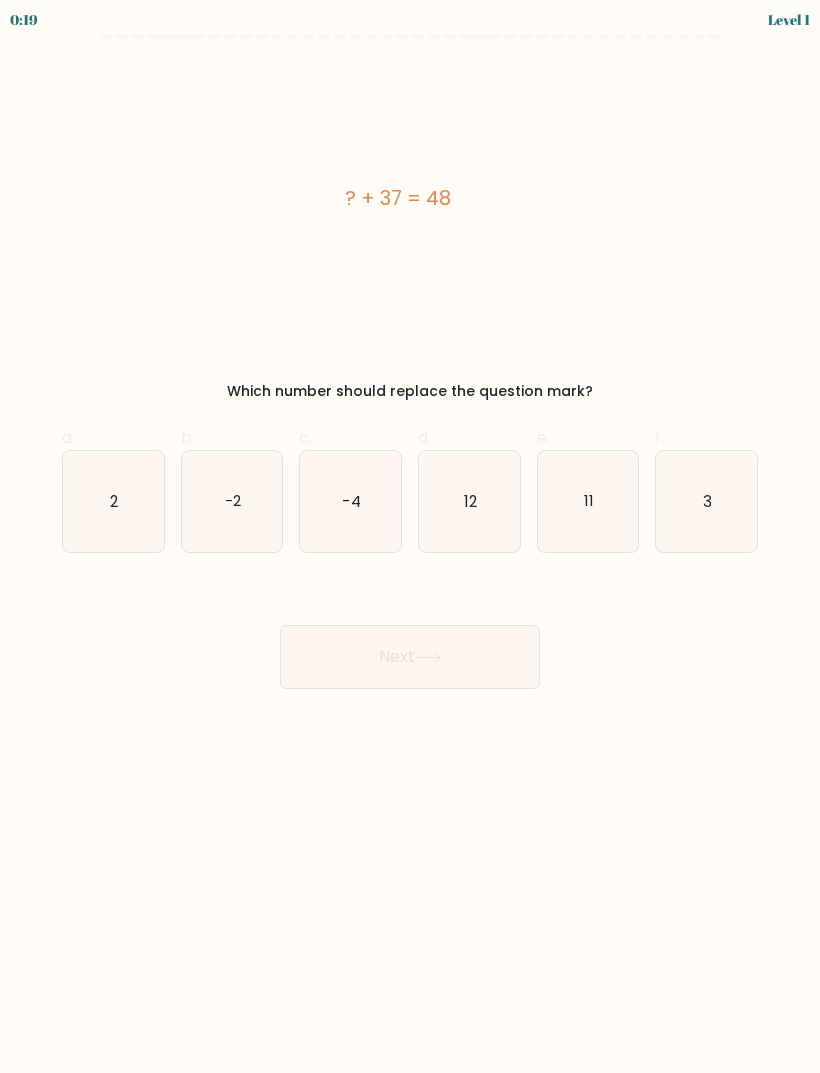 click on "11" 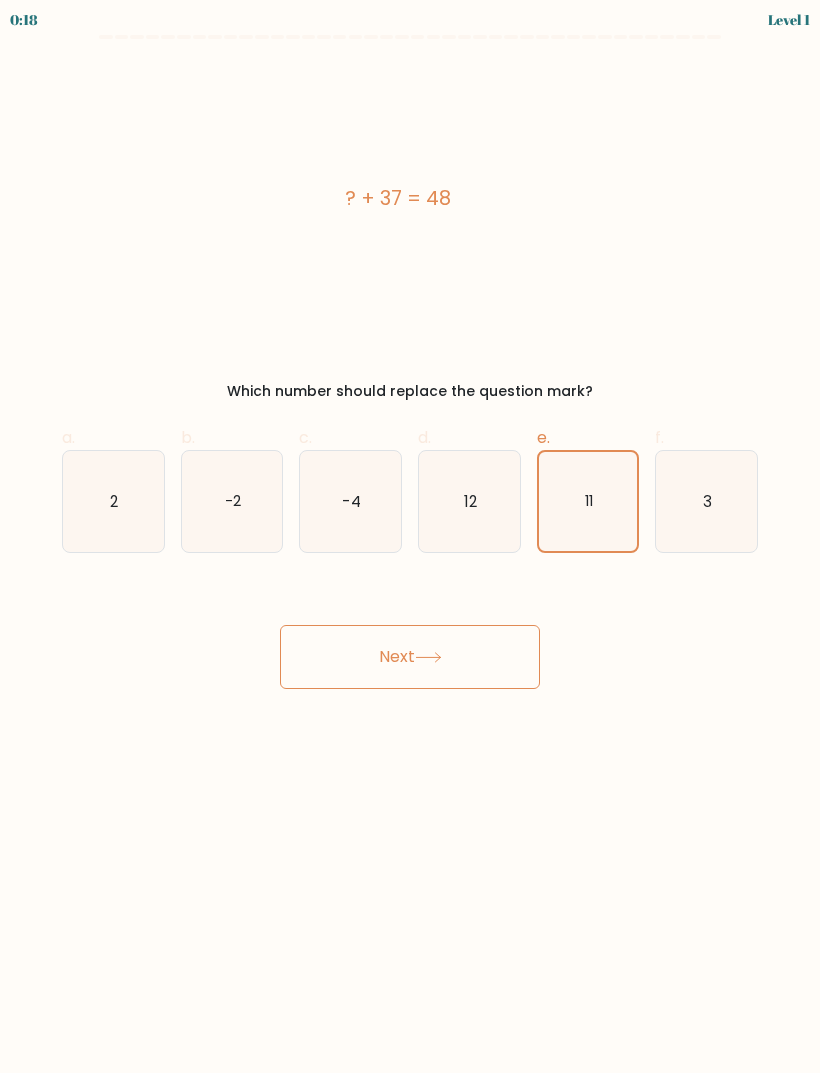 click on "Next" at bounding box center (410, 657) 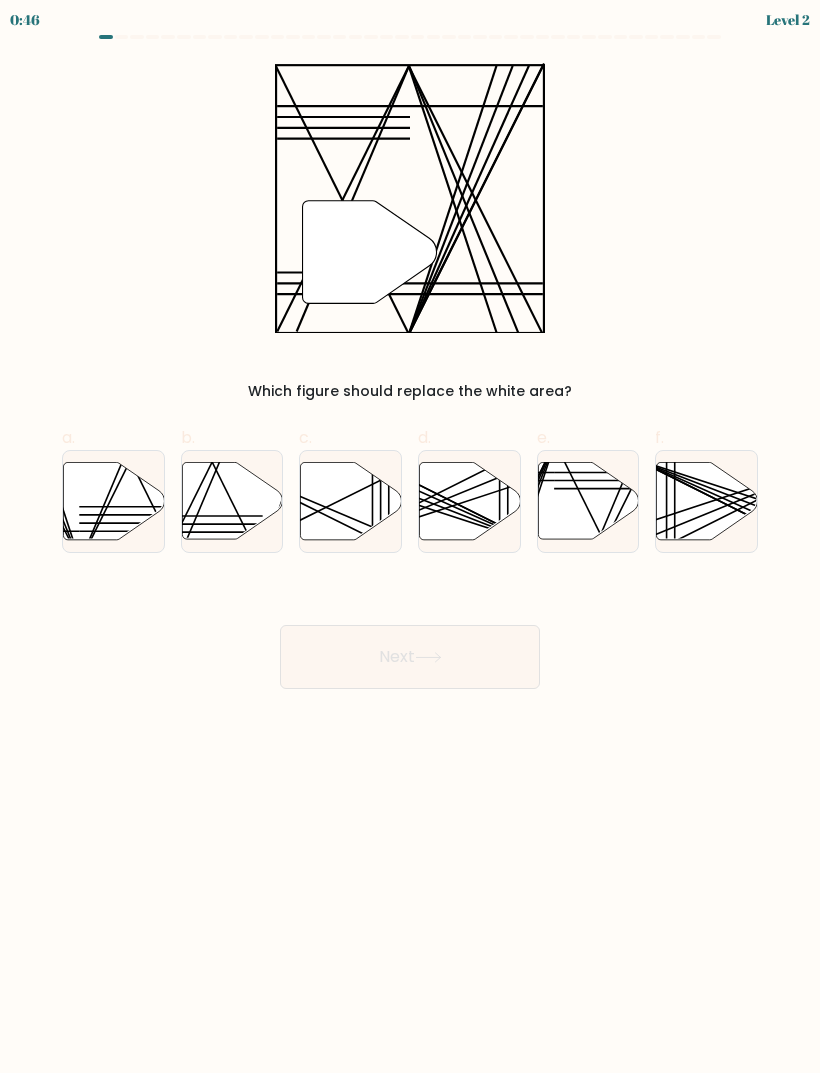 click 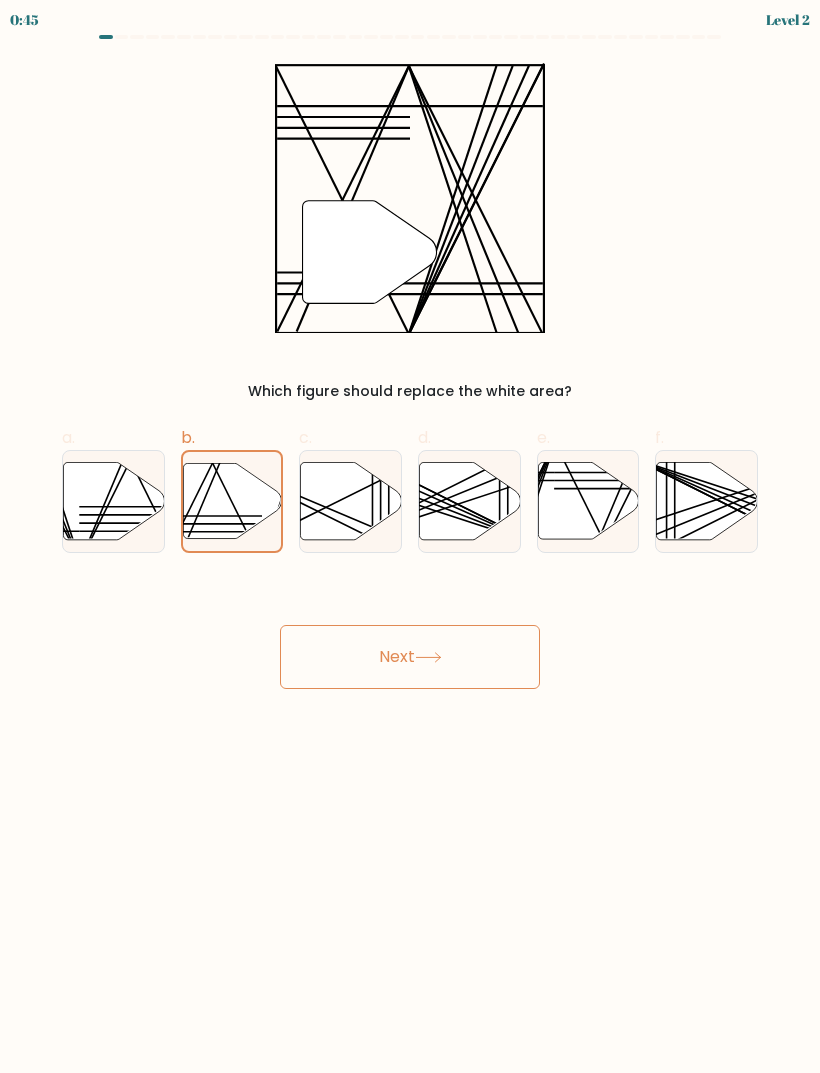 click on "Next" at bounding box center [410, 657] 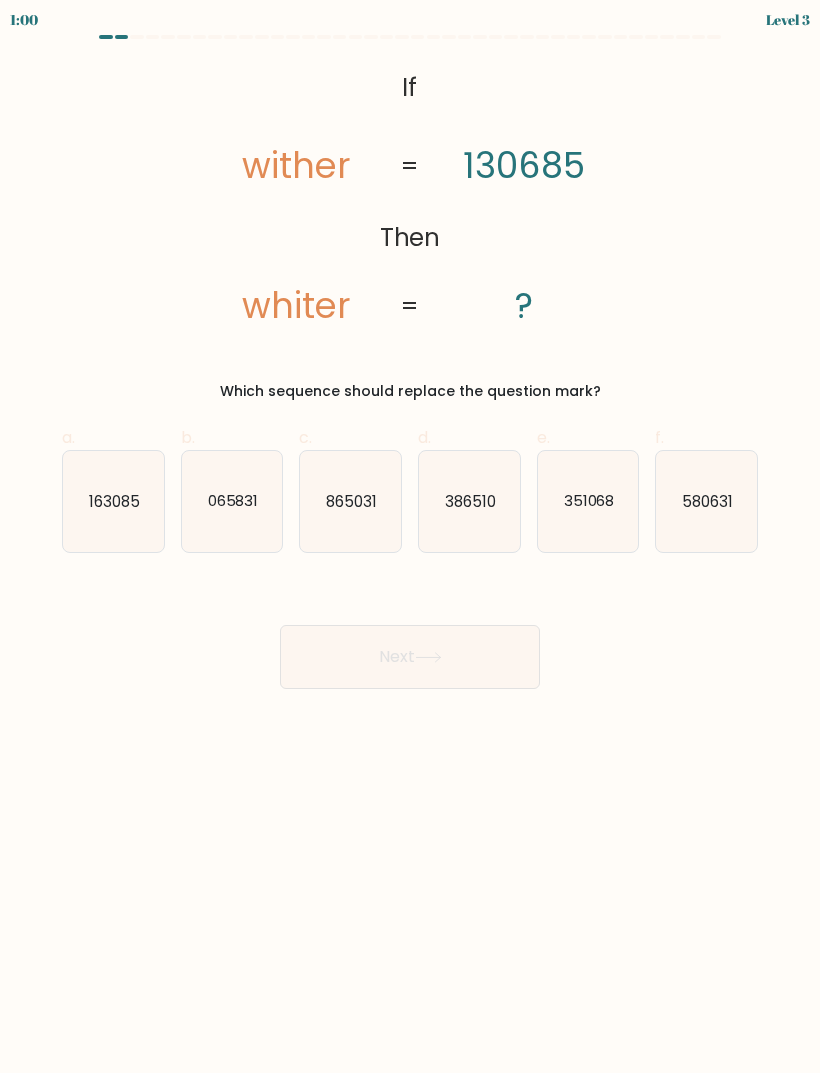 click on "163085" 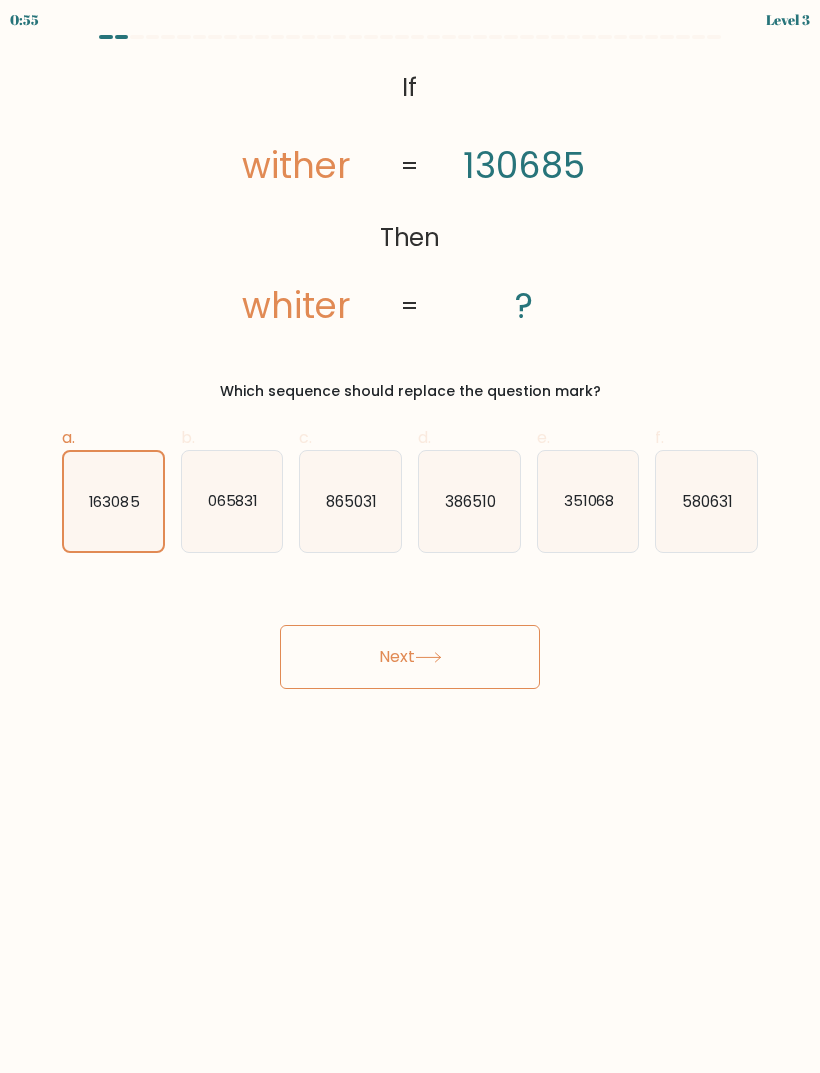click on "Next" at bounding box center [410, 657] 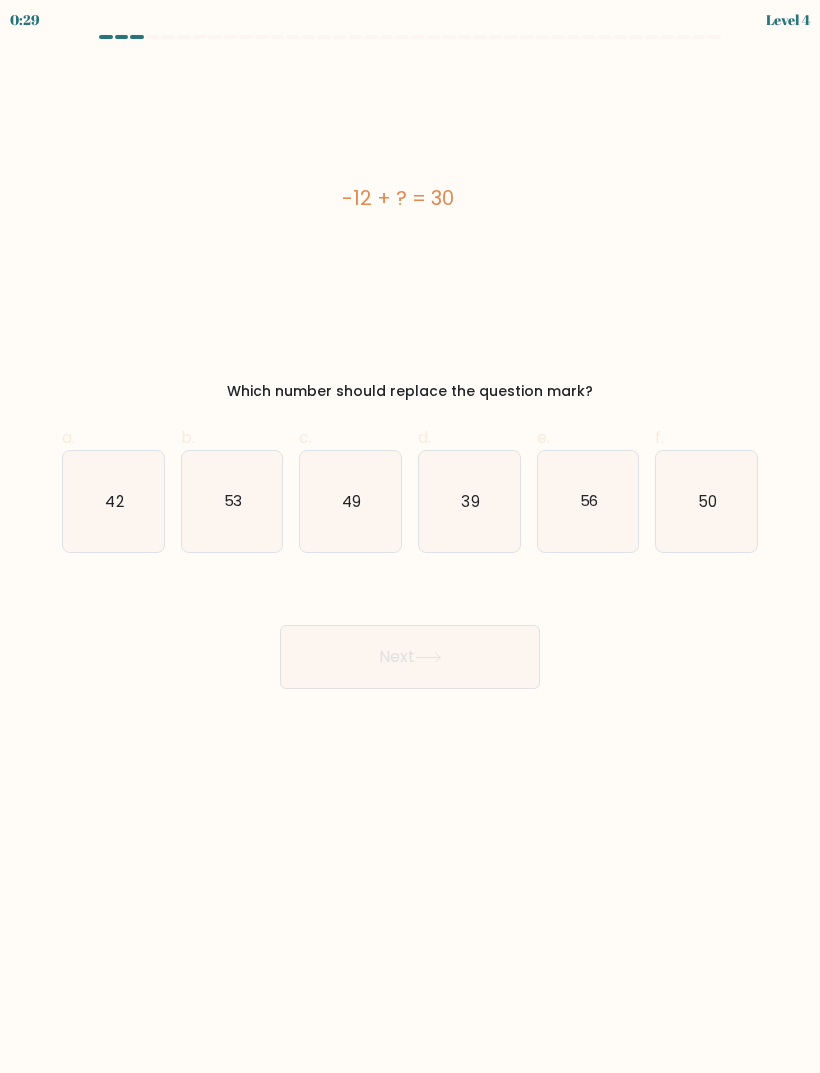 click on "42" 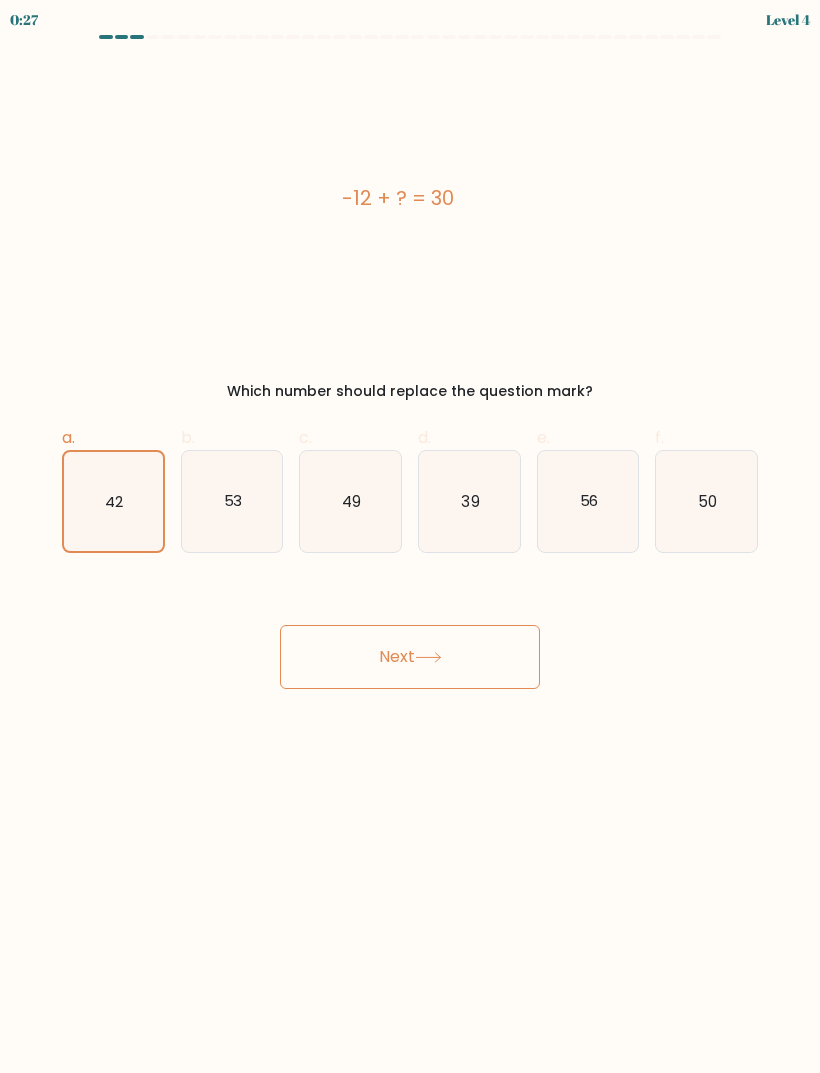 click on "Next" at bounding box center (410, 657) 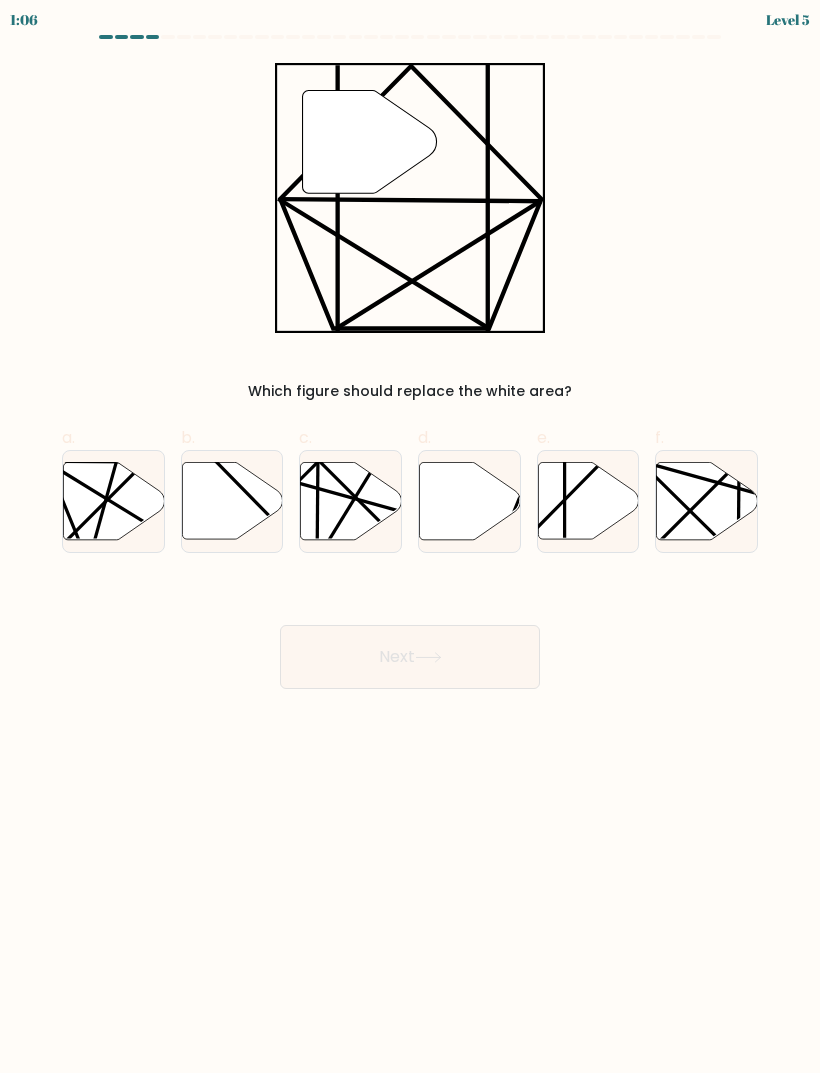 click 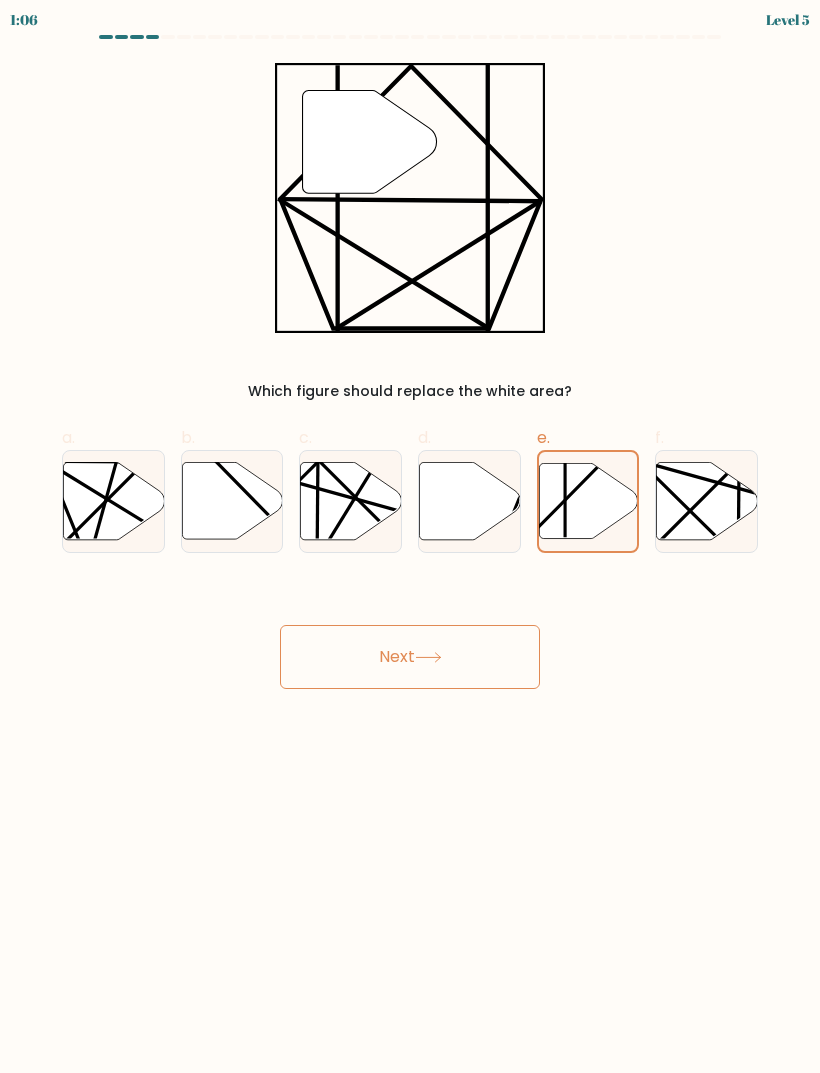 click on "Next" at bounding box center [410, 657] 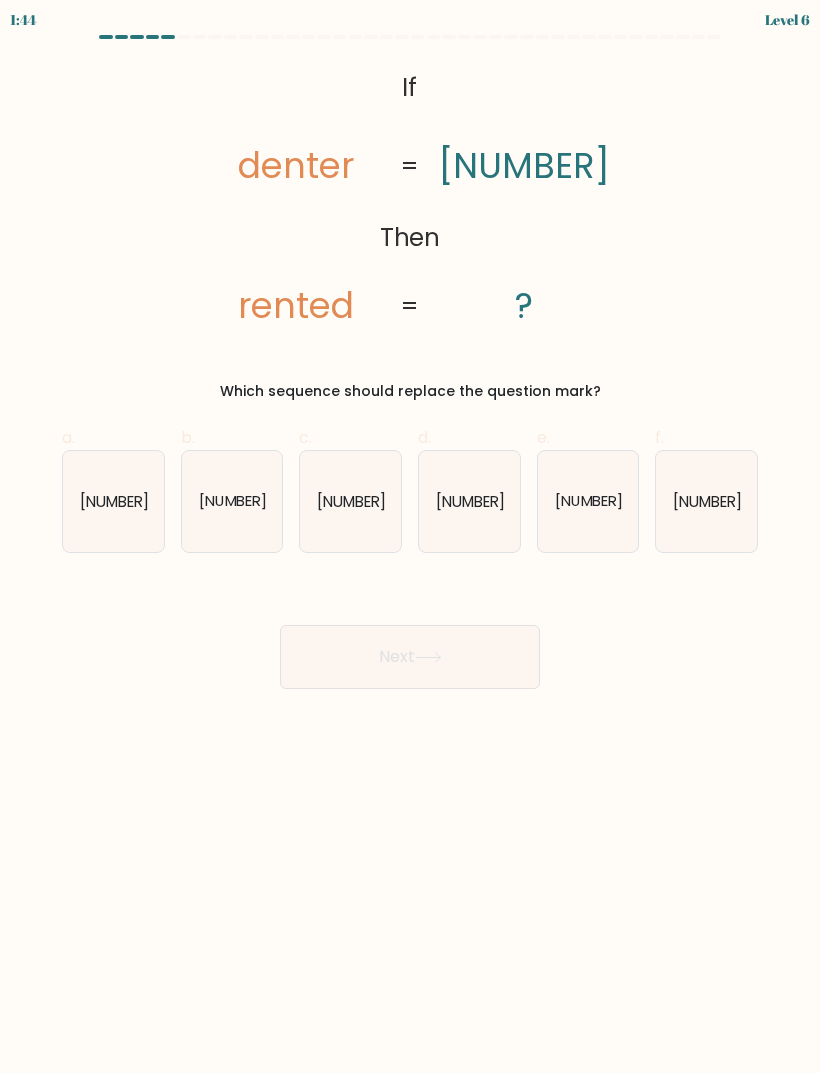 click on "761069" 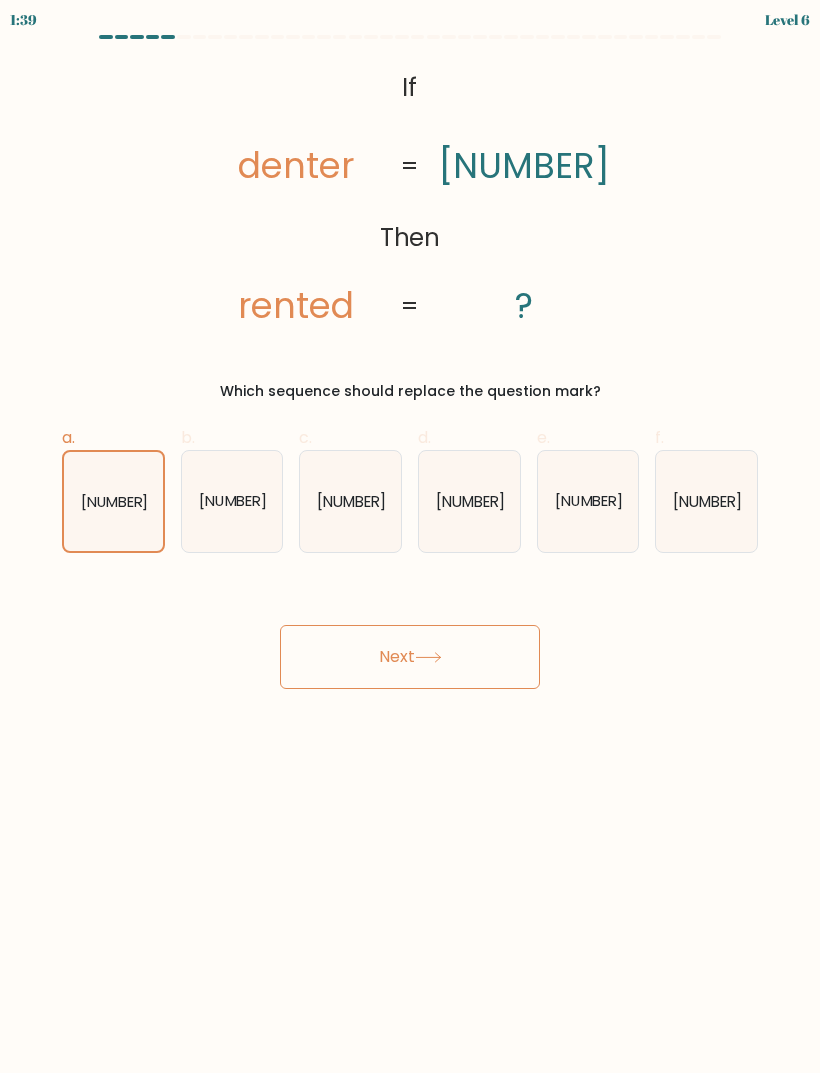 click on "Next" at bounding box center (410, 657) 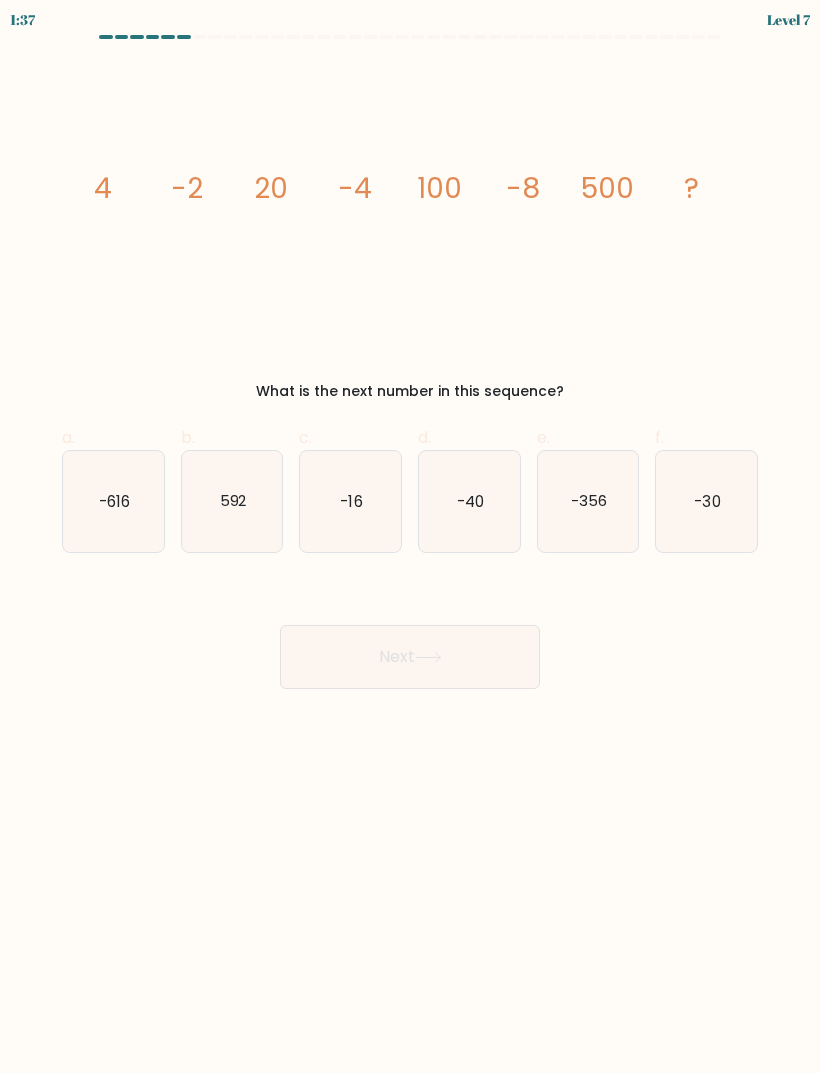 click on "-16" 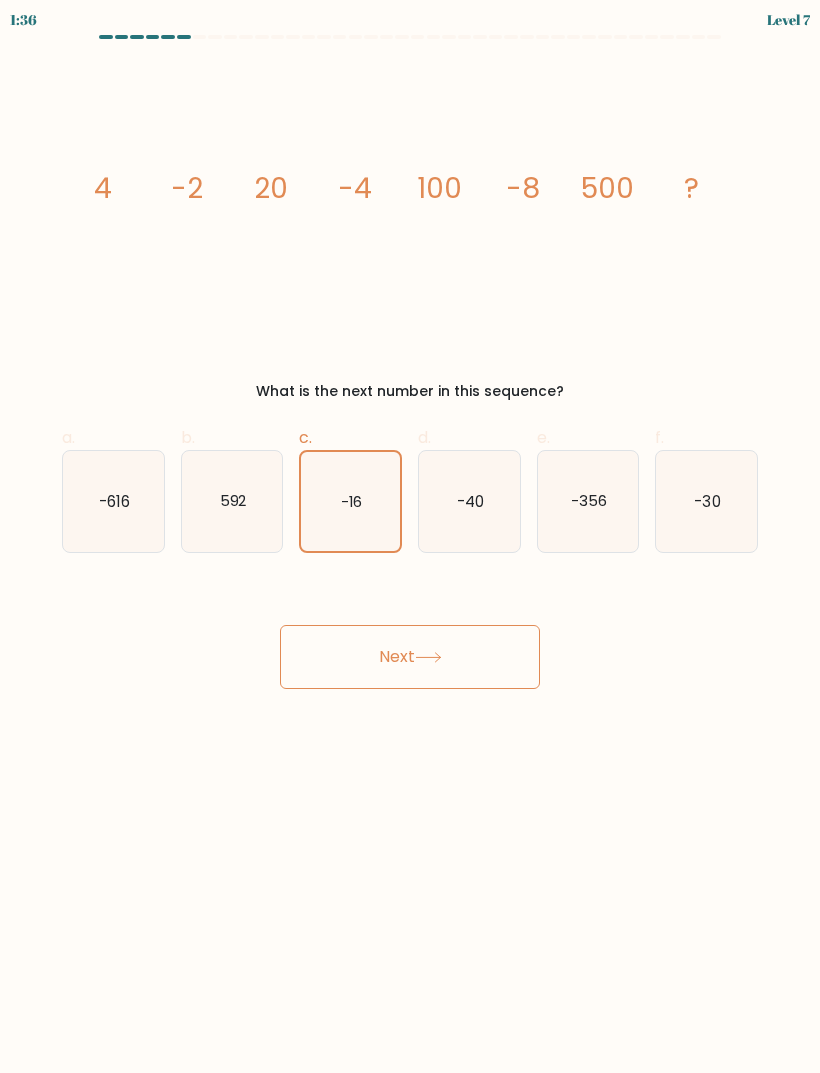 click on "Next" at bounding box center [410, 657] 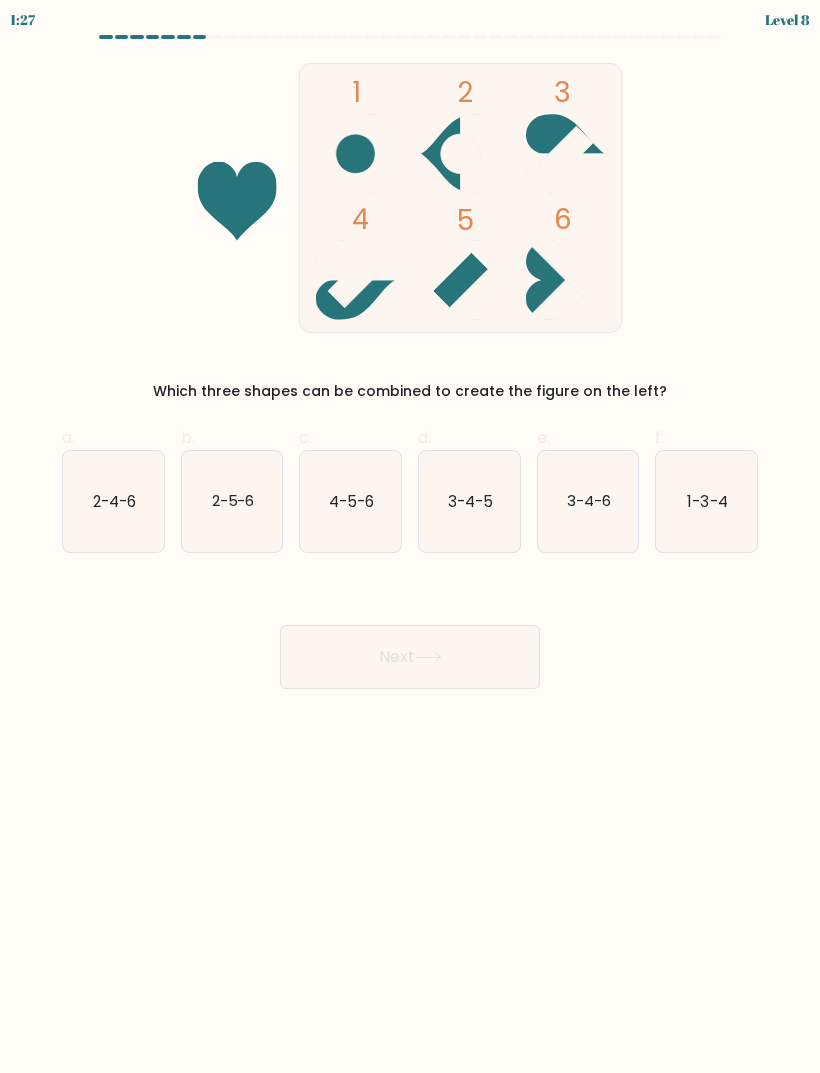 click on "3-4-5" 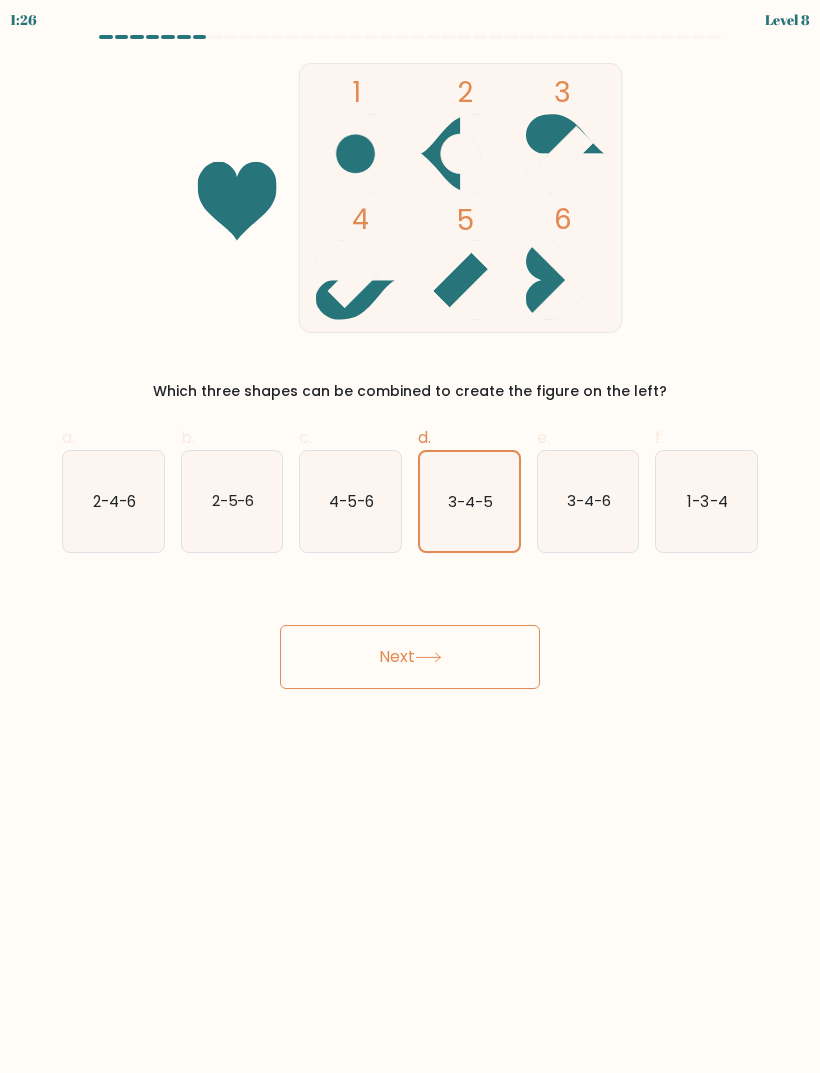click 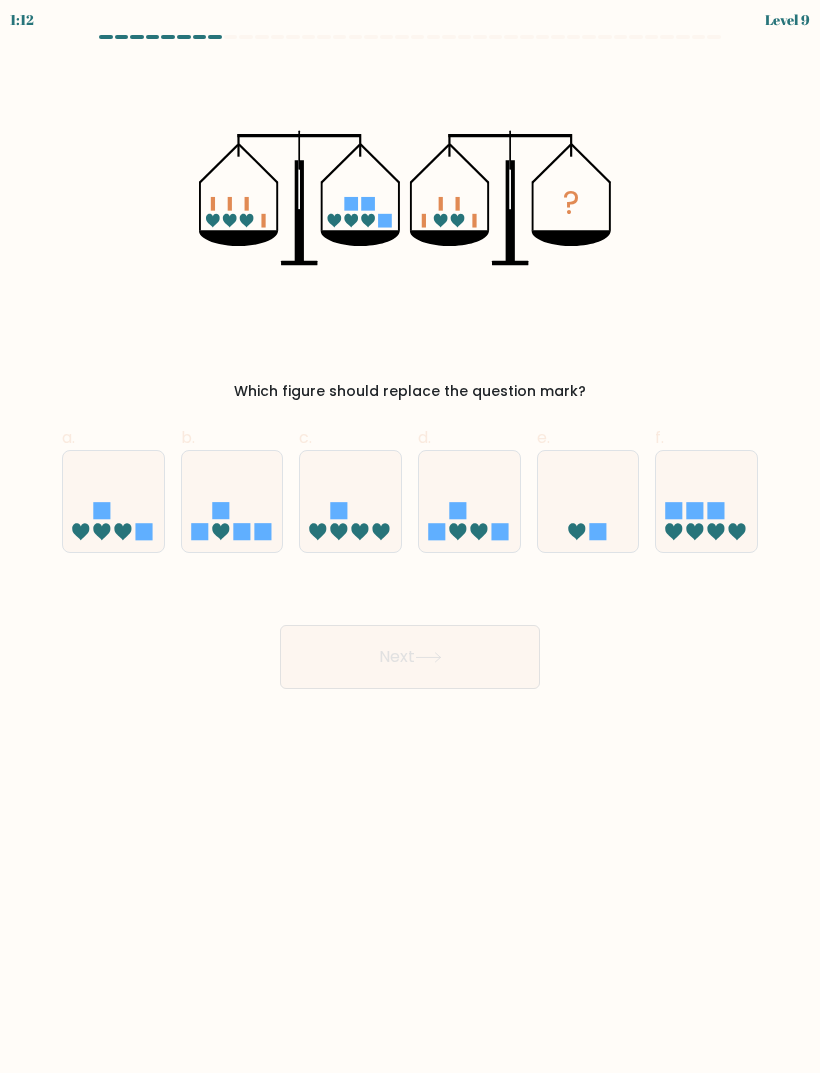click 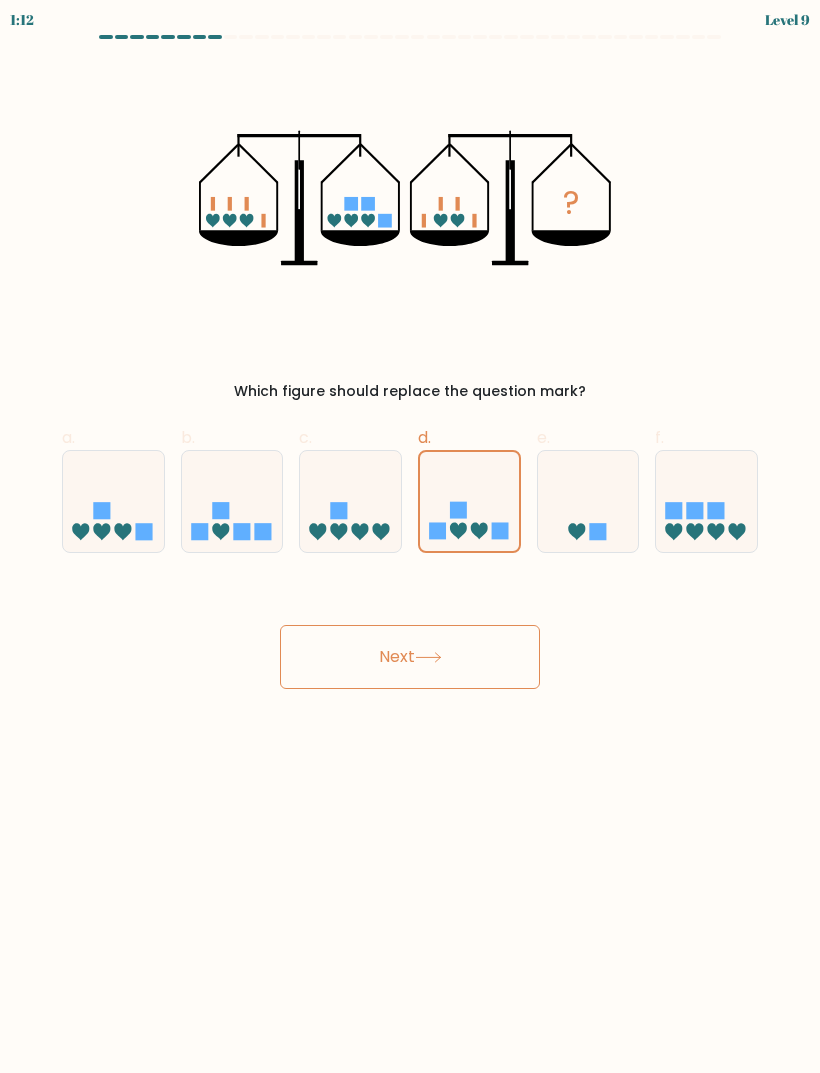 click on "Next" at bounding box center [410, 657] 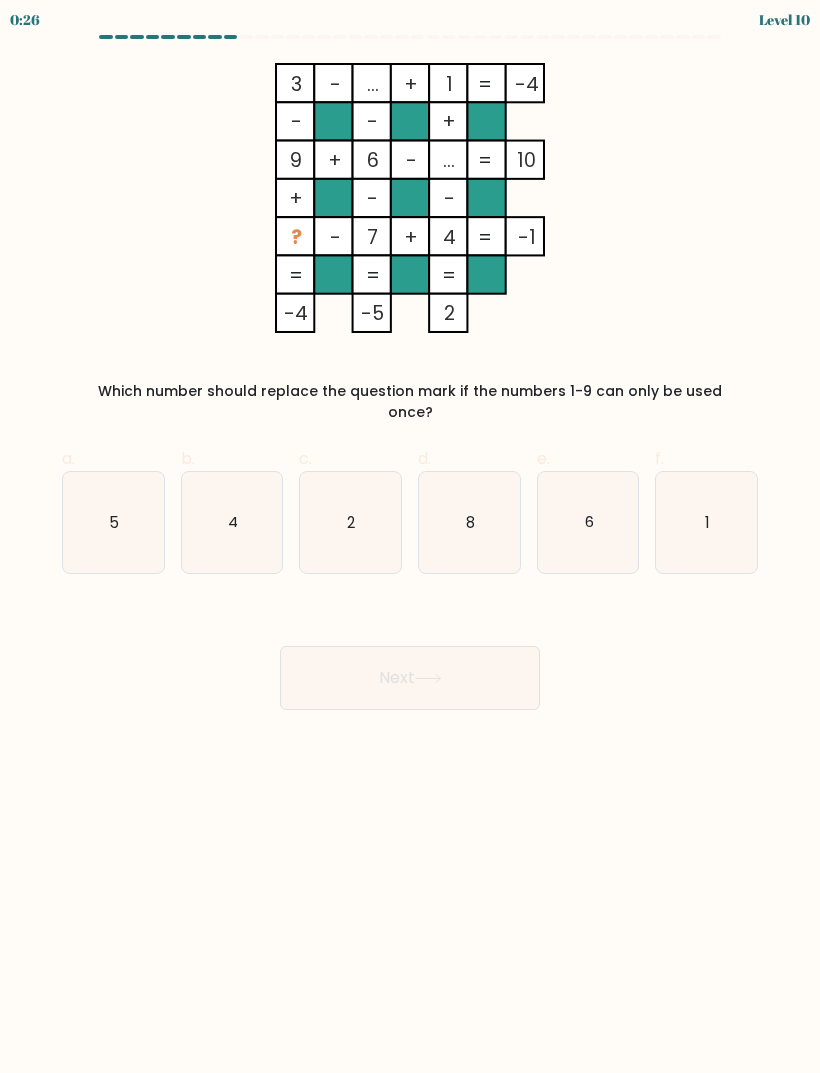 click on "2" 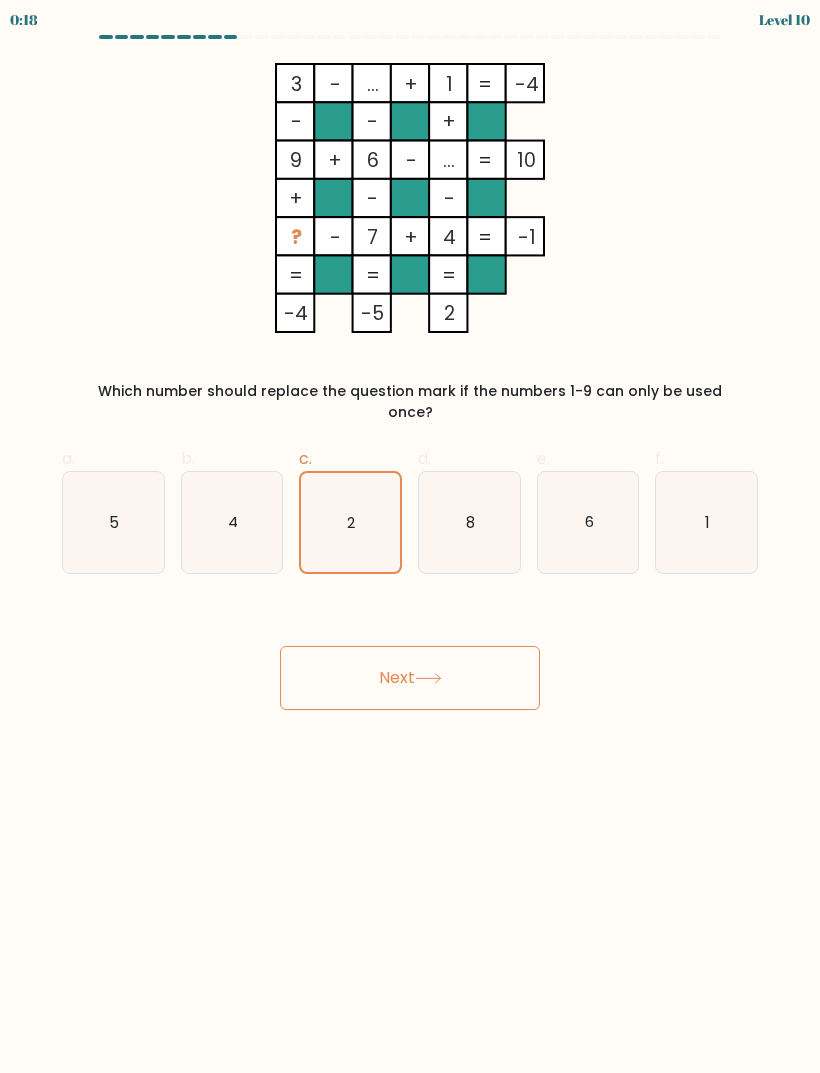click on "Next" at bounding box center [410, 678] 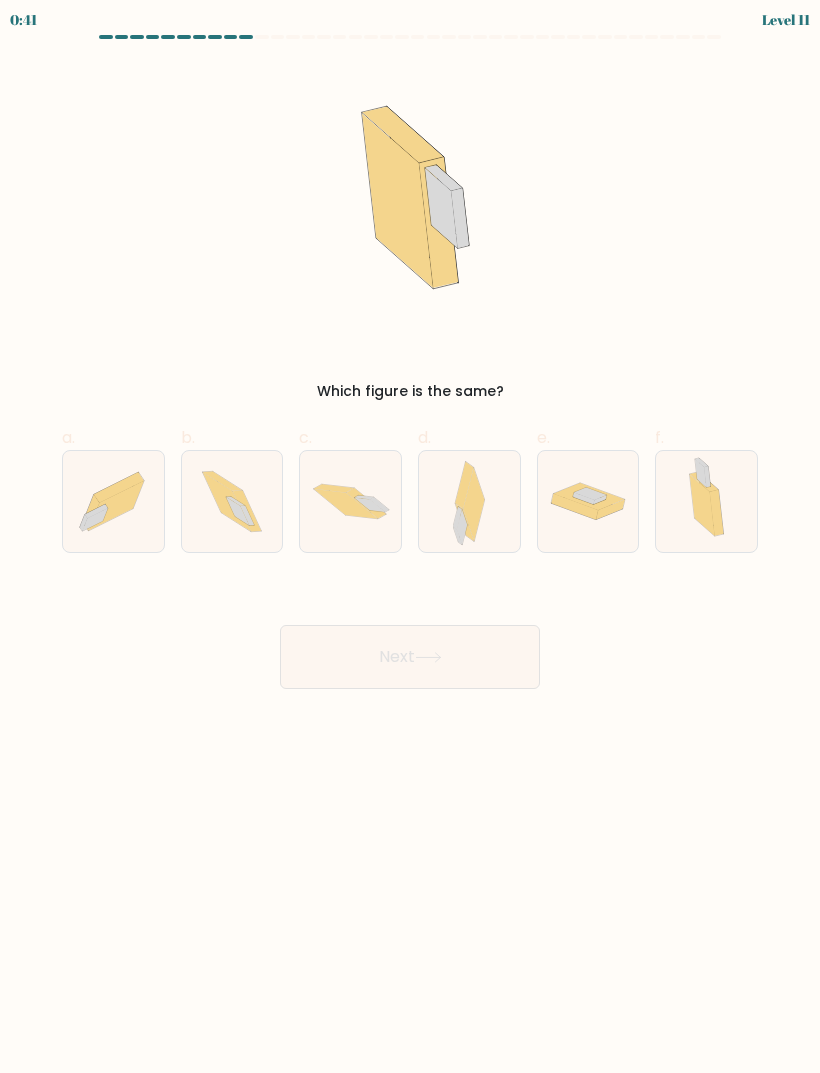 click 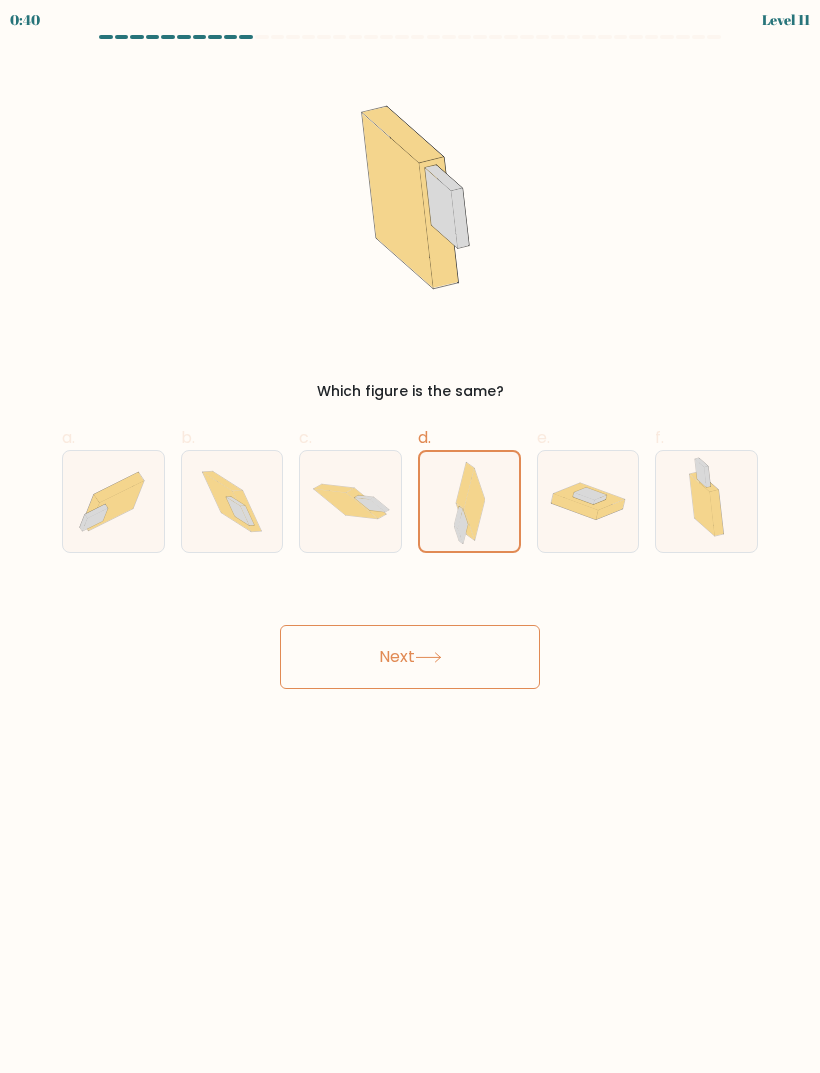 click on "Next" at bounding box center (410, 657) 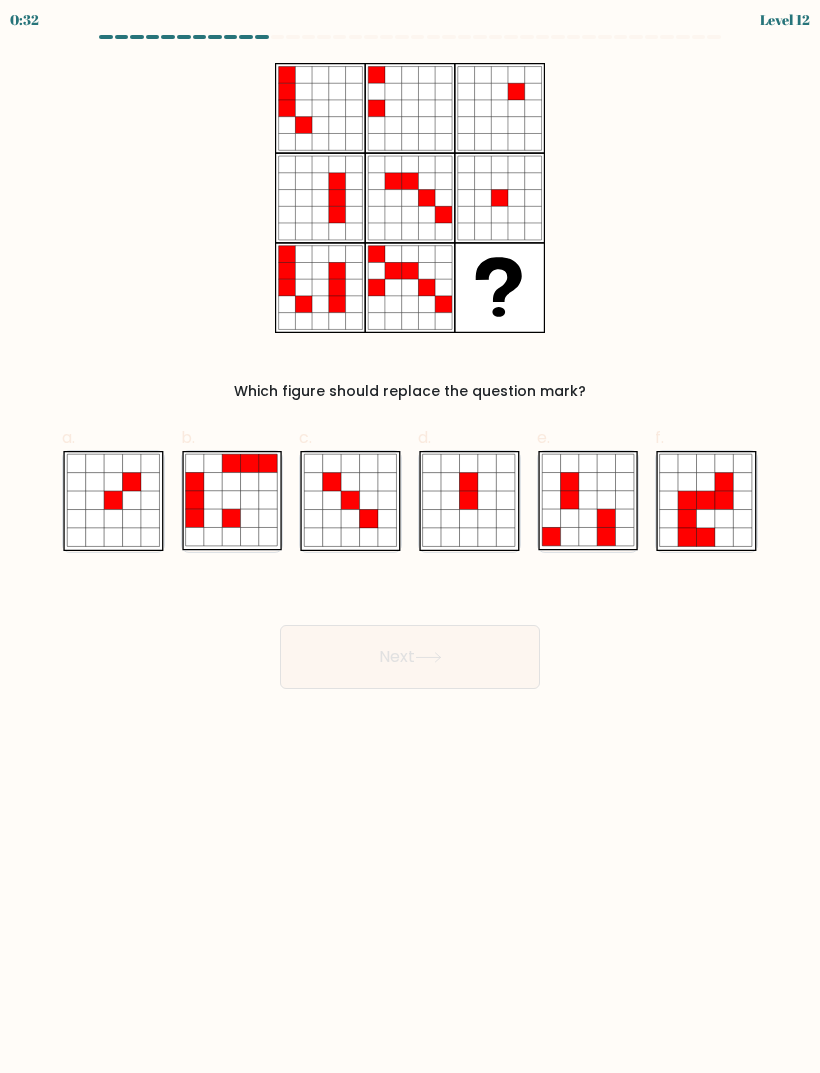 click 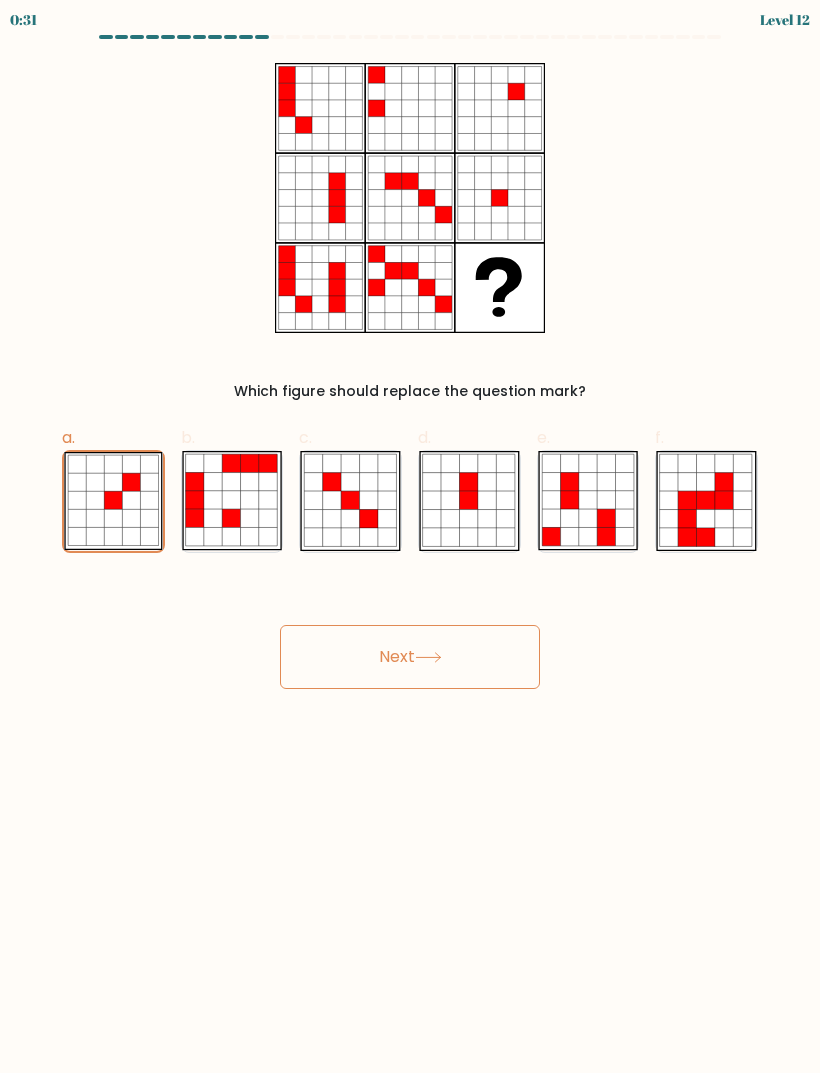 click 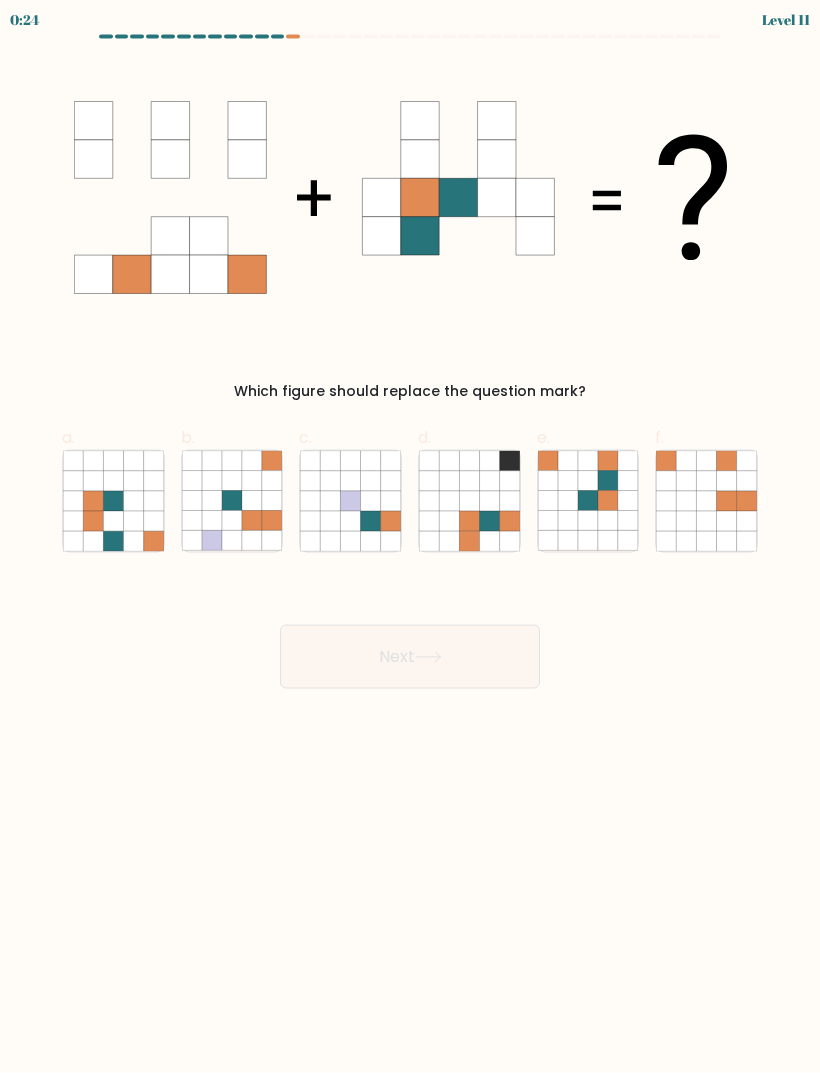 scroll, scrollTop: 0, scrollLeft: 0, axis: both 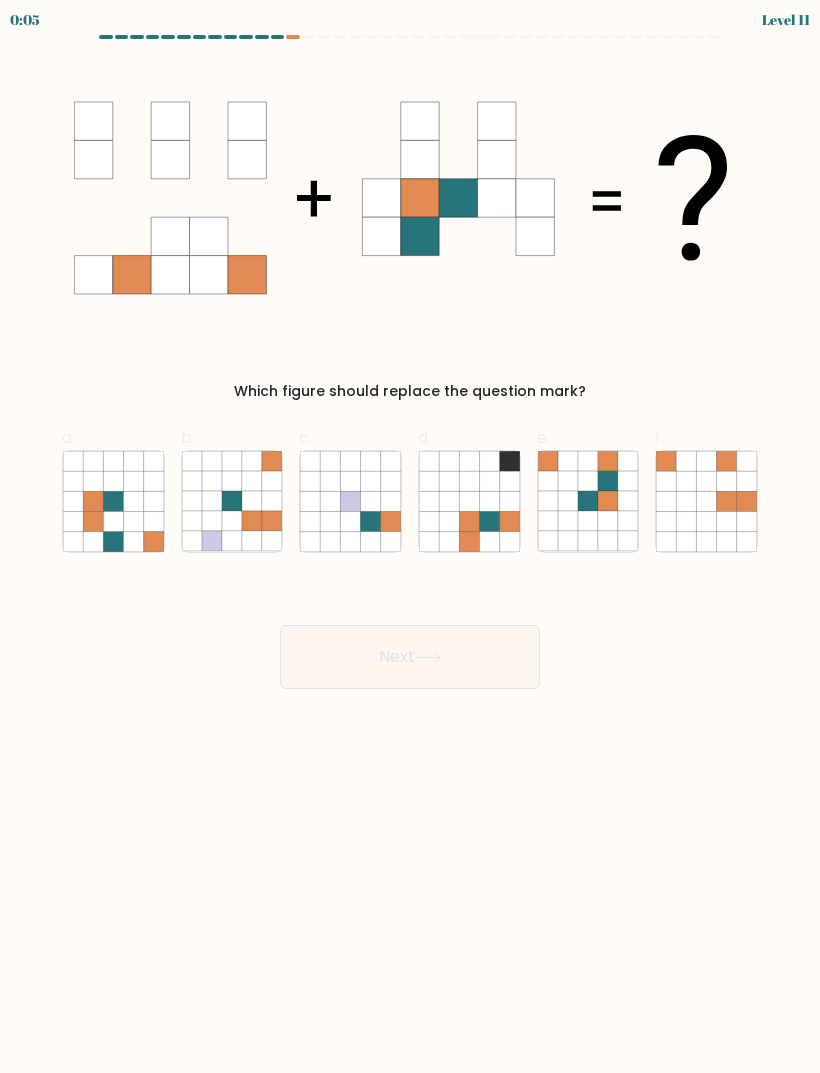 click 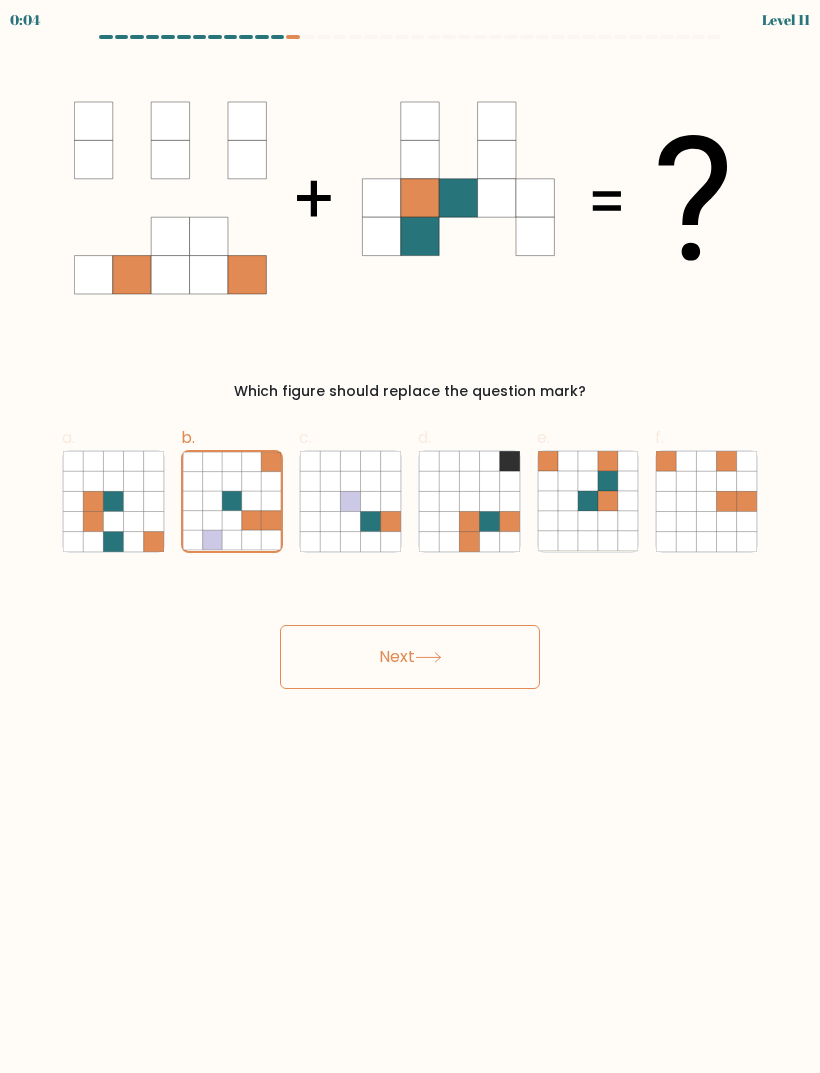 click on "Next" at bounding box center (410, 657) 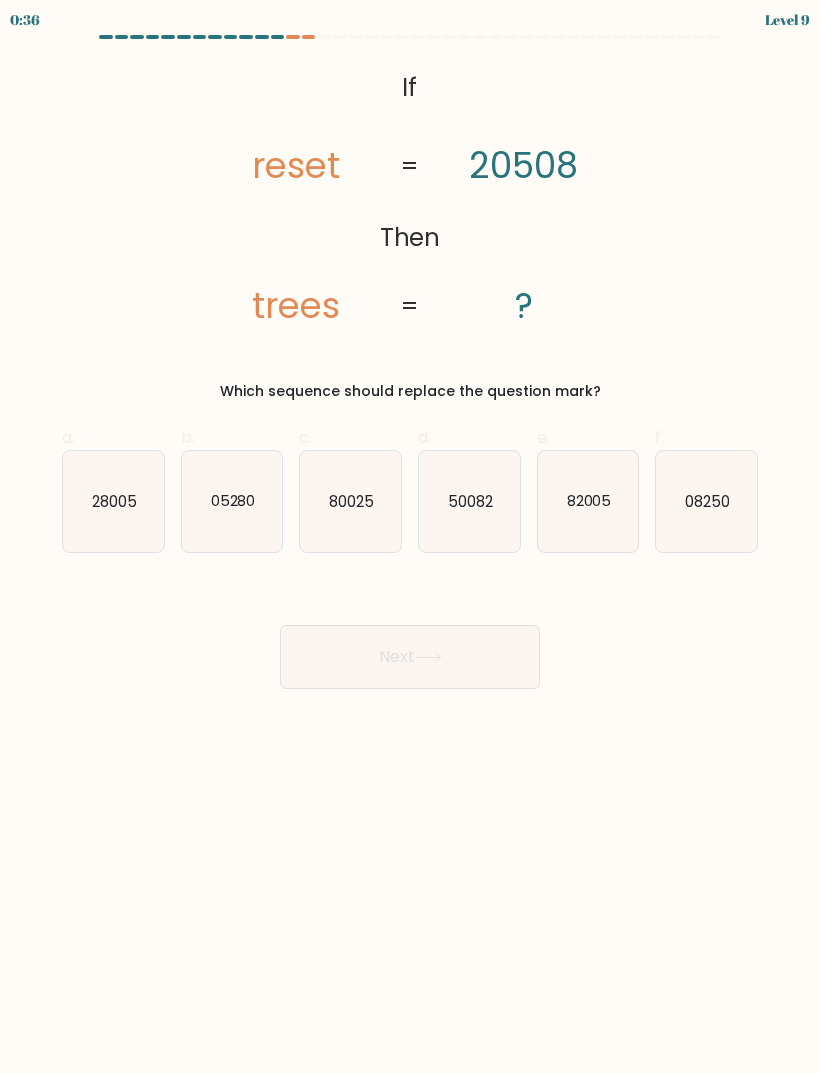 click on "82005" 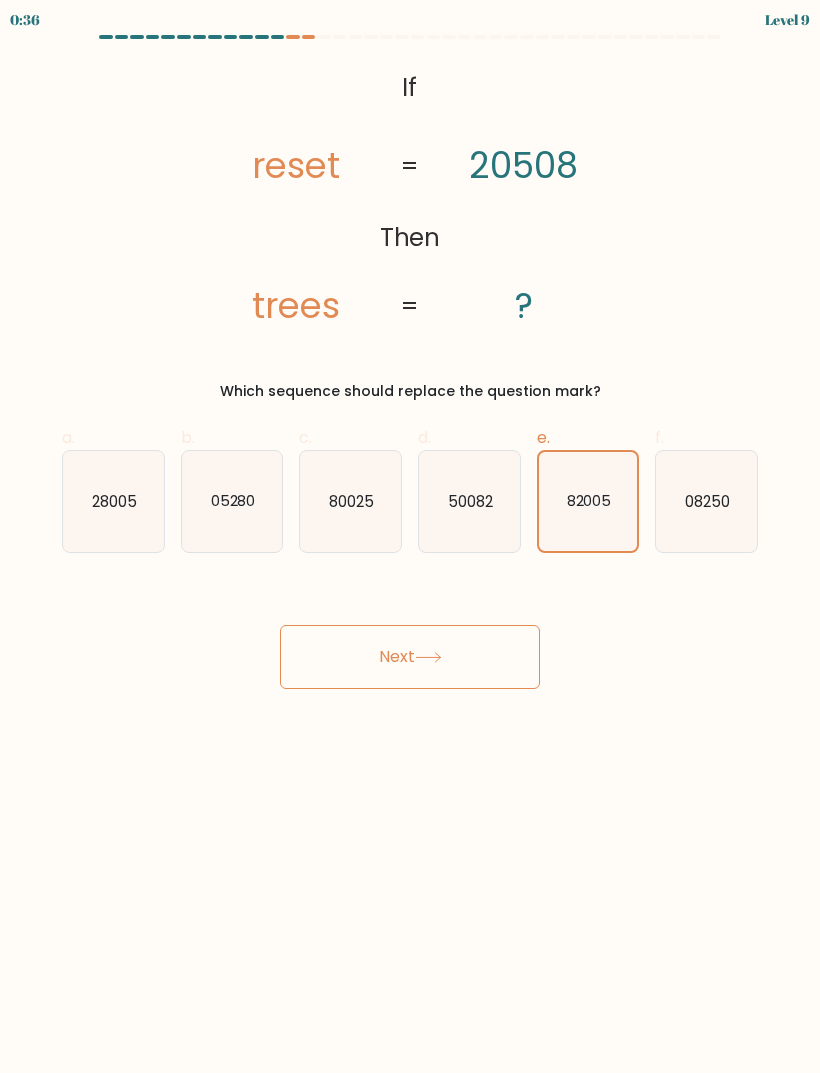 click on "Next" at bounding box center [410, 657] 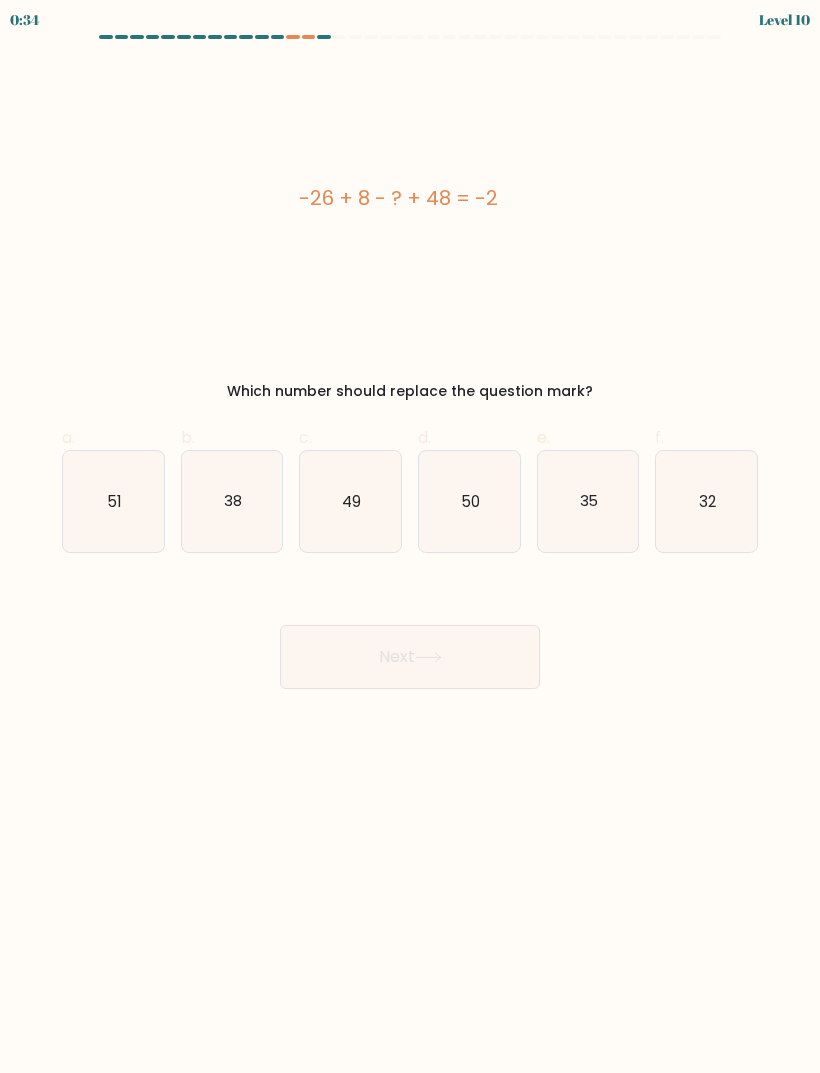 click on "32" 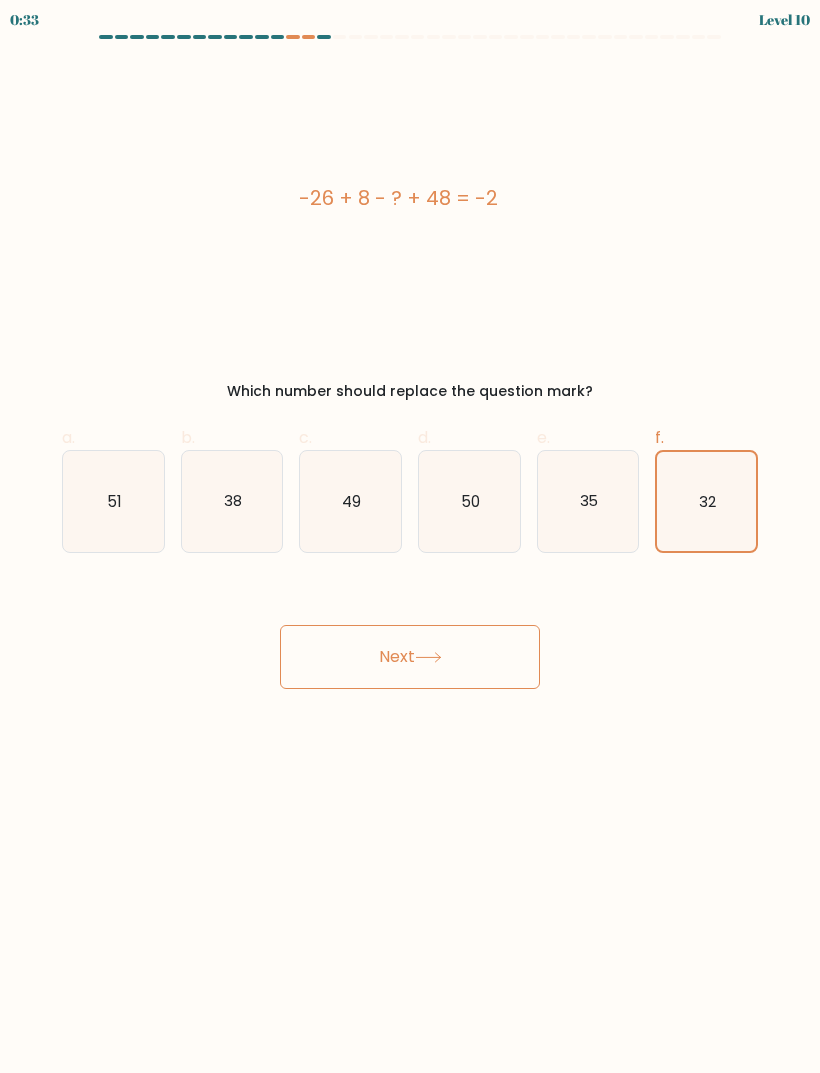 click on "Next" at bounding box center [410, 657] 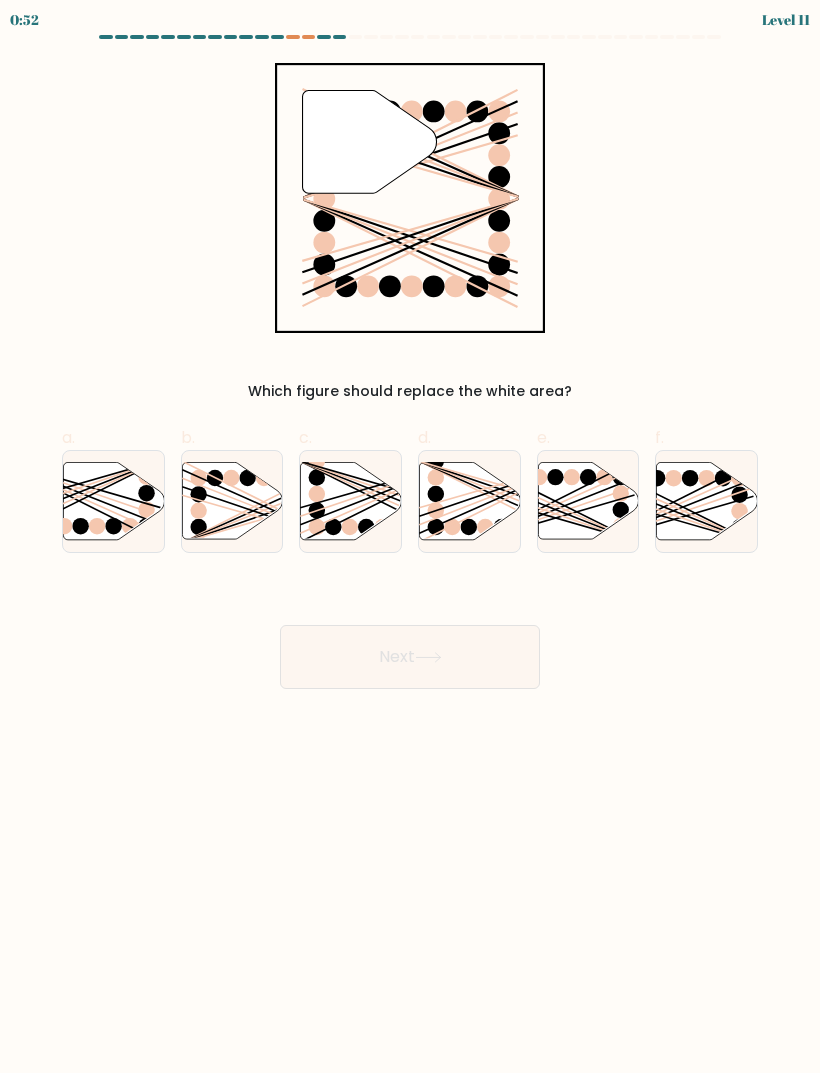 click 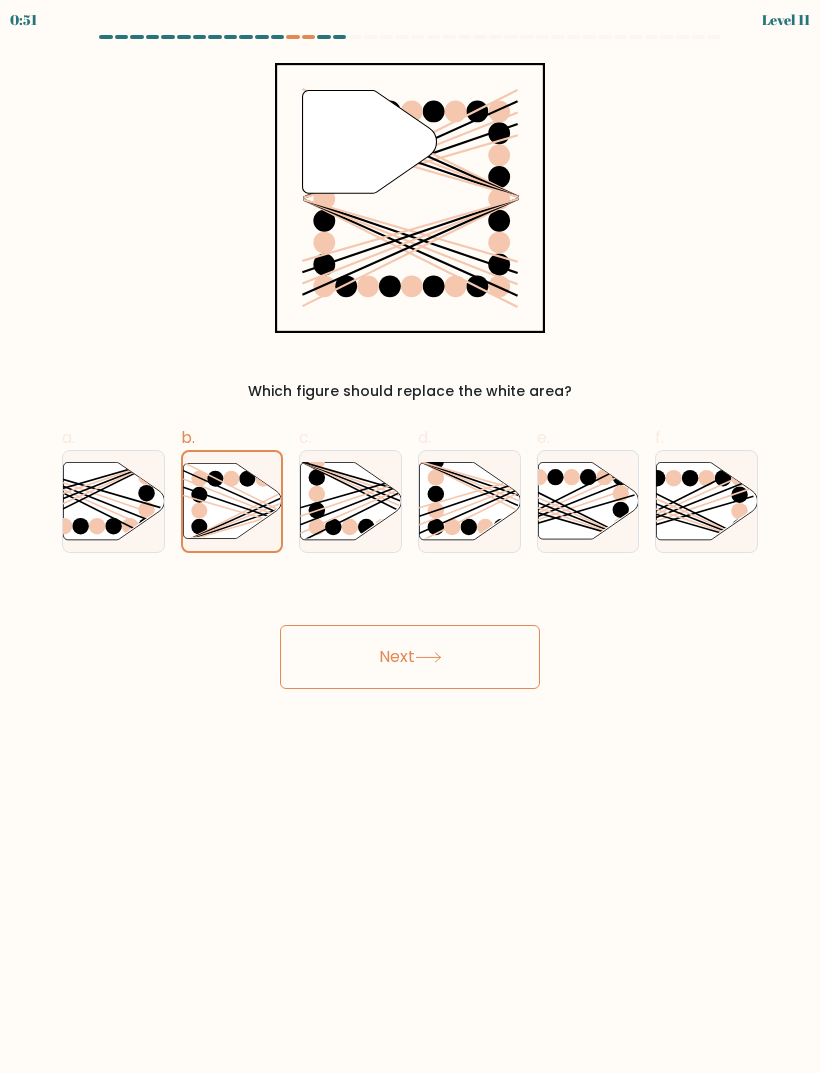 click on "Next" at bounding box center (410, 657) 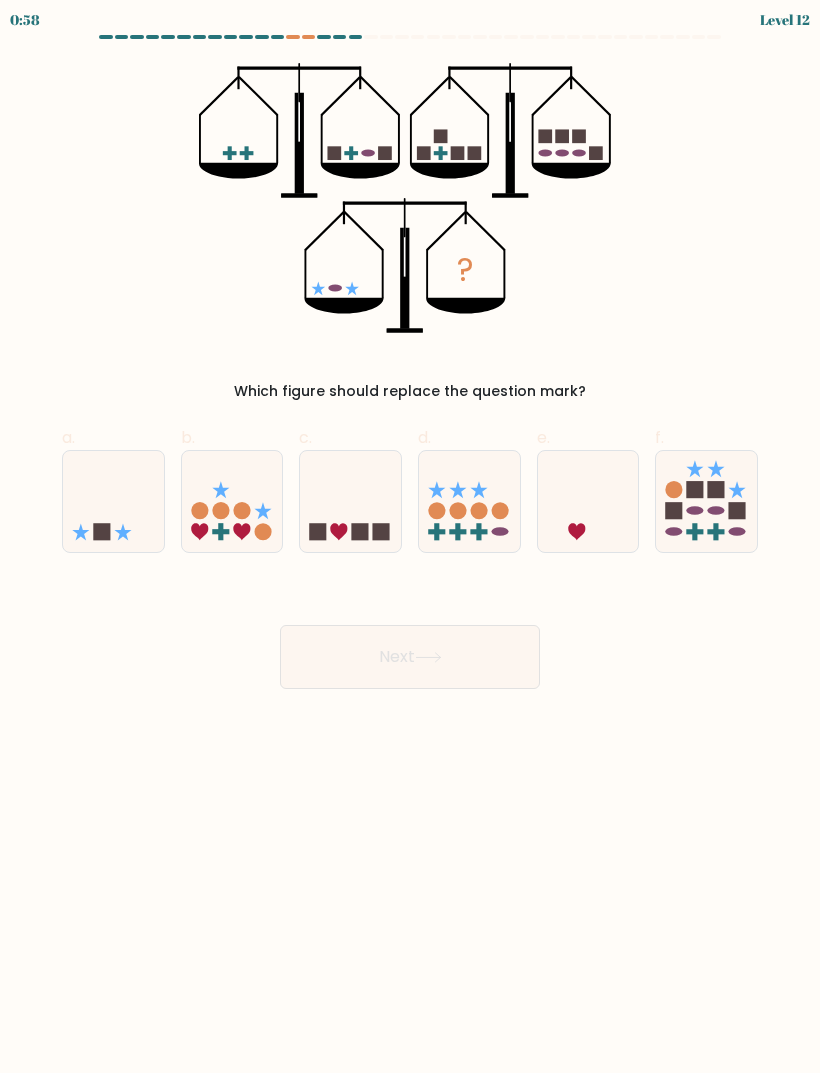 click 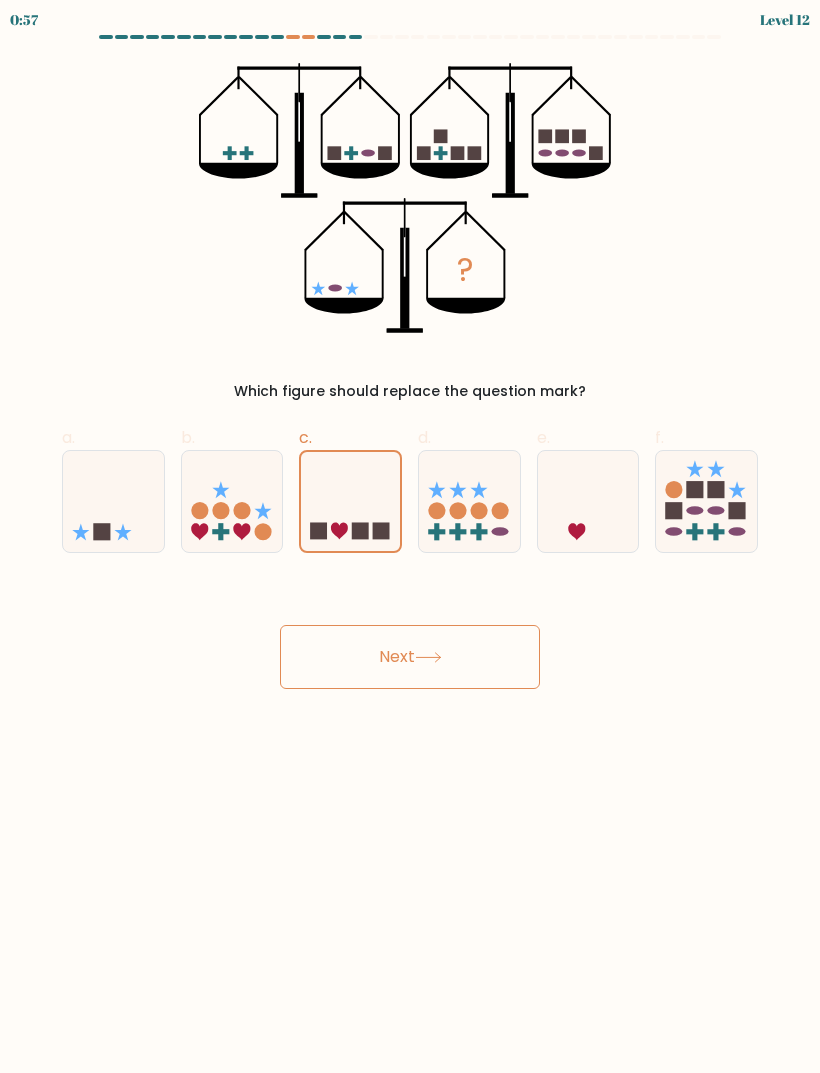 click on "Next" at bounding box center [410, 657] 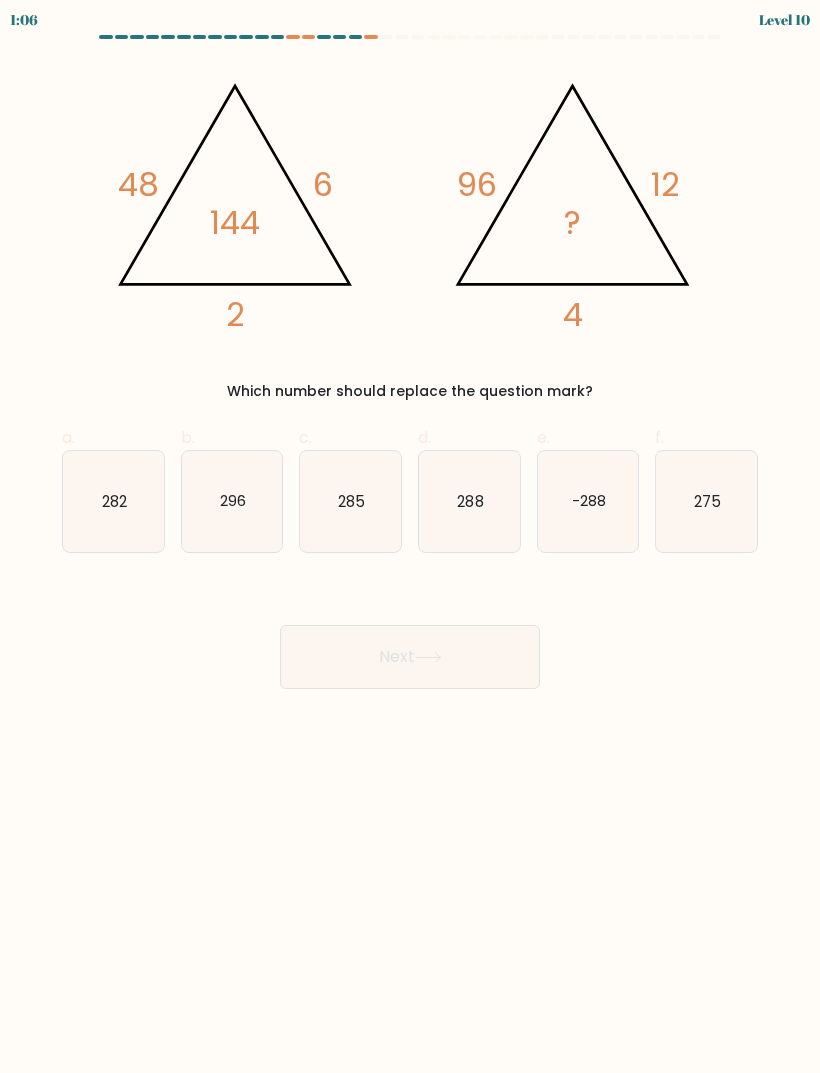 click on "288" 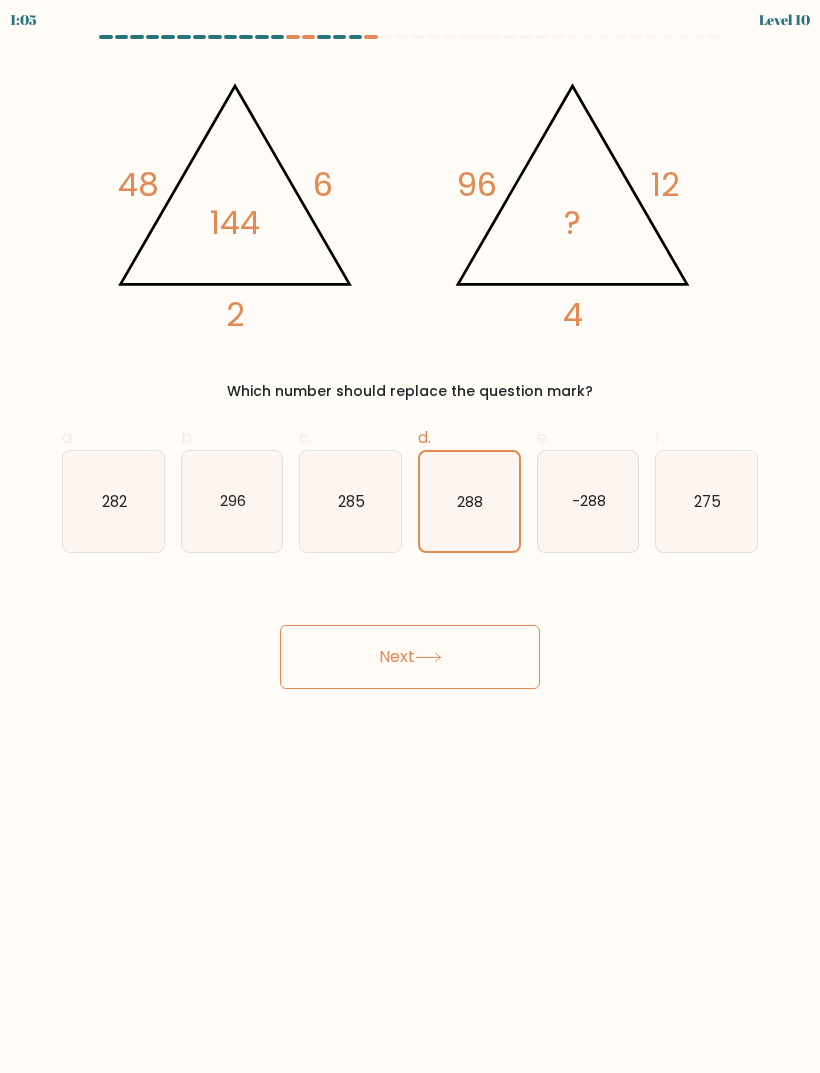 click on "Next" at bounding box center [410, 657] 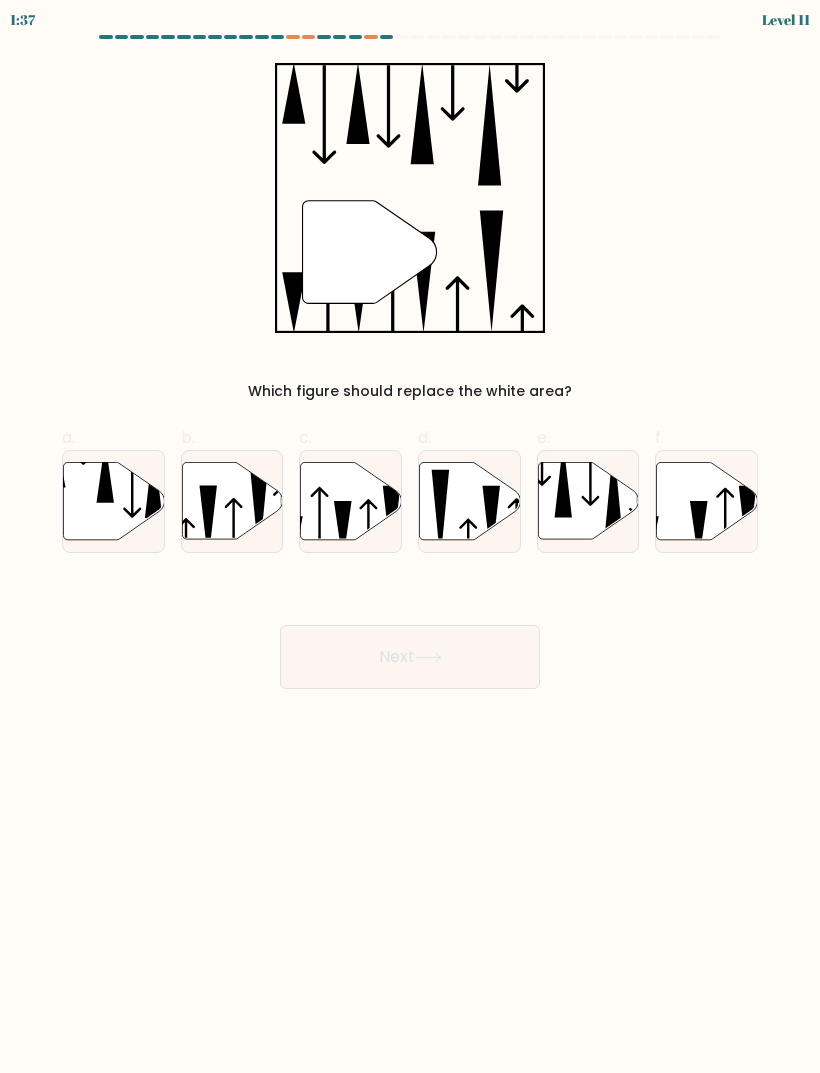 click 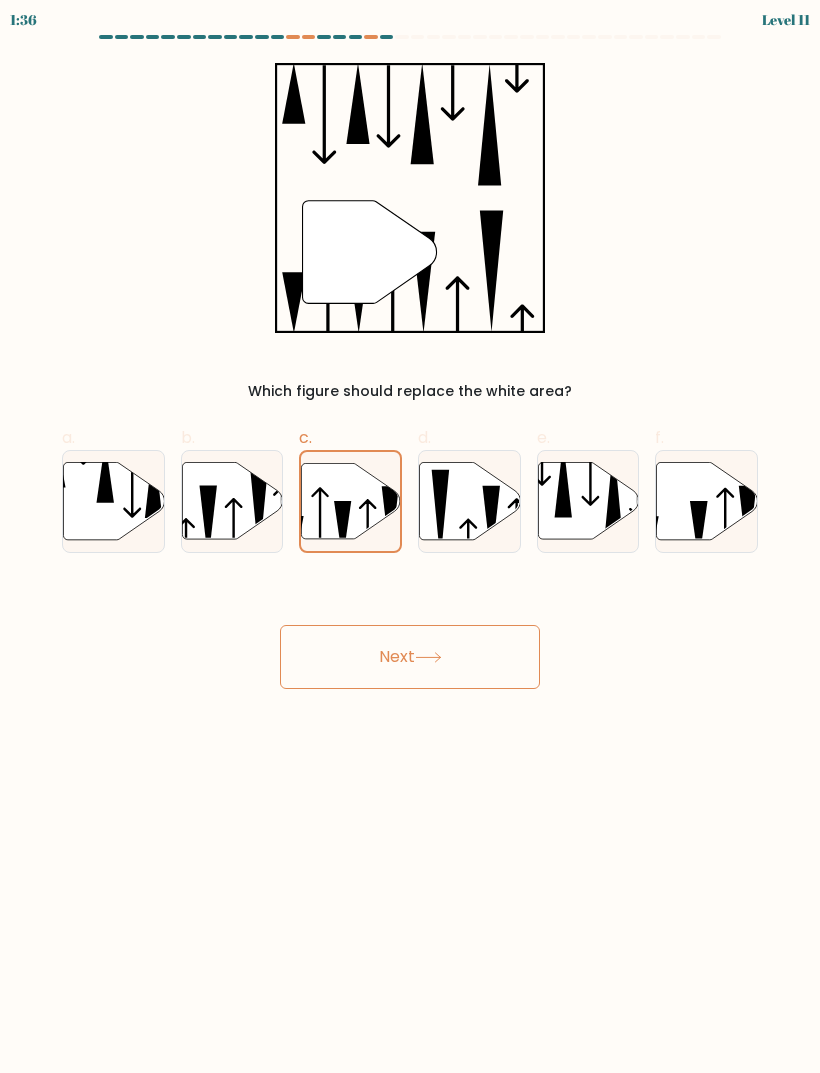 click on "Next" at bounding box center (410, 657) 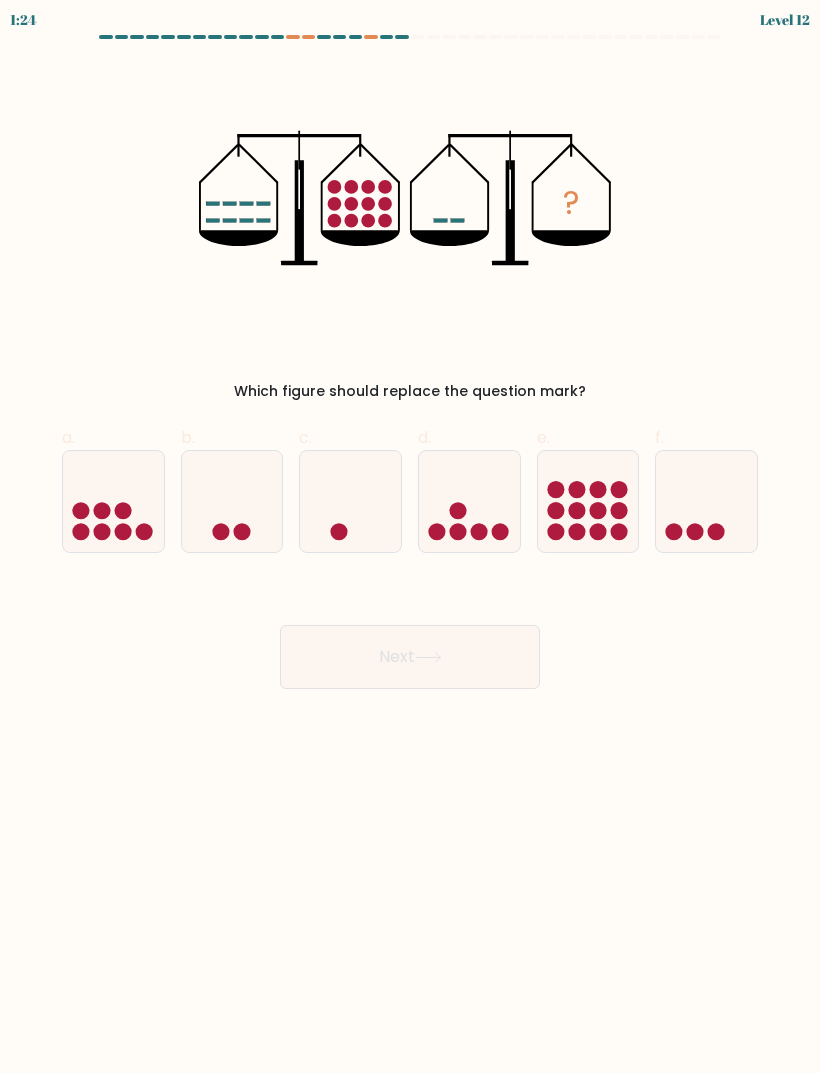 click 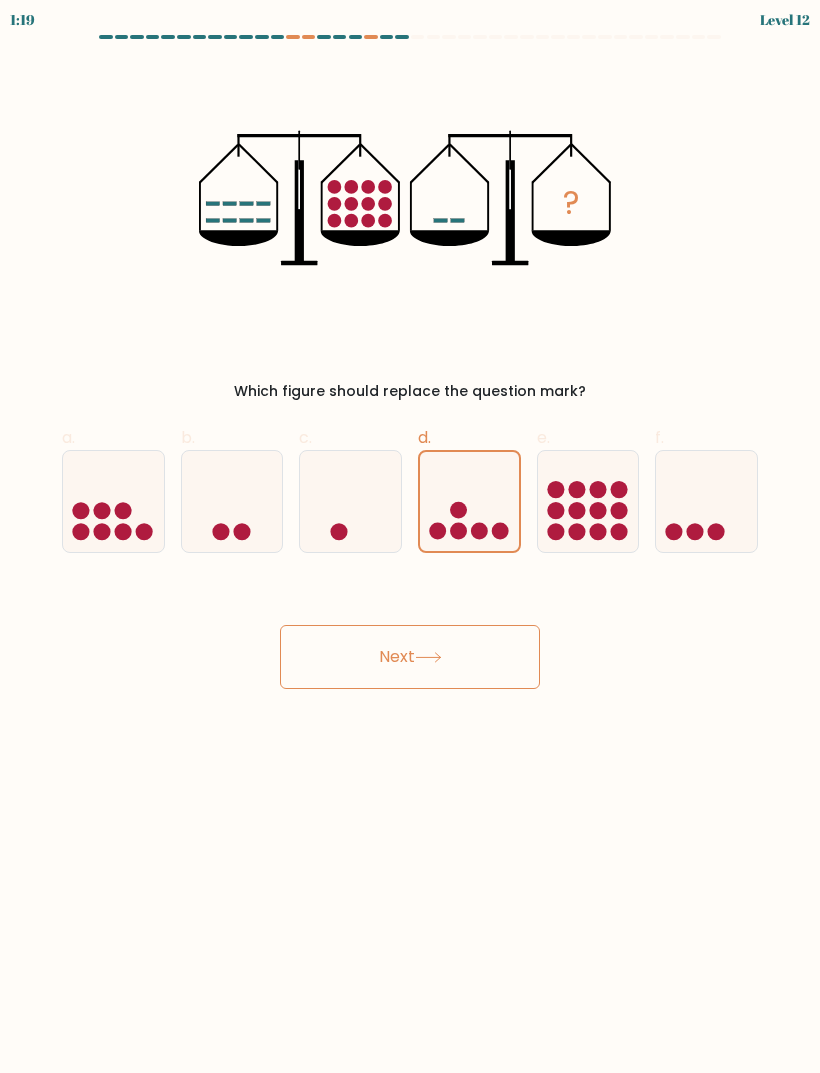 click on "Next" at bounding box center (410, 657) 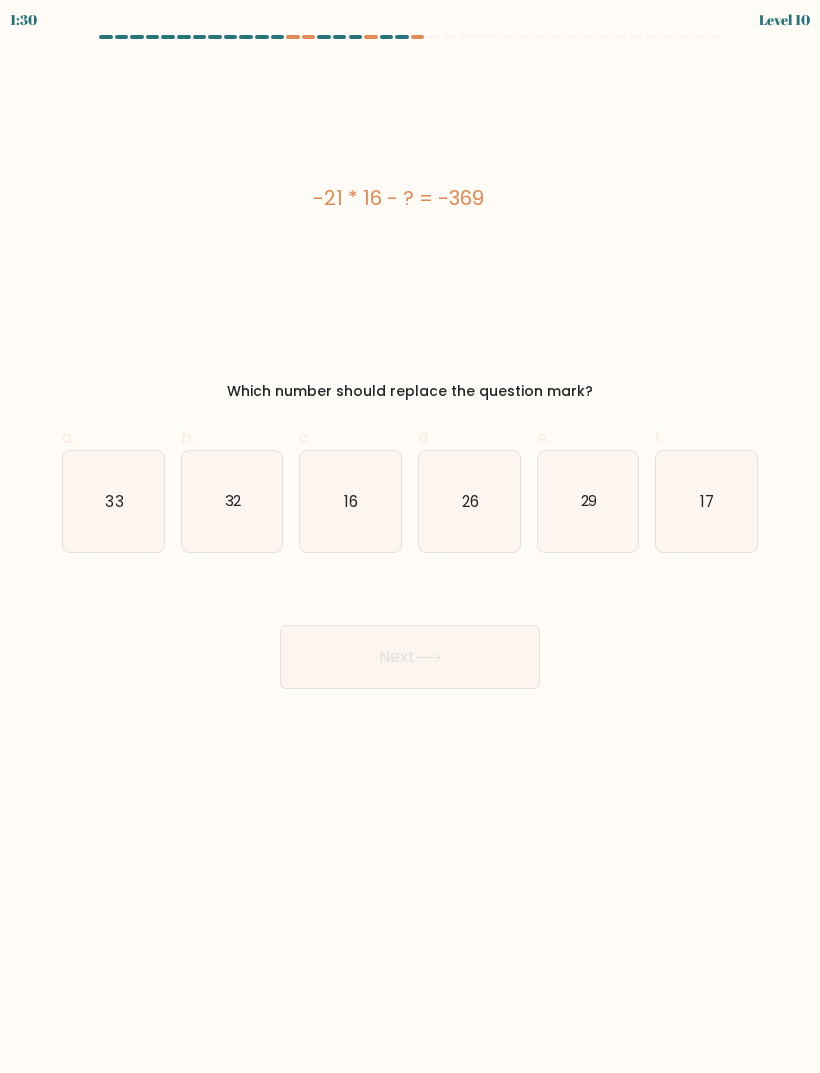 click on "16" 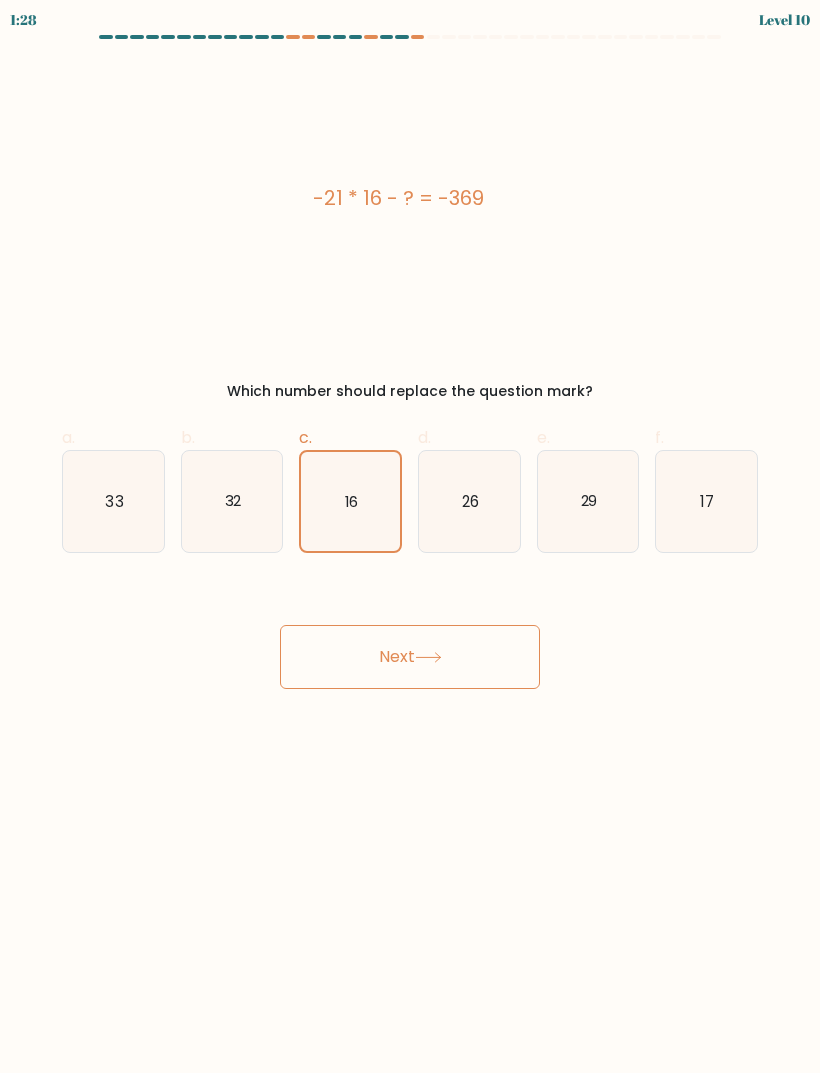 click on "Next" at bounding box center [410, 657] 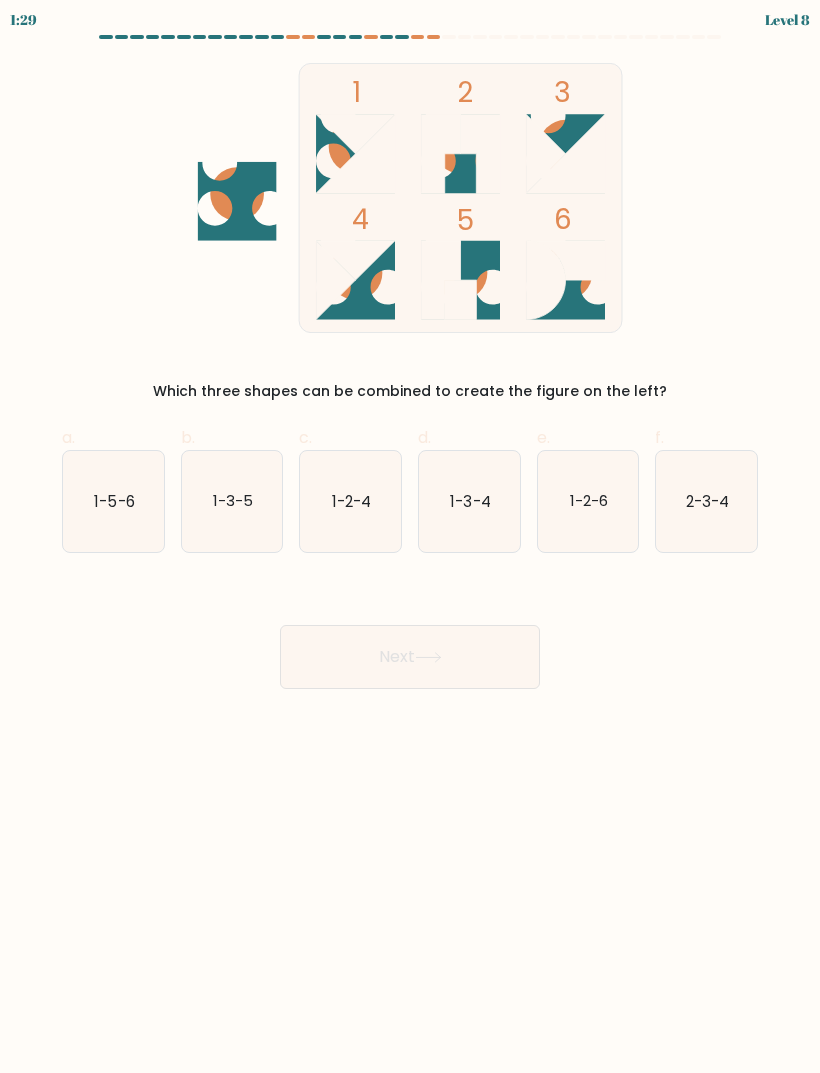 click on "1-3-4" 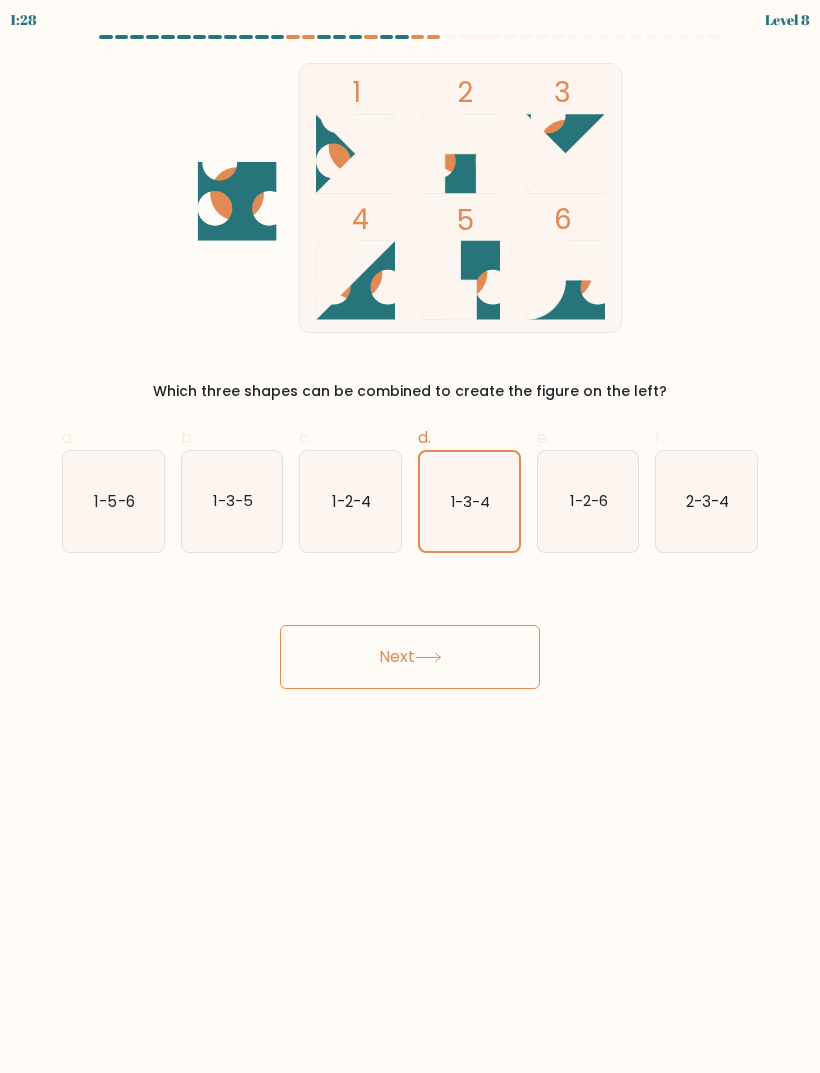 click 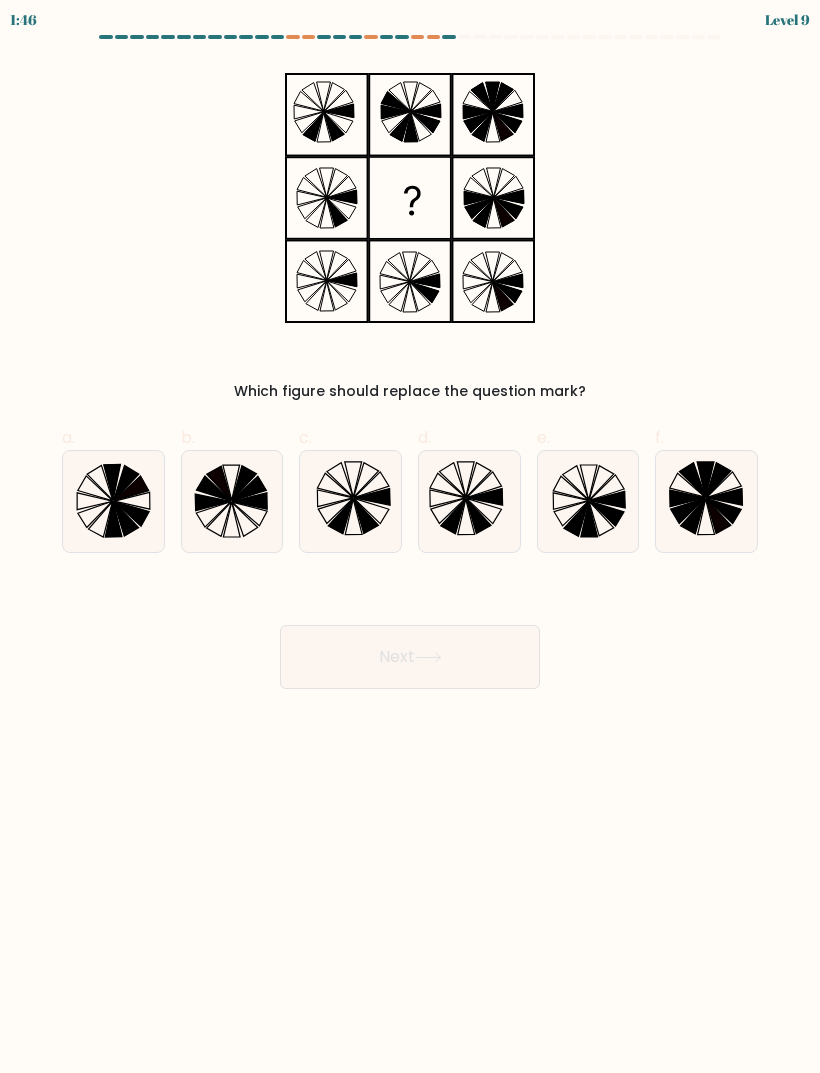 click 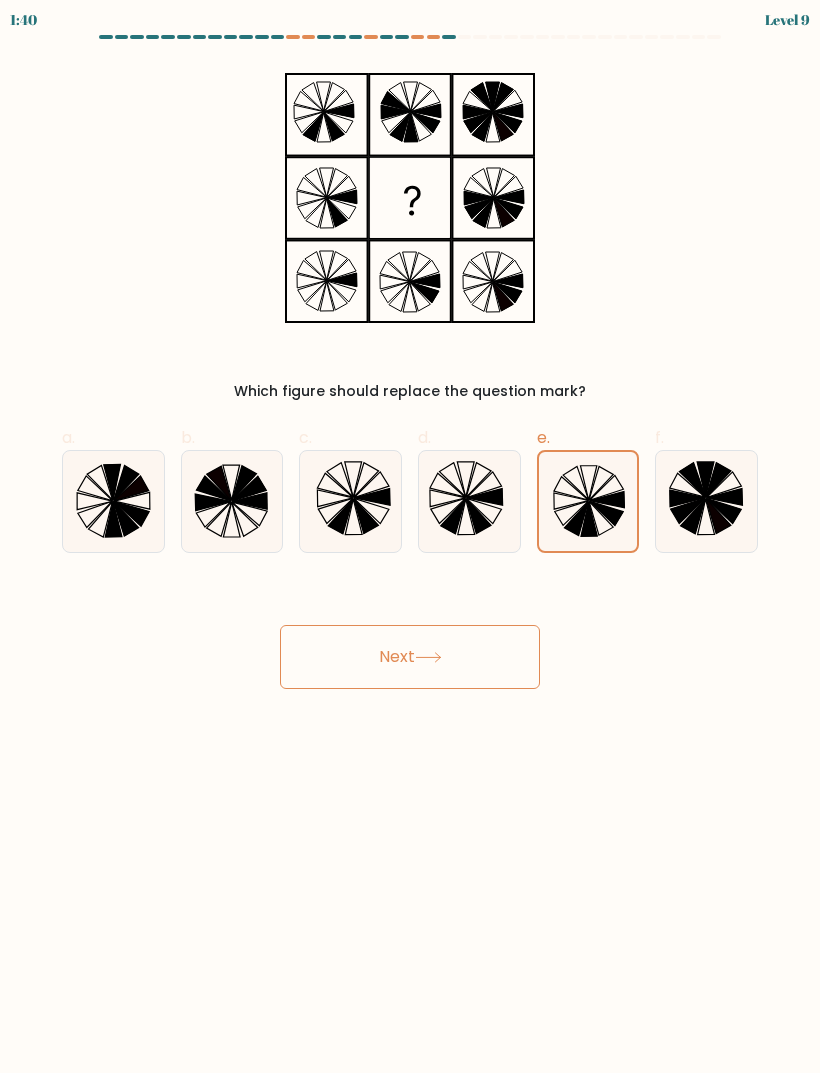 click on "Next" at bounding box center [410, 657] 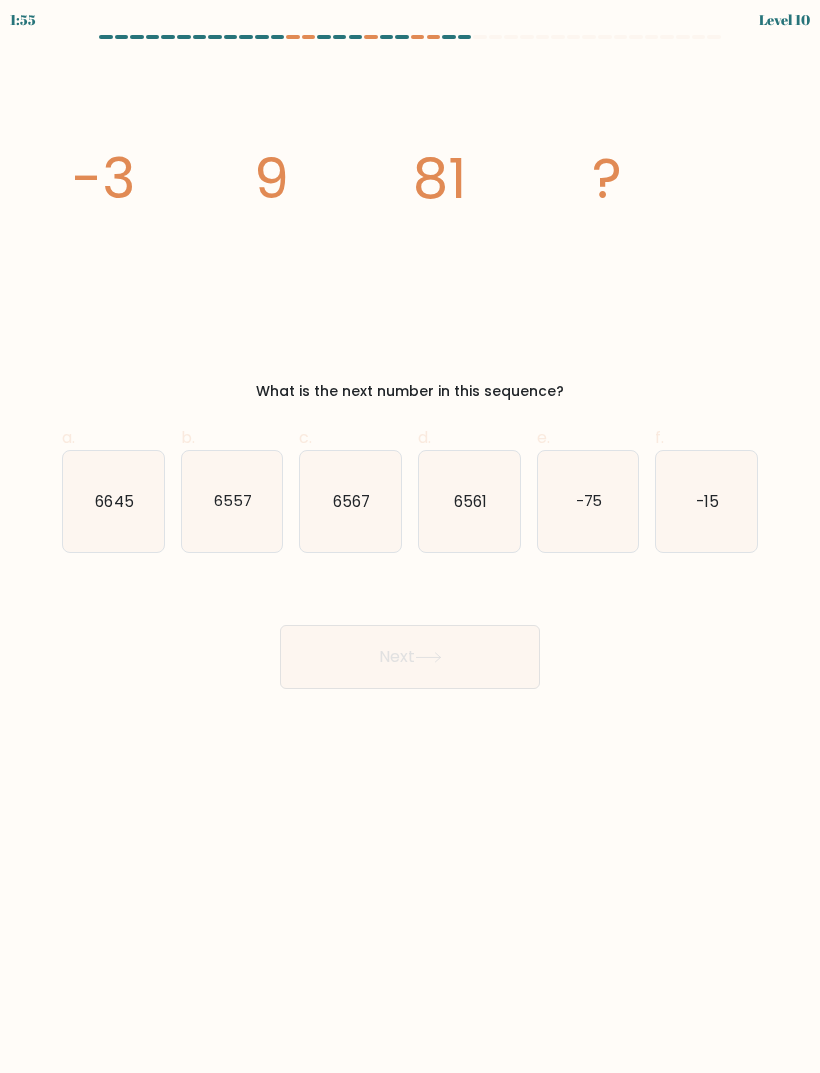 click on "-75" 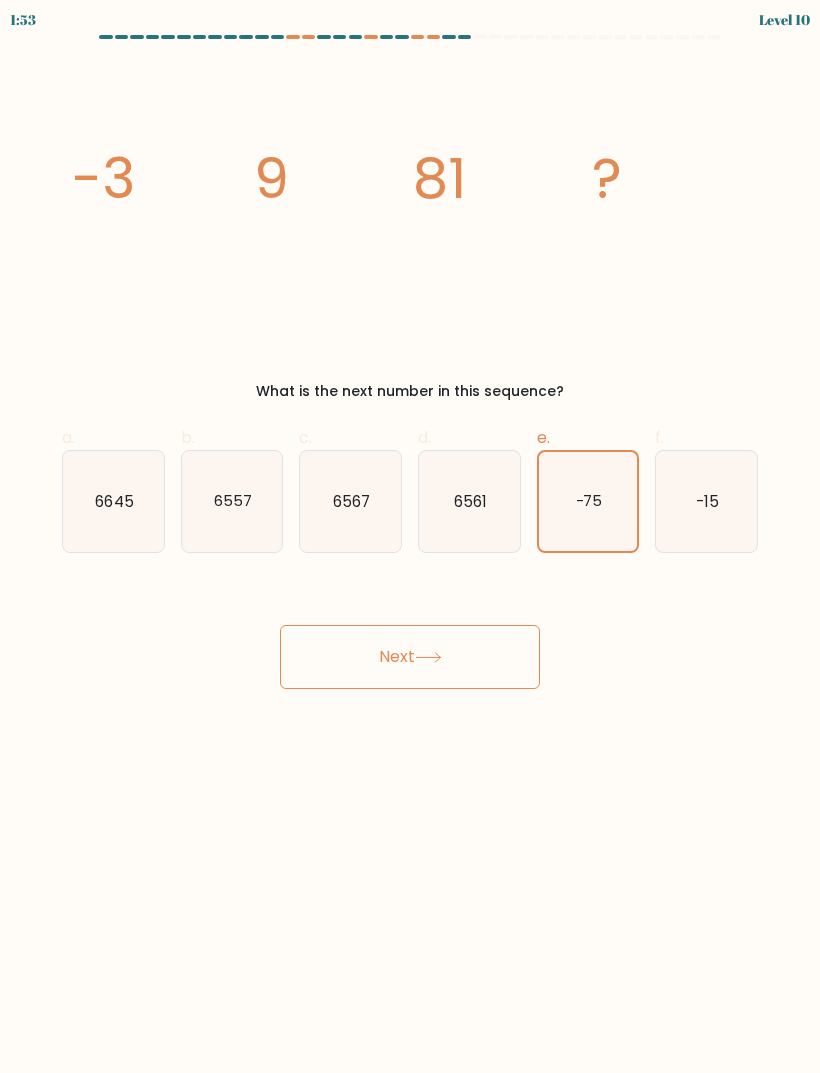 click on "-75" 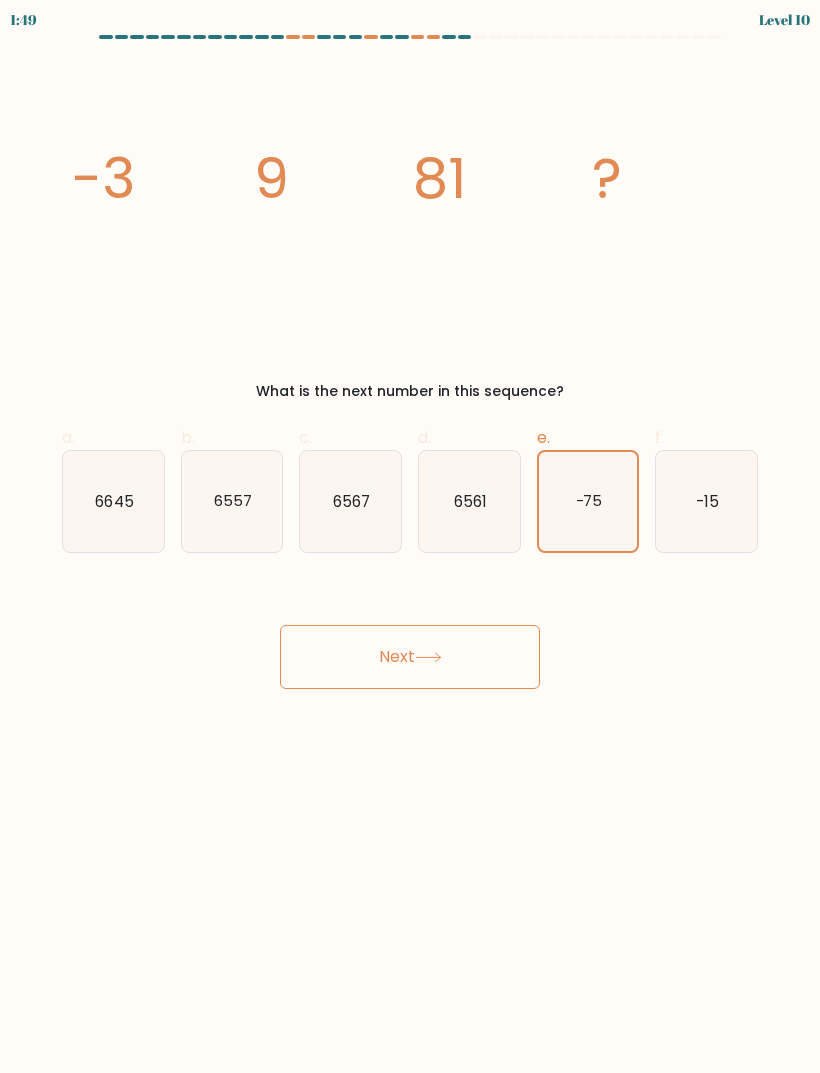 click on "6557" 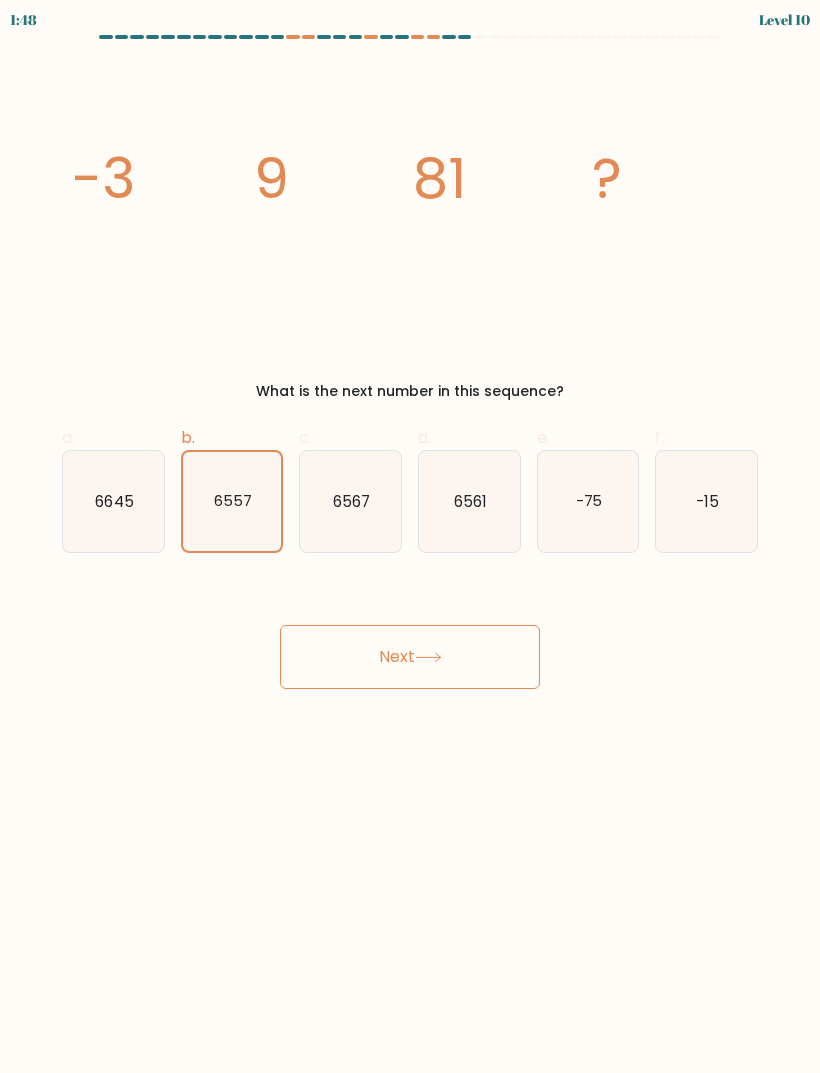 click on "Next" at bounding box center [410, 657] 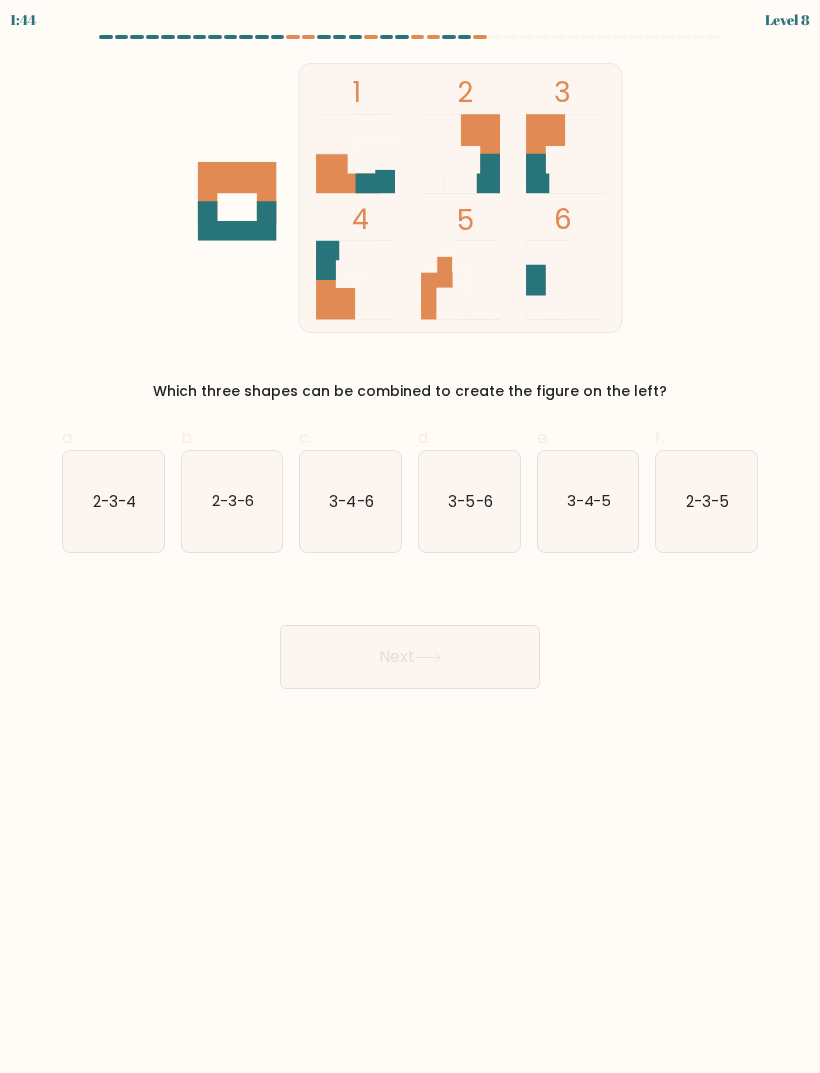 click on "2-3-6" 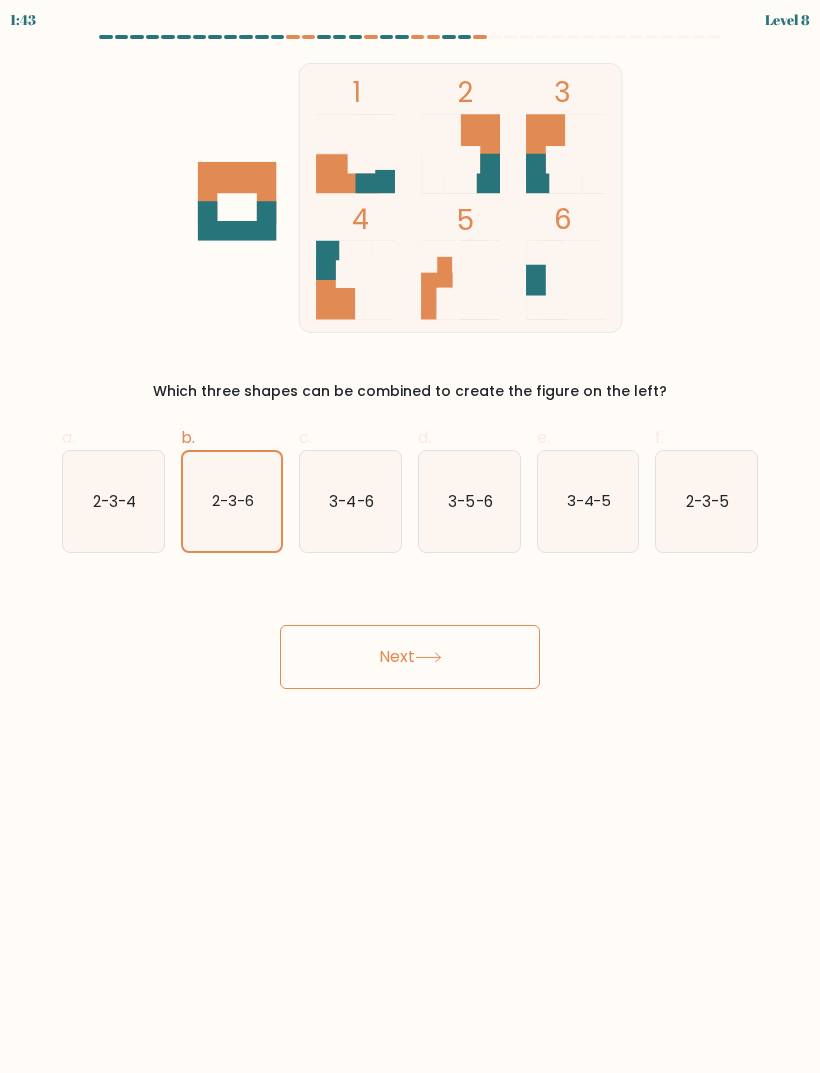 click on "Next" at bounding box center [410, 657] 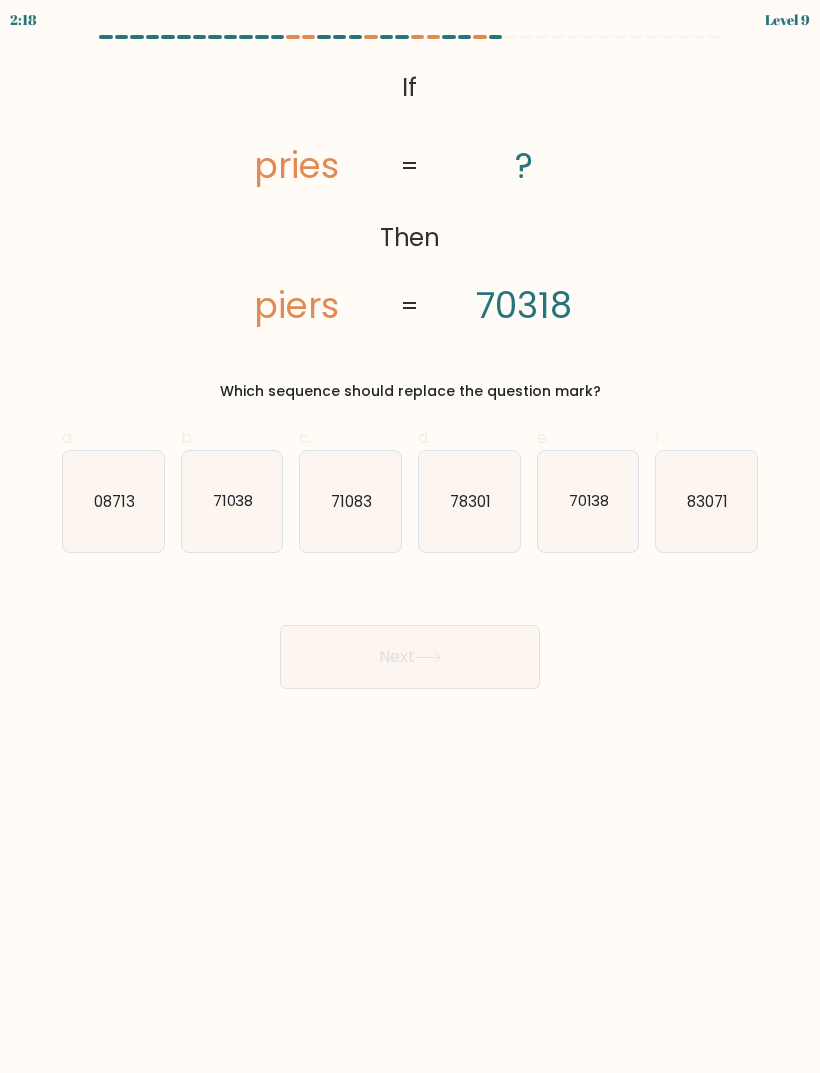 click on "If ?" at bounding box center (410, 362) 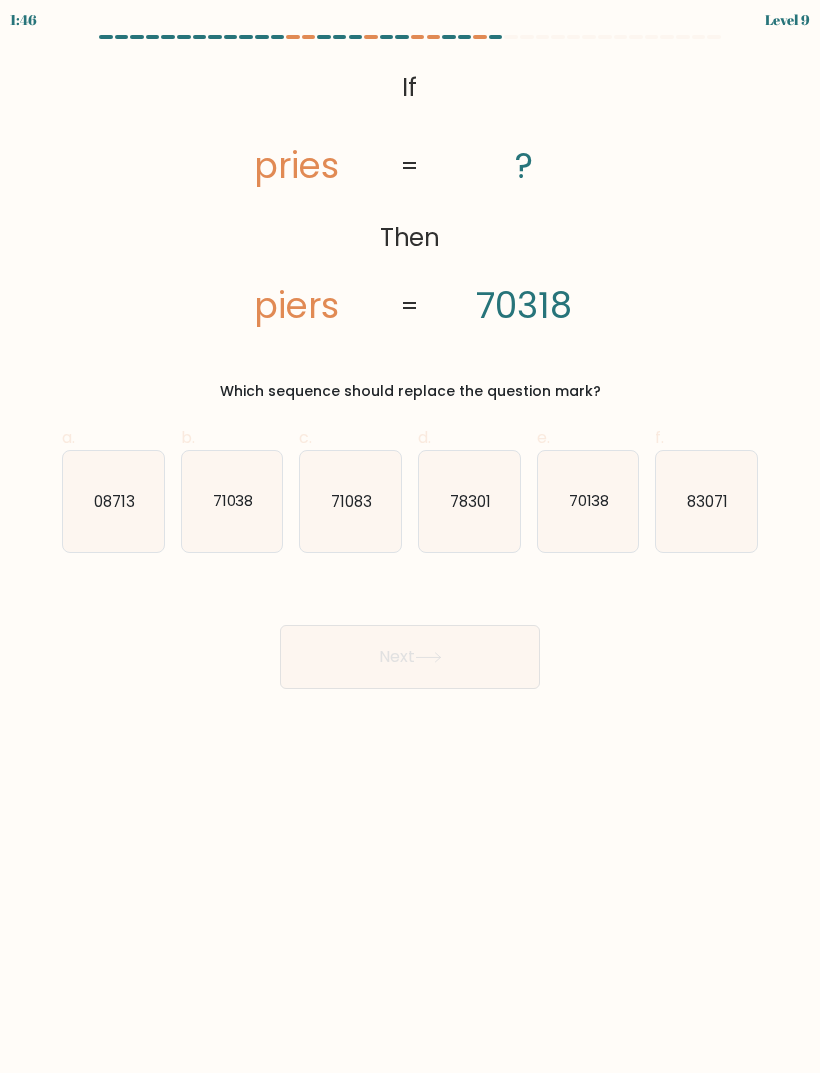 click on "71038" 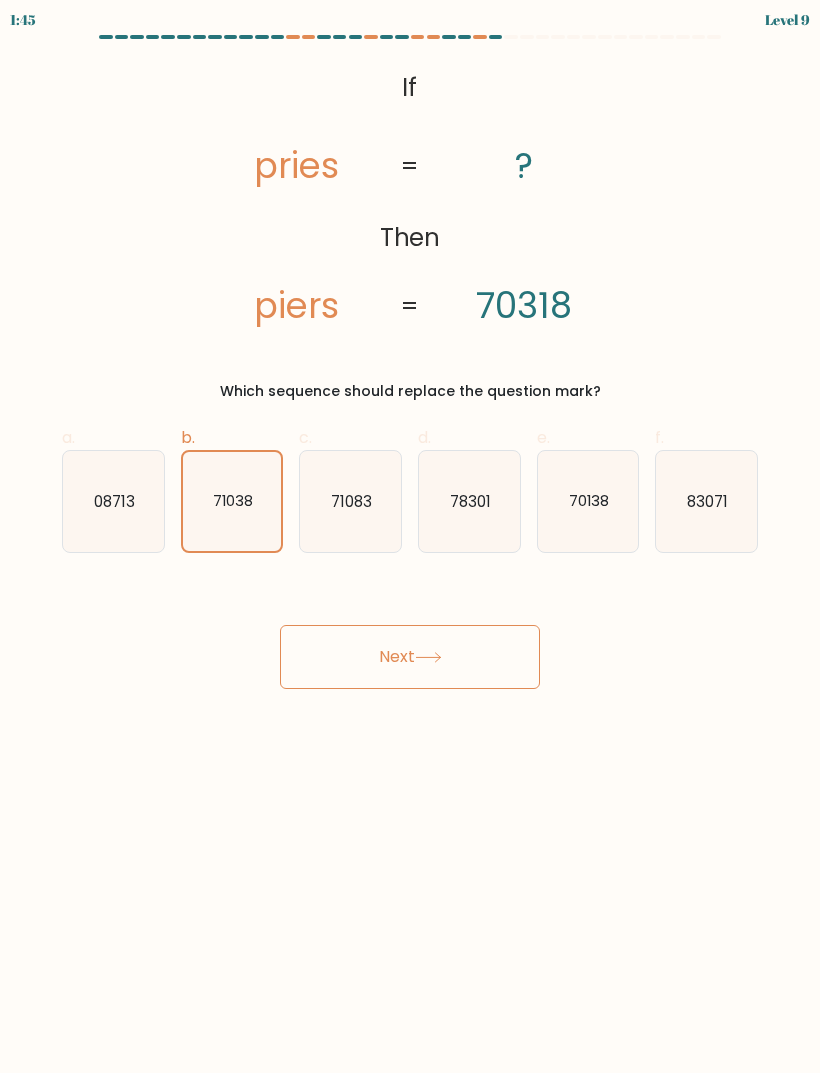 click on "Next" at bounding box center (410, 657) 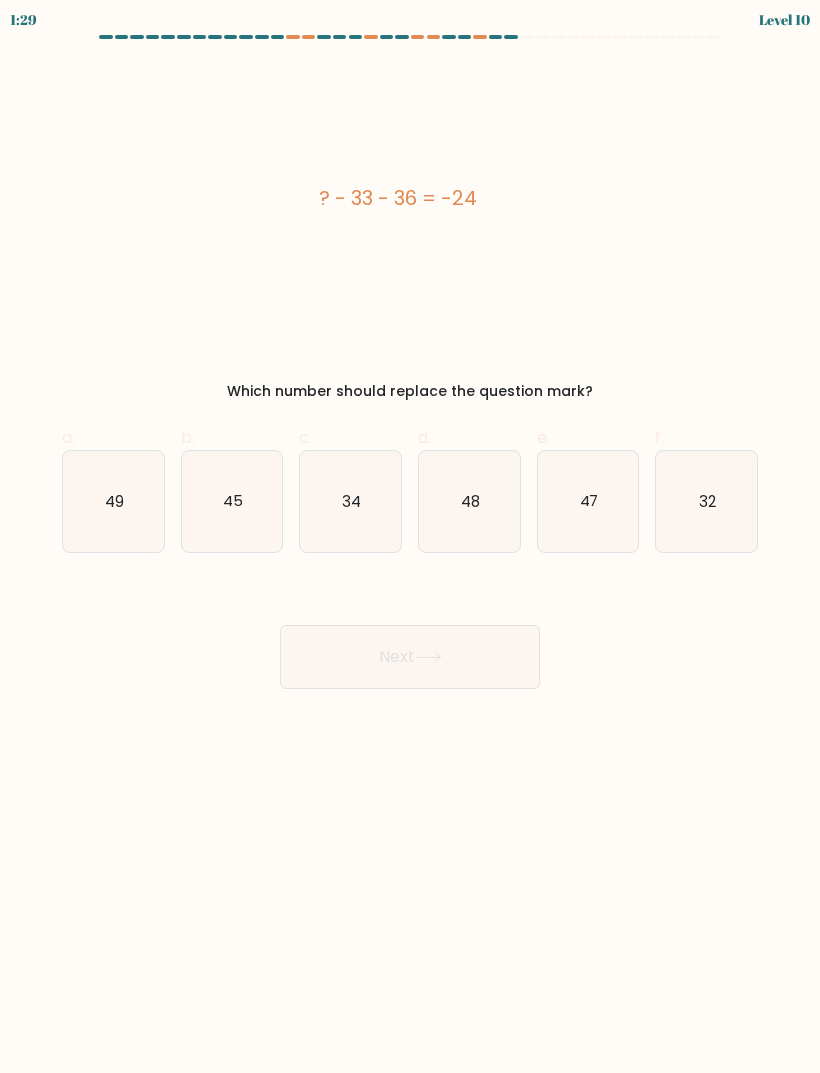 click on "45" 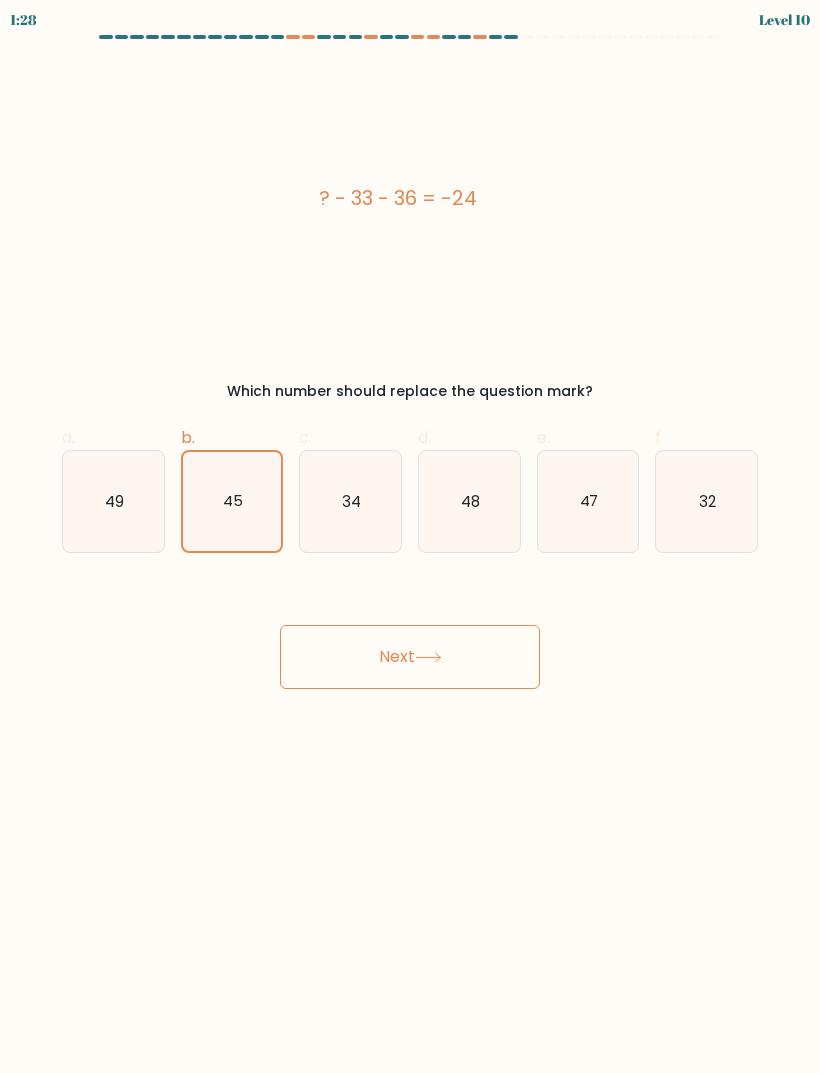 click on "Next" at bounding box center (410, 657) 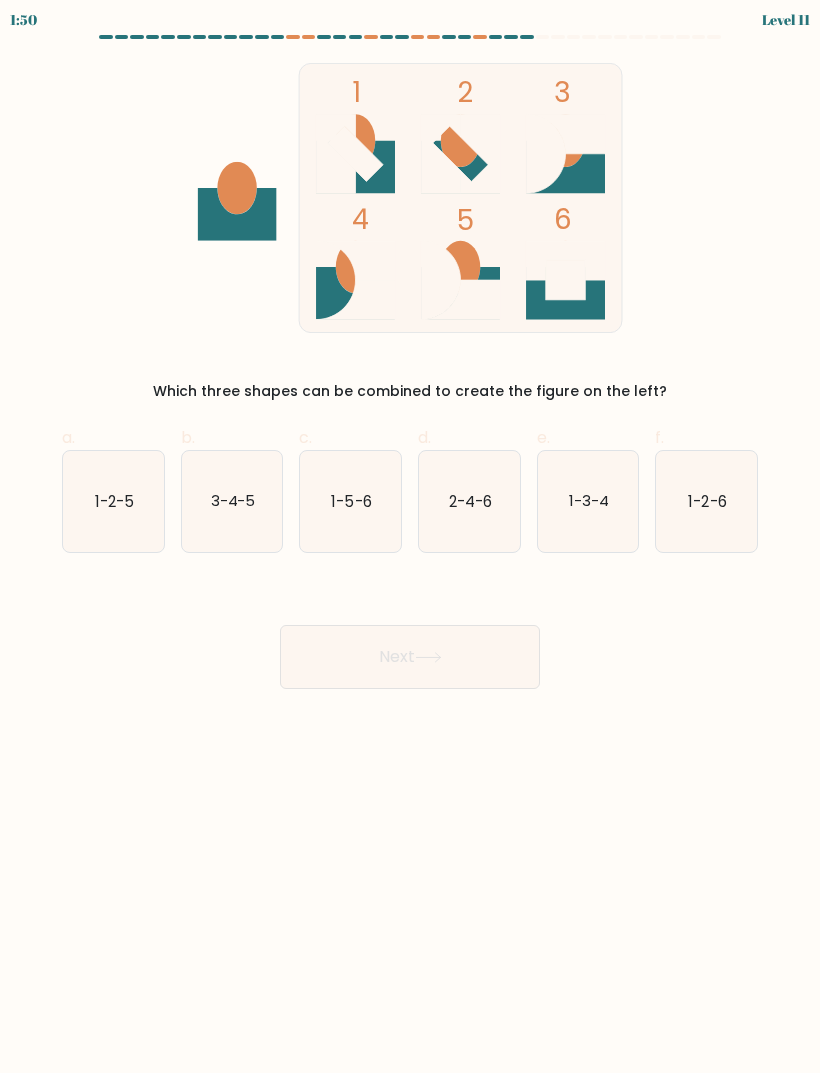click on "1-2-5" 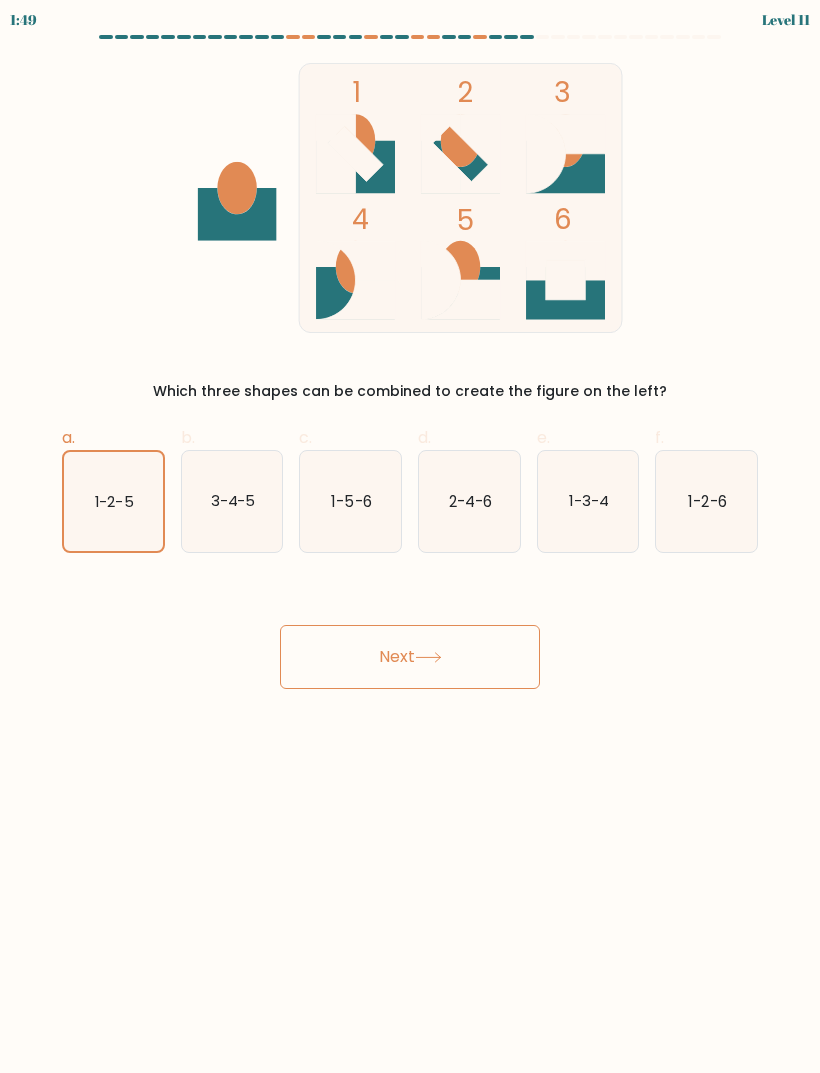 click 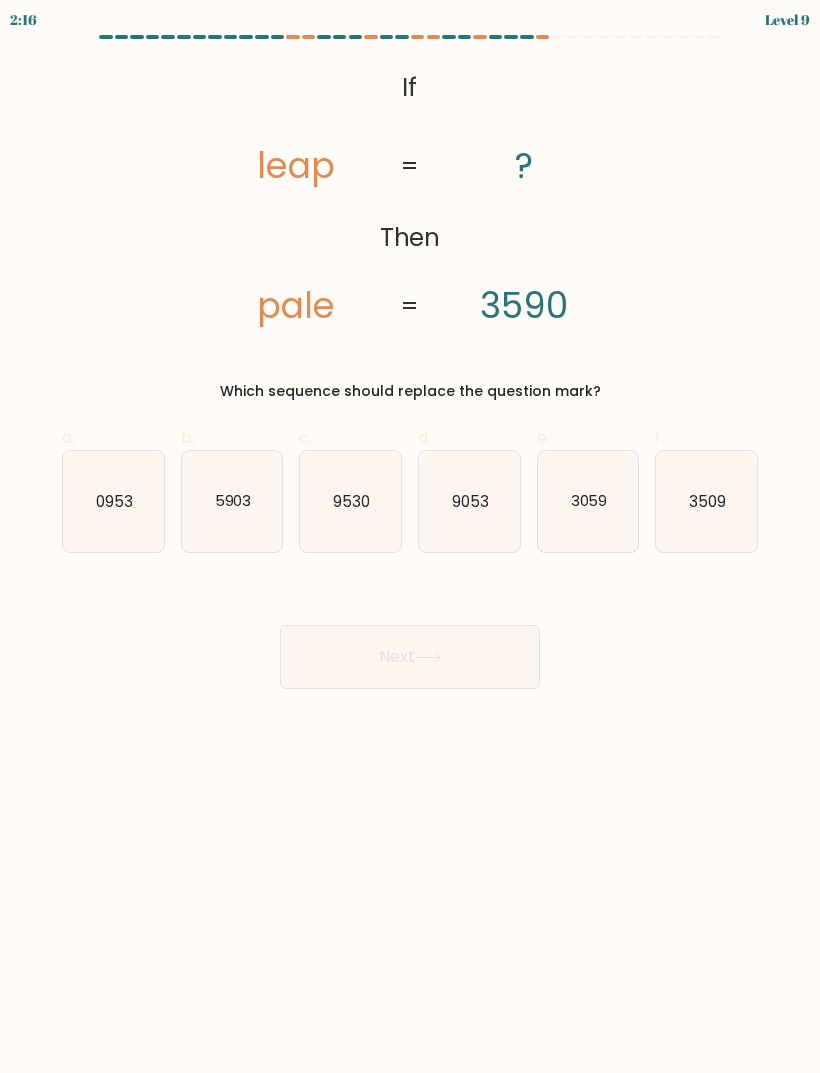 click on "9053" 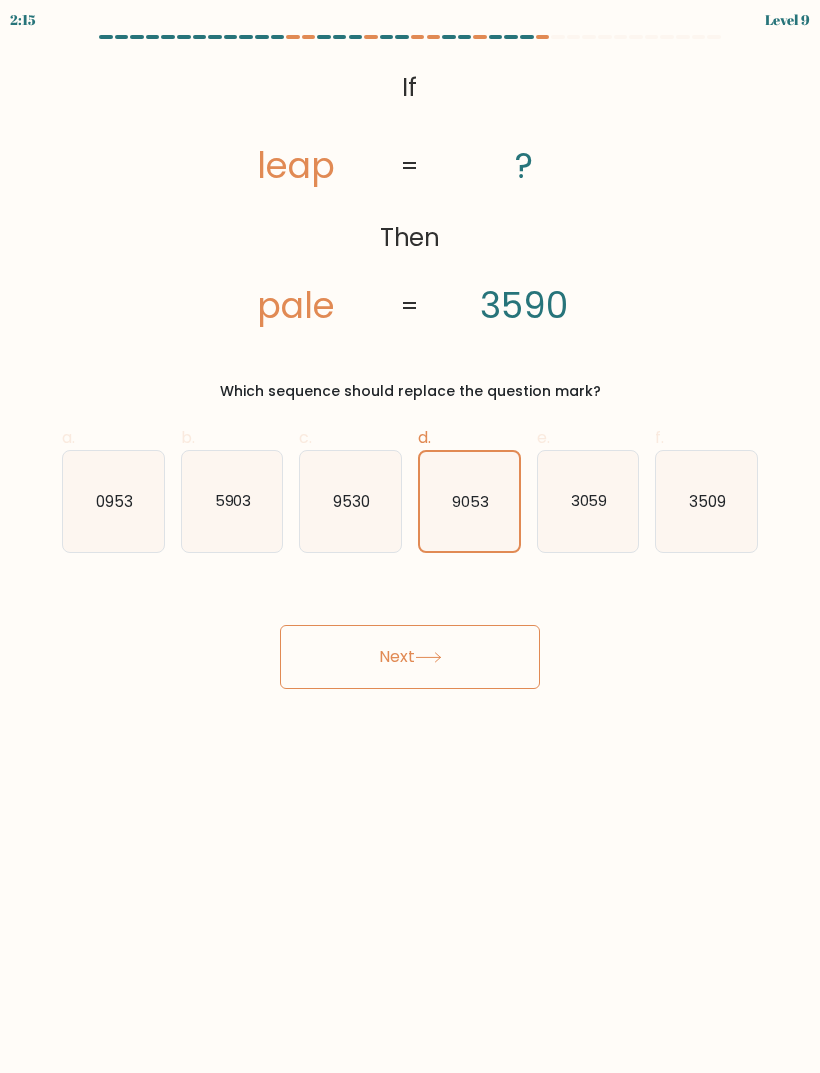 click on "Next" at bounding box center [410, 657] 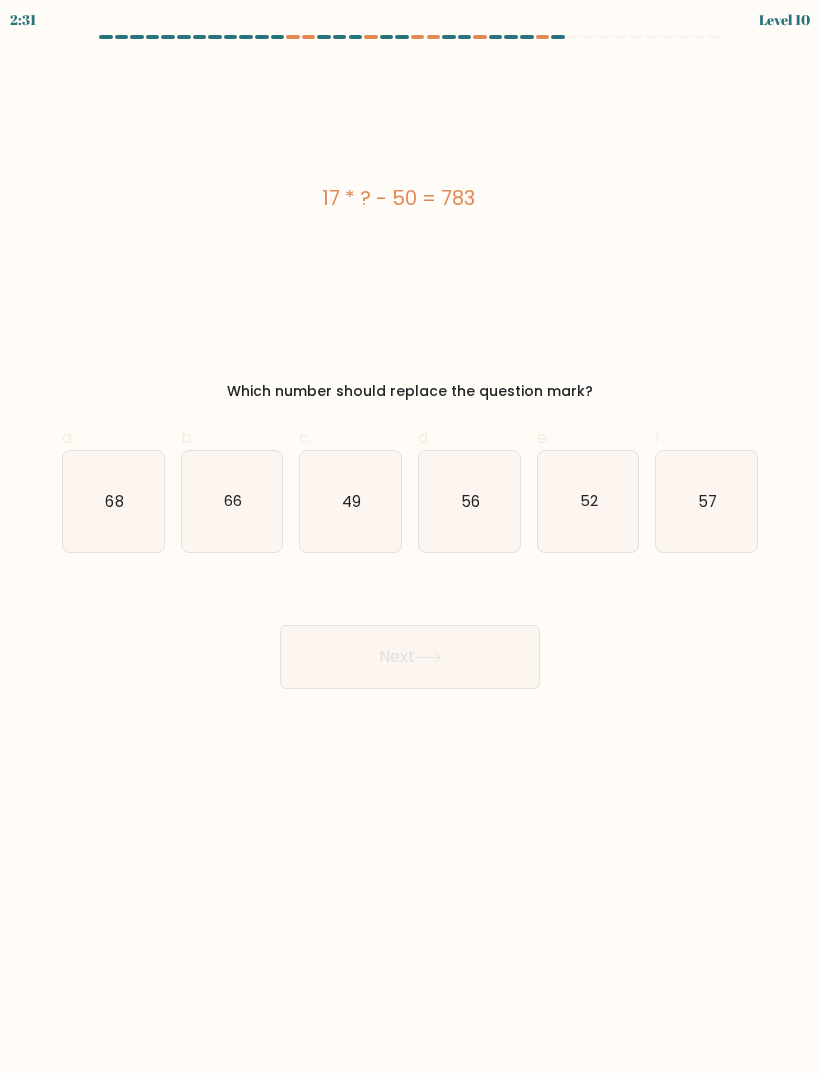 click on "49" 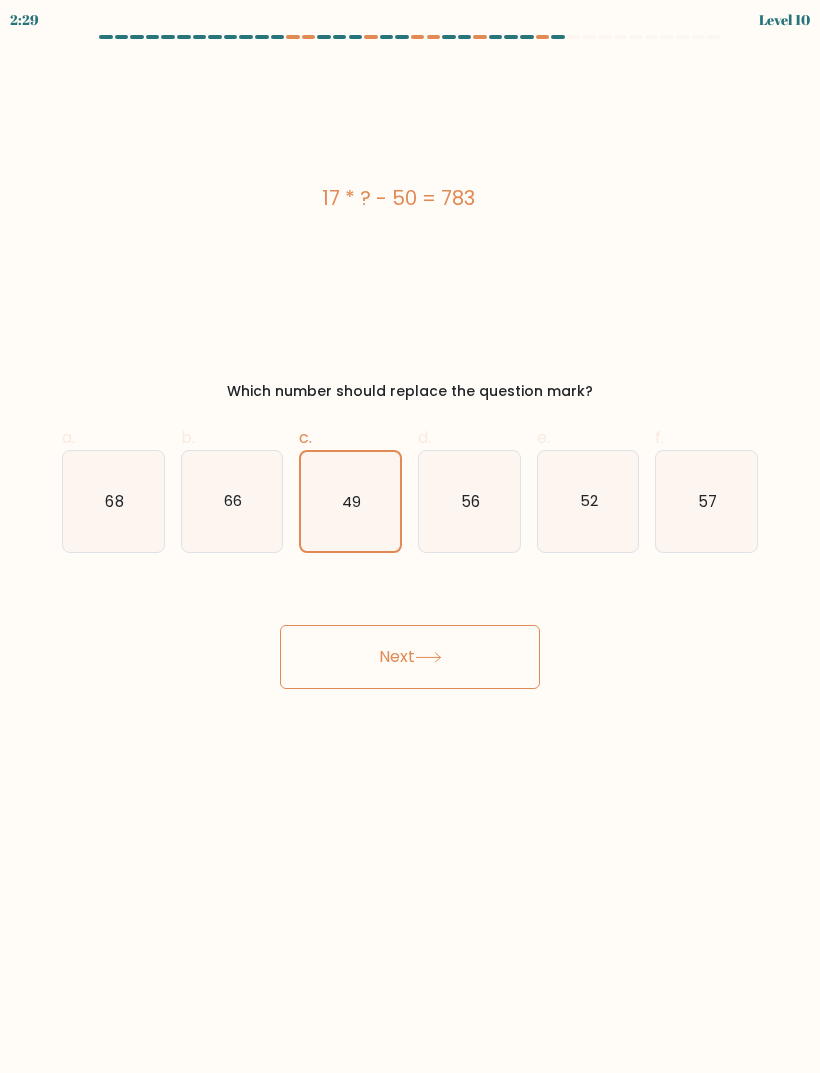 click on "Next" at bounding box center (410, 657) 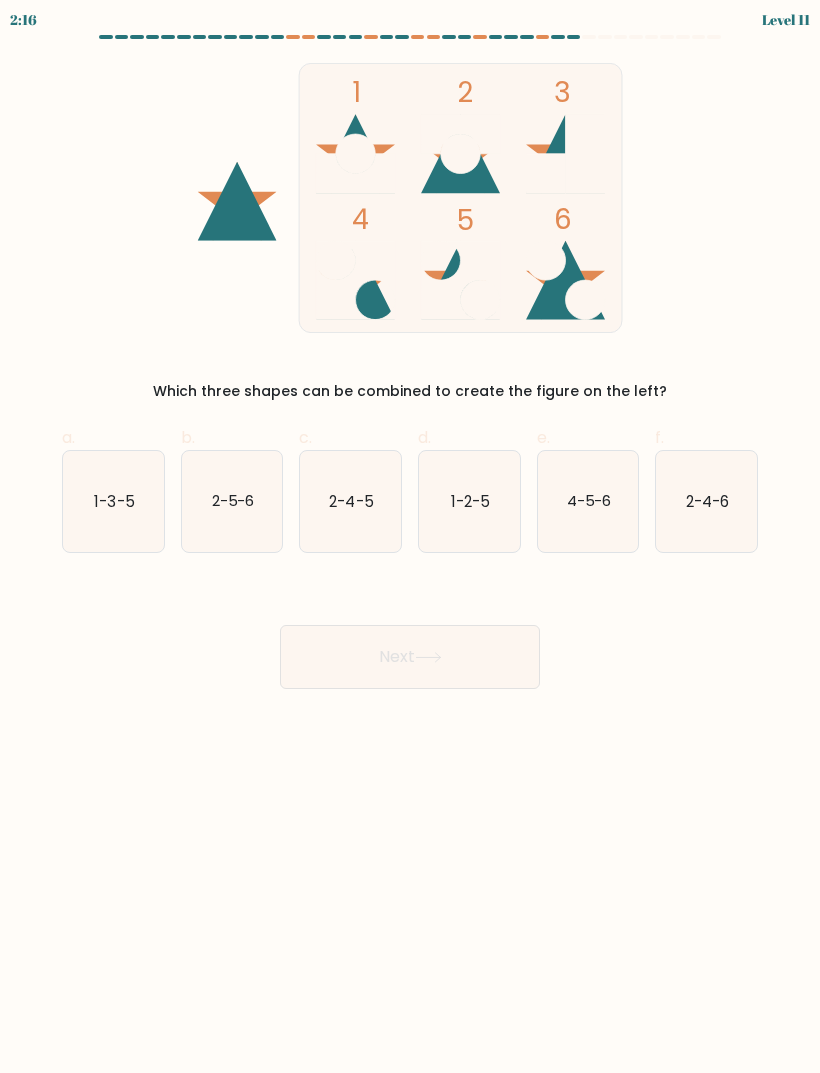 click on "2-4-5" 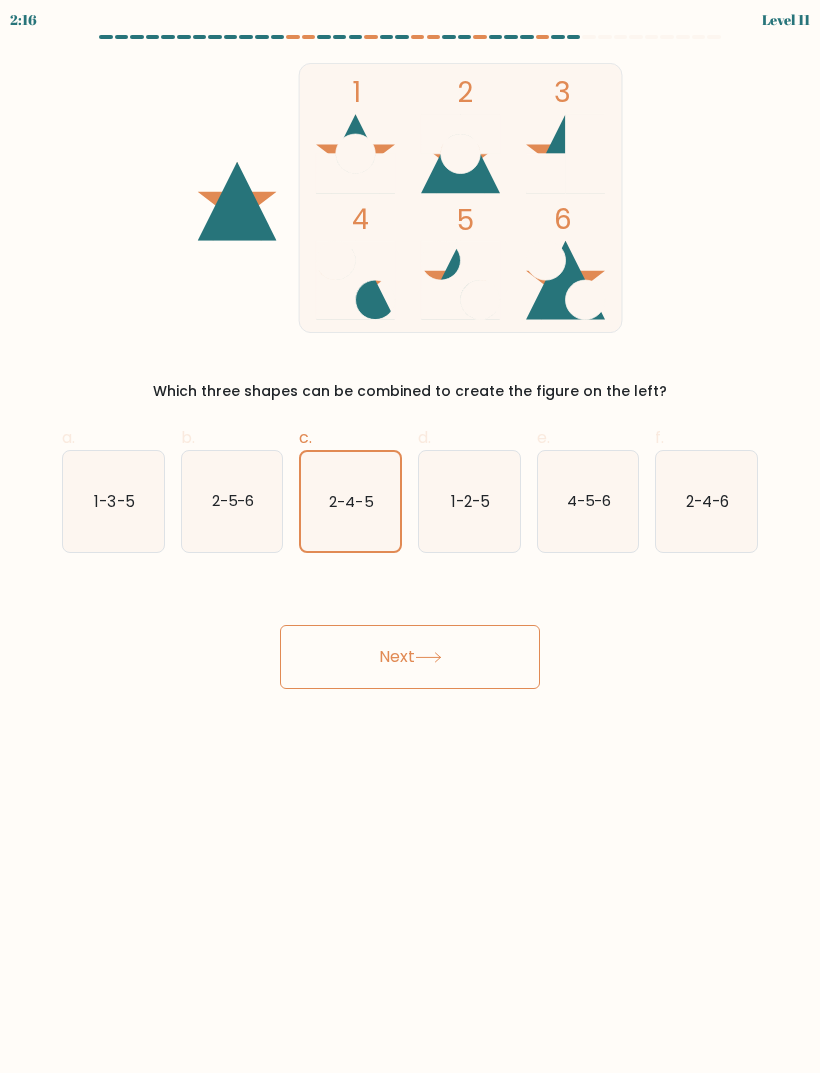 click on "Next" at bounding box center [410, 657] 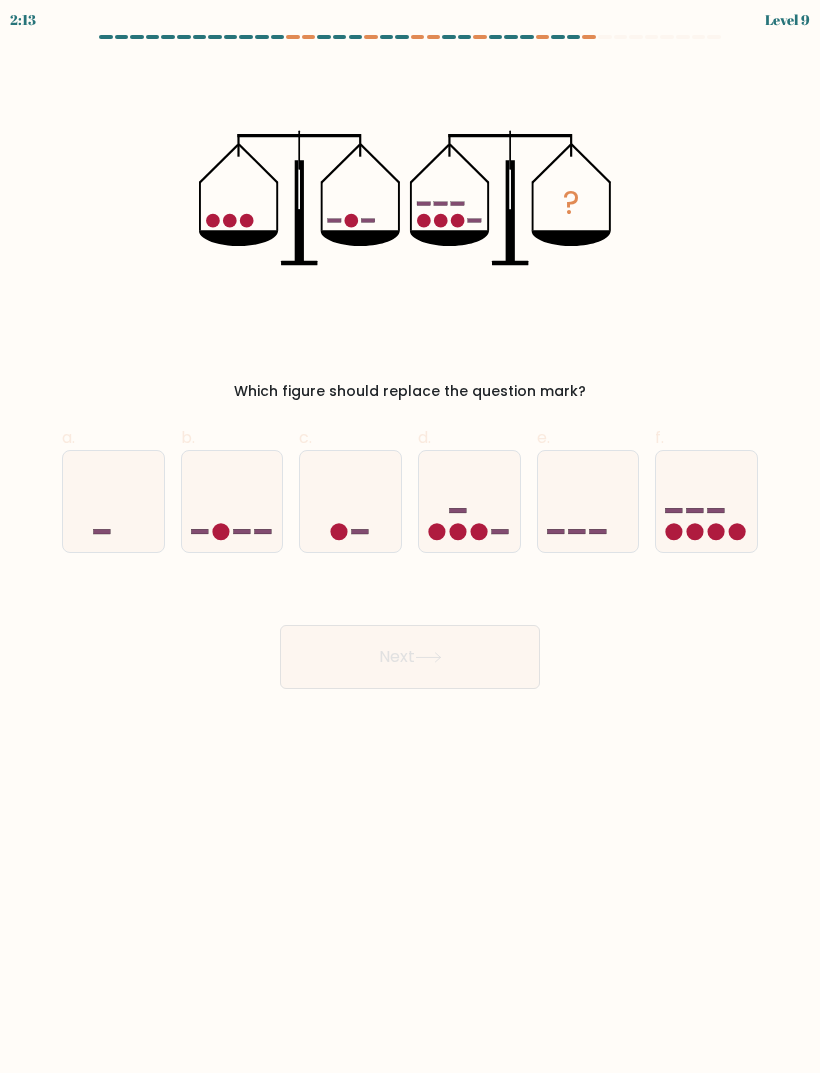 click 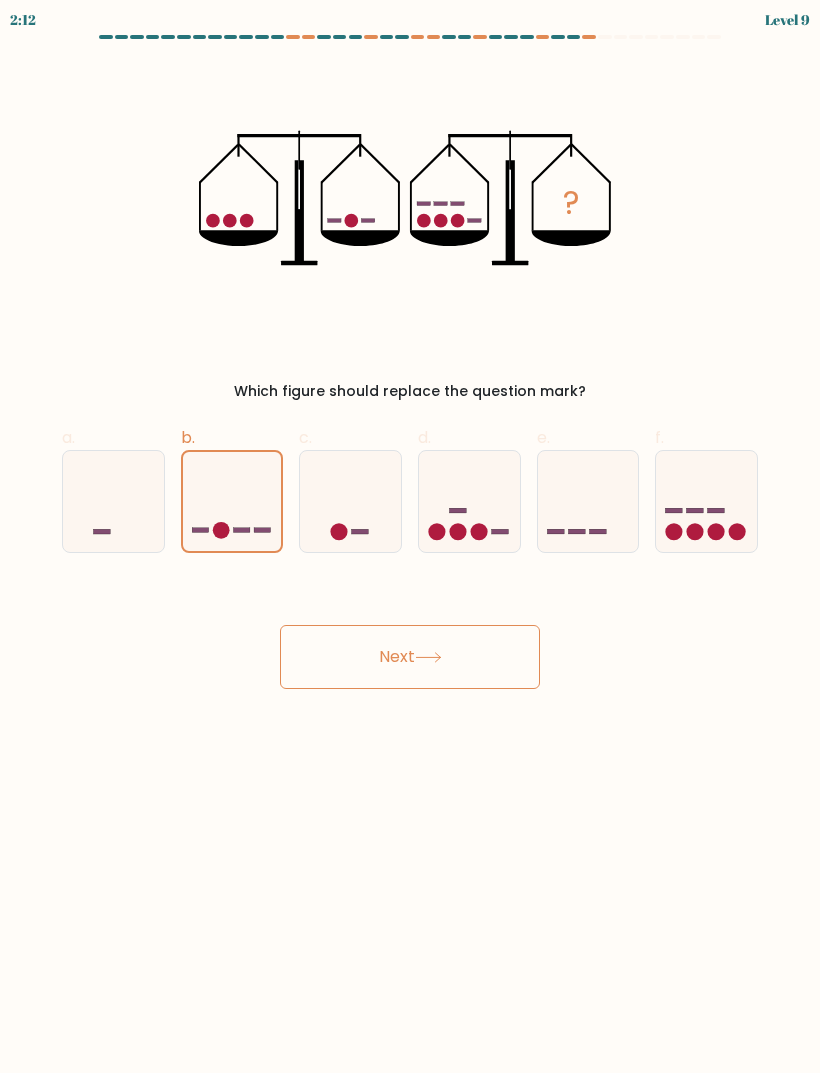 click on "Next" at bounding box center [410, 657] 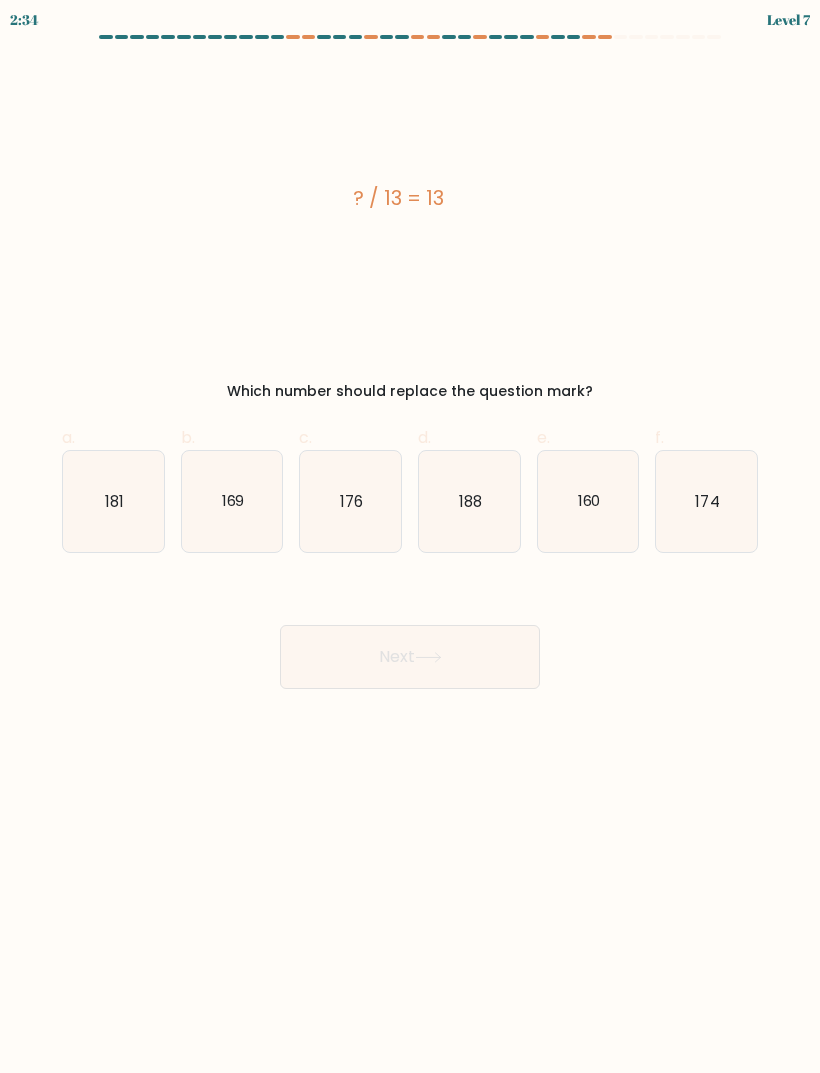 click on "181" 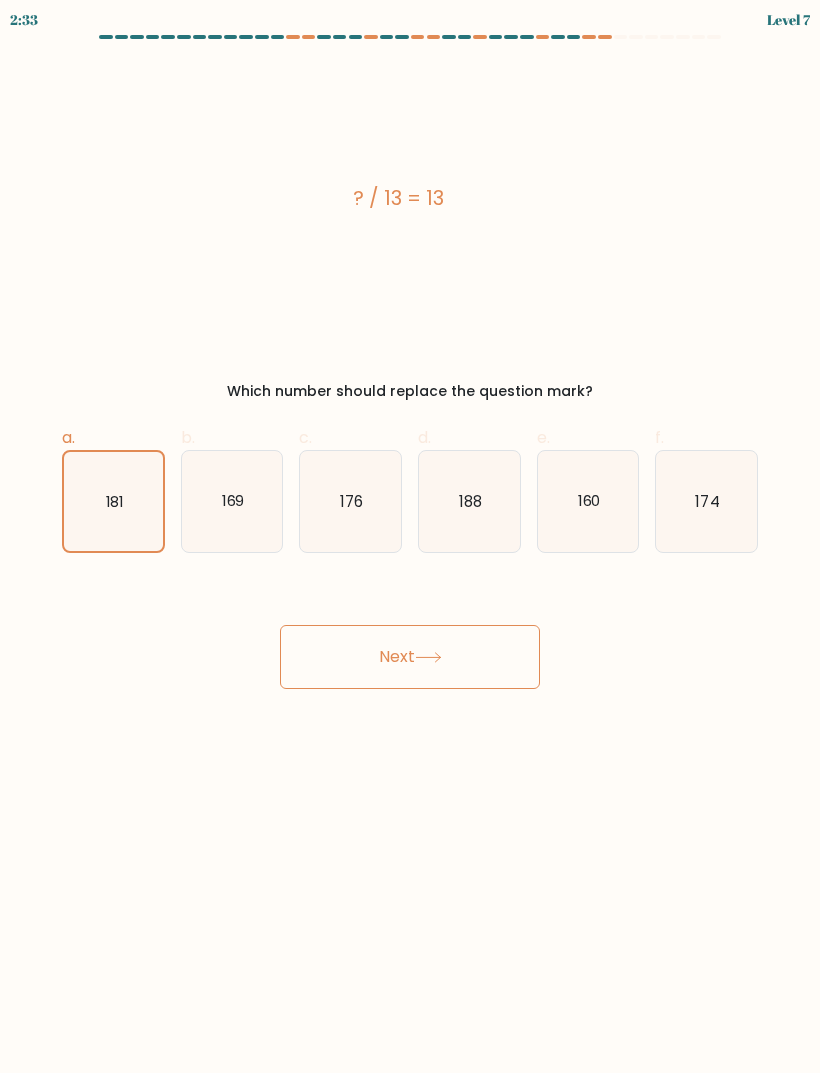 click on "Next" at bounding box center (410, 657) 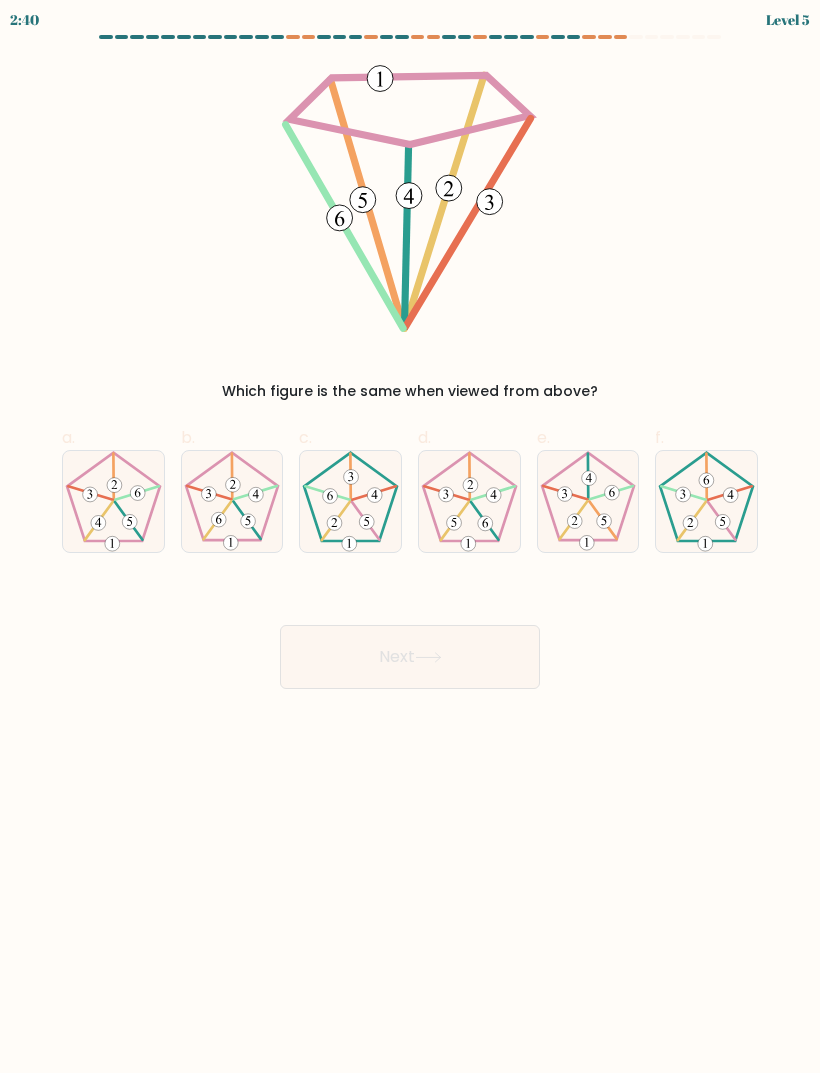 click 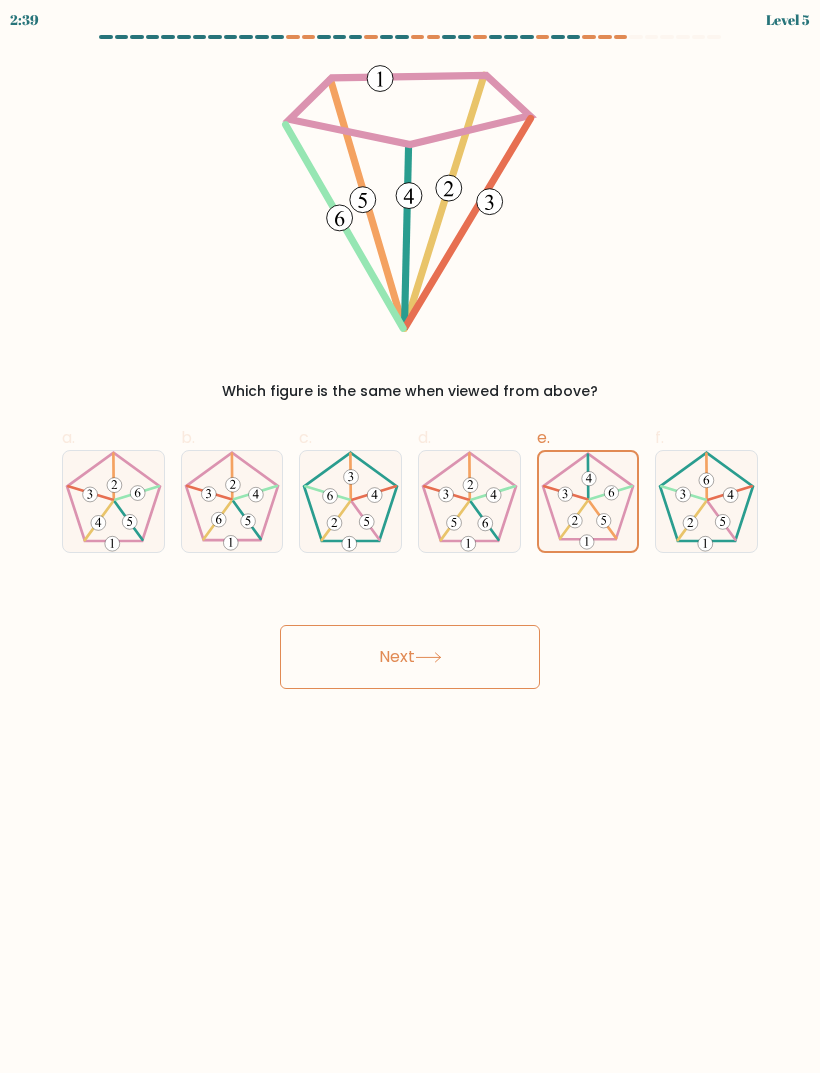 click on "Next" at bounding box center [410, 657] 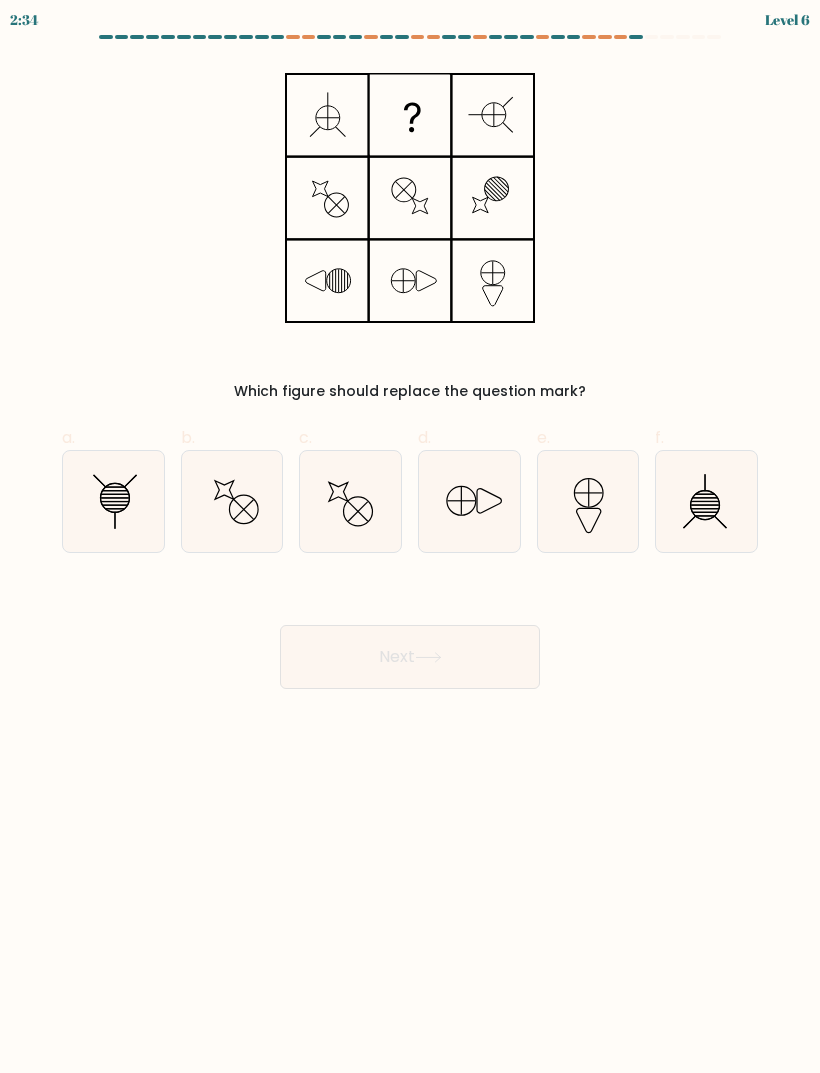 click 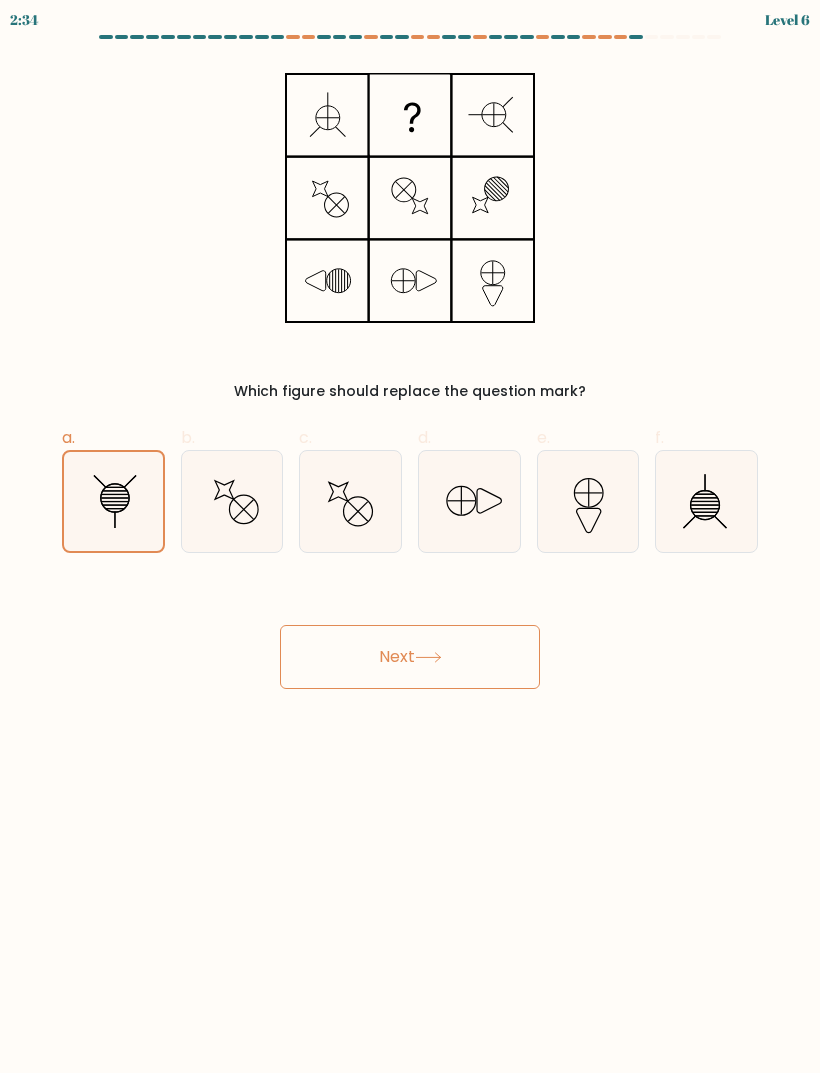 click on "Next" at bounding box center [410, 657] 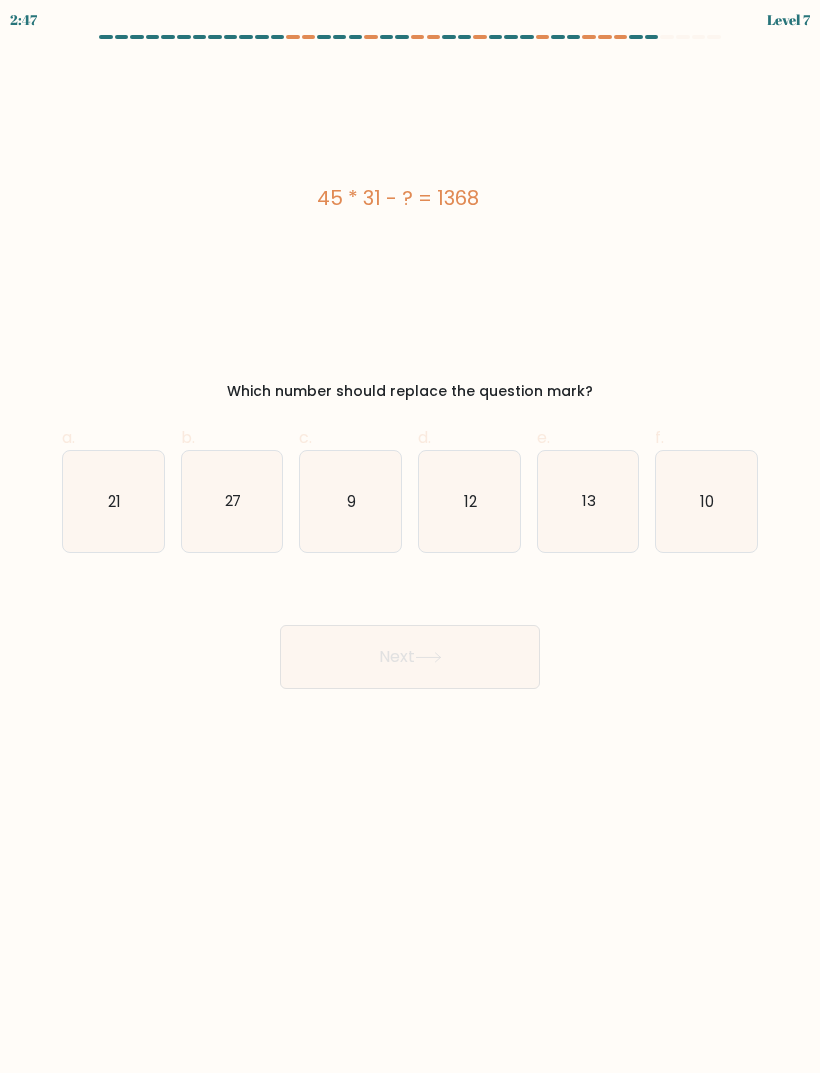 click on "27" 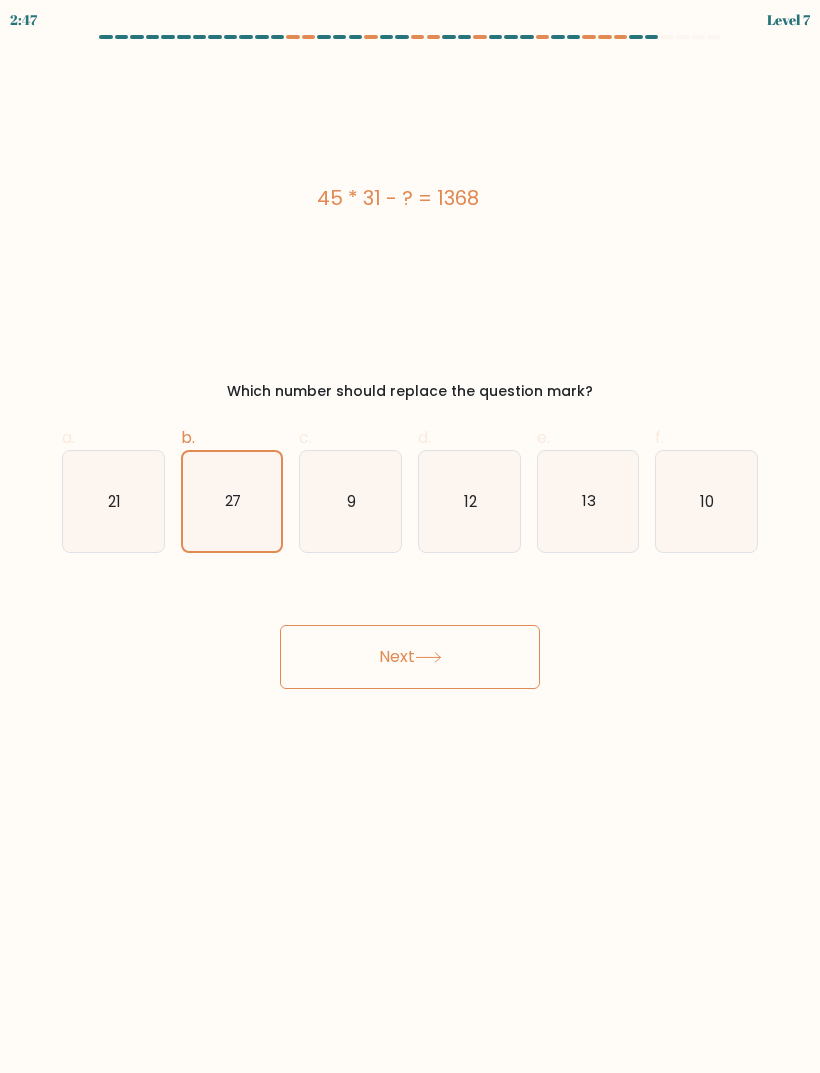 click on "Next" at bounding box center (410, 657) 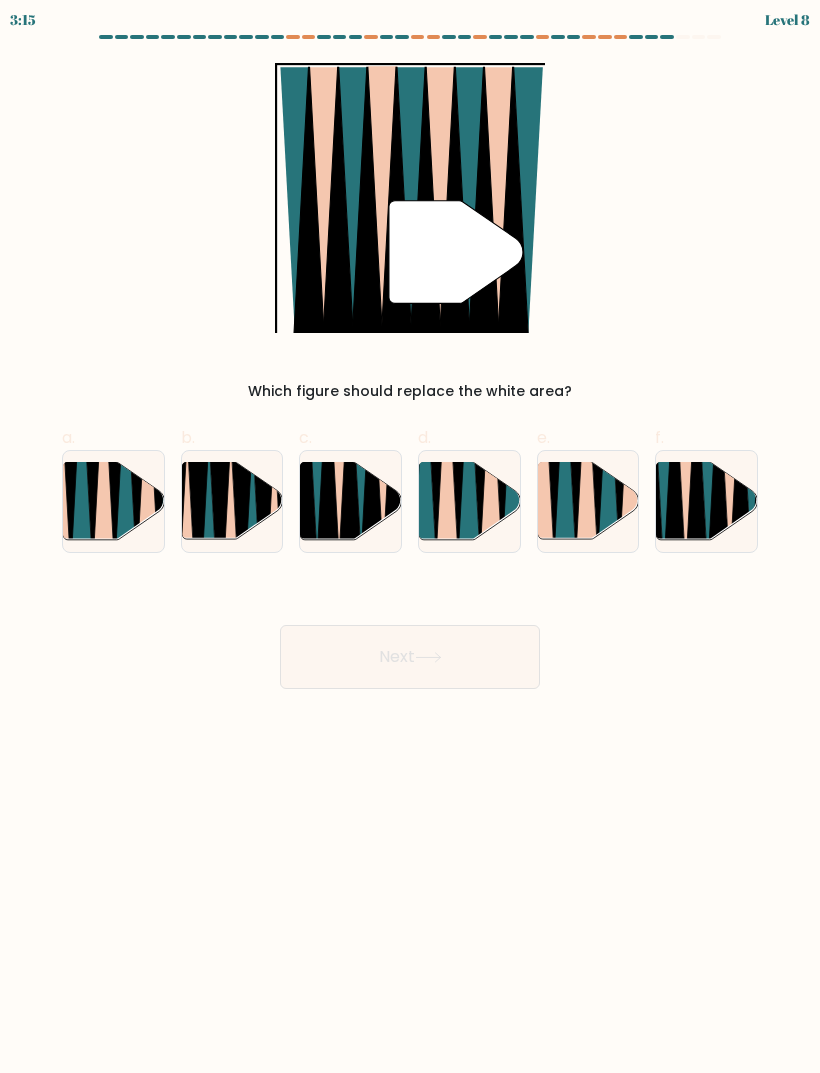 click 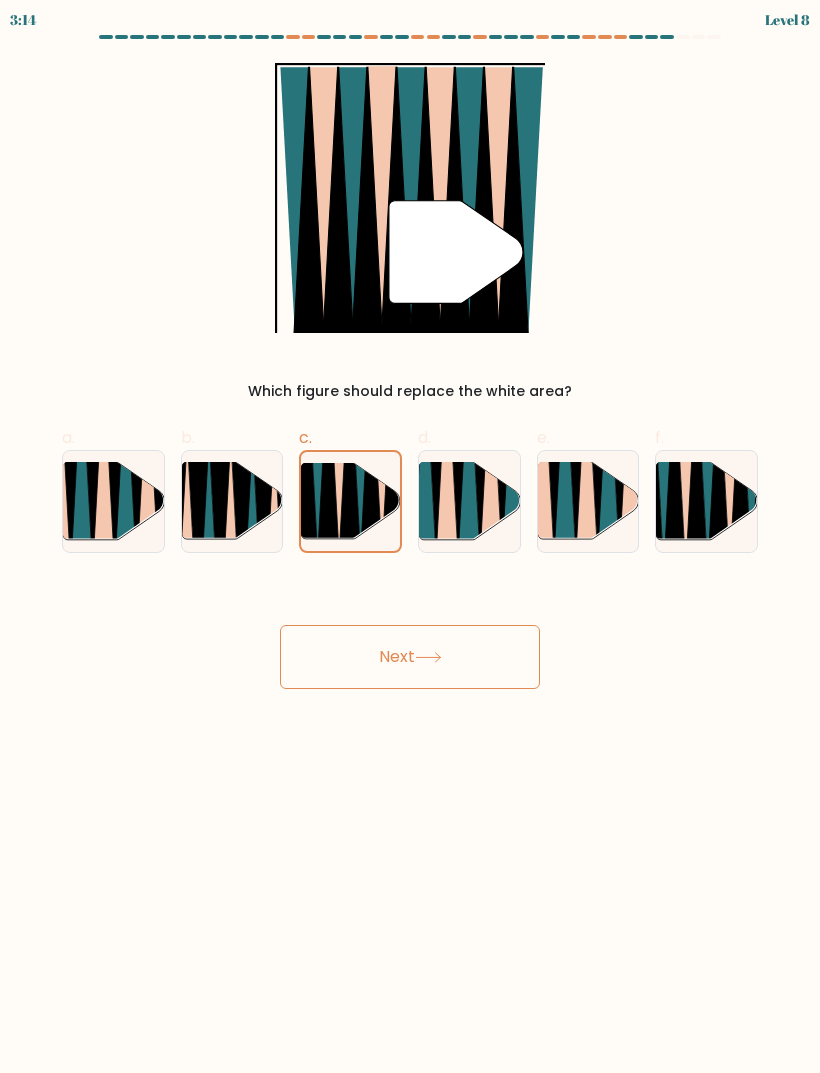 click on "Next" at bounding box center [410, 657] 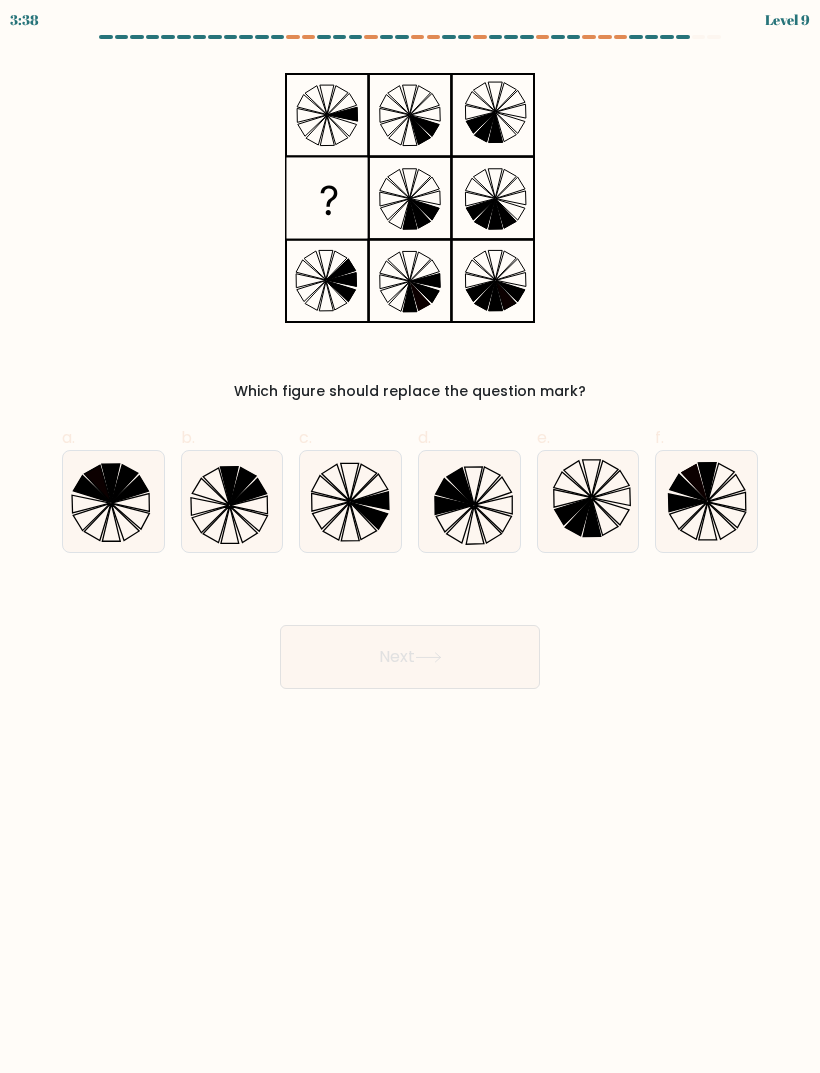 click 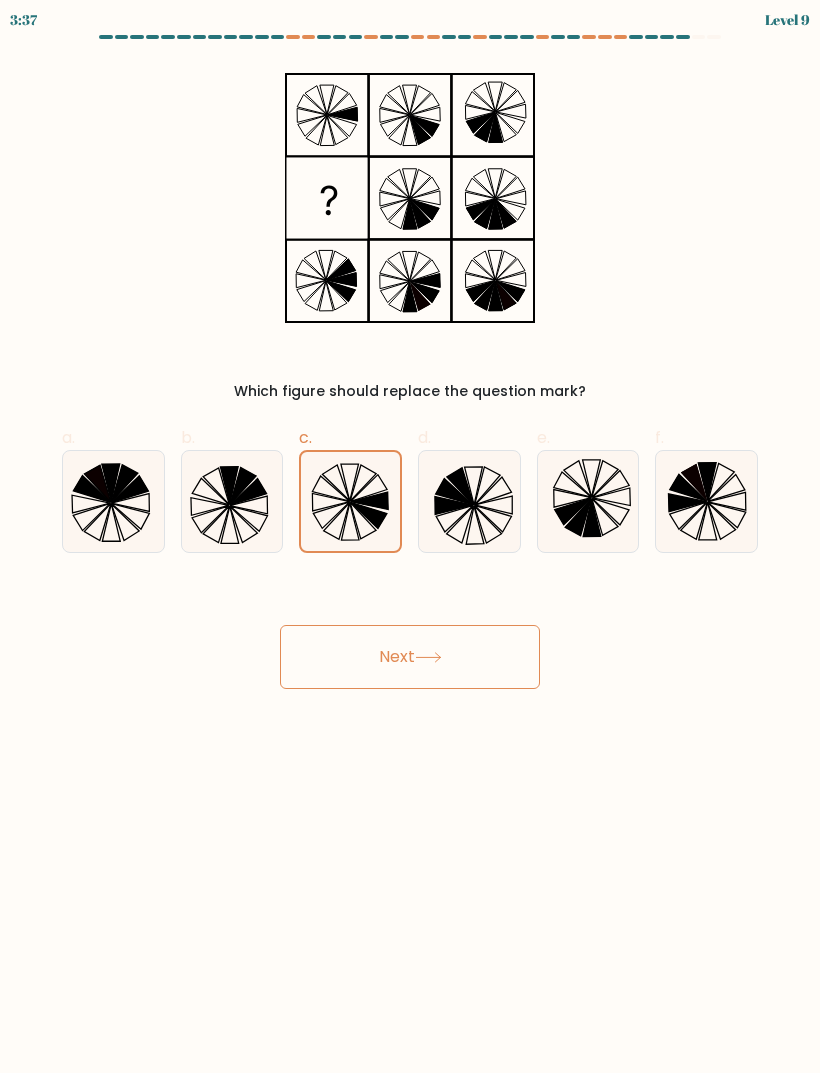 click on "Next" at bounding box center [410, 657] 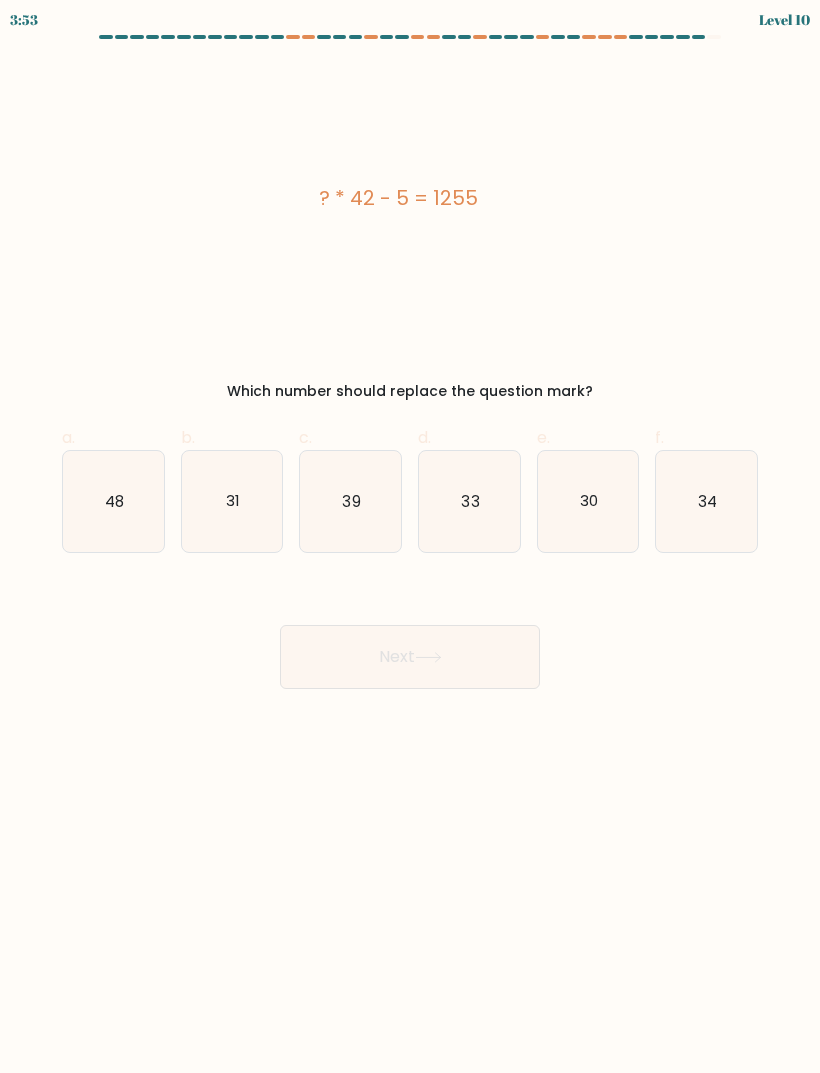 click on "30" 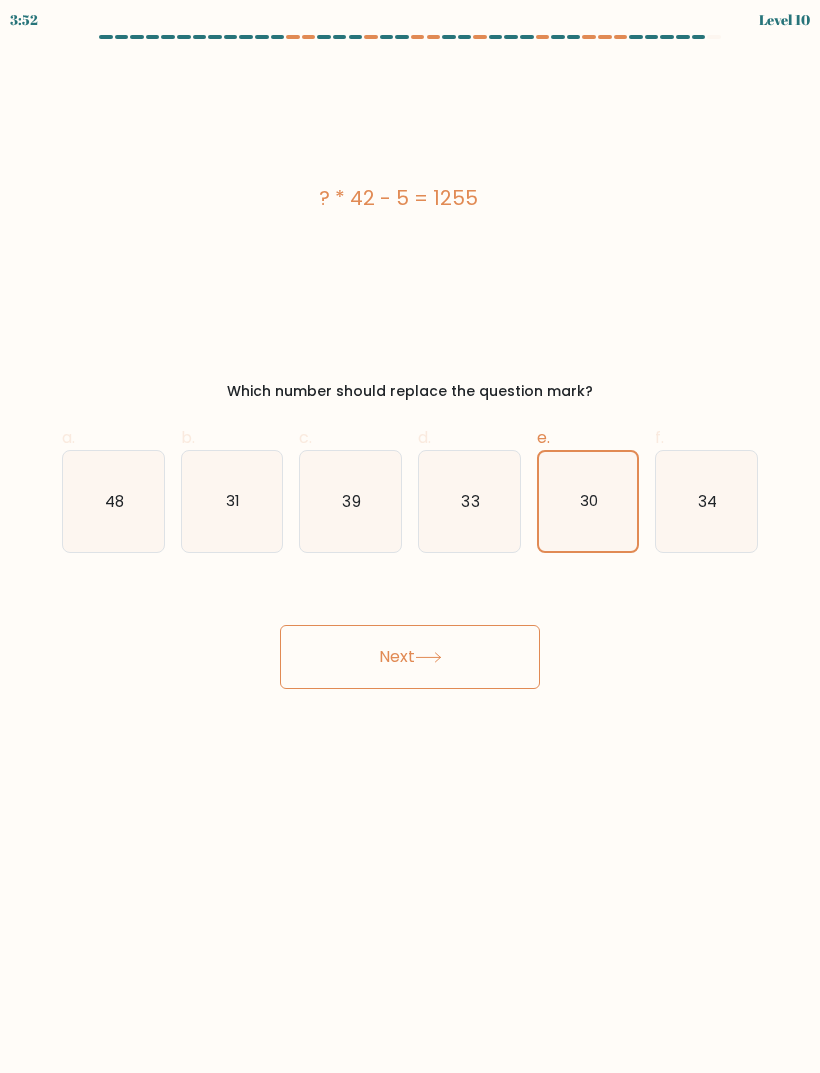 click on "Next" at bounding box center [410, 657] 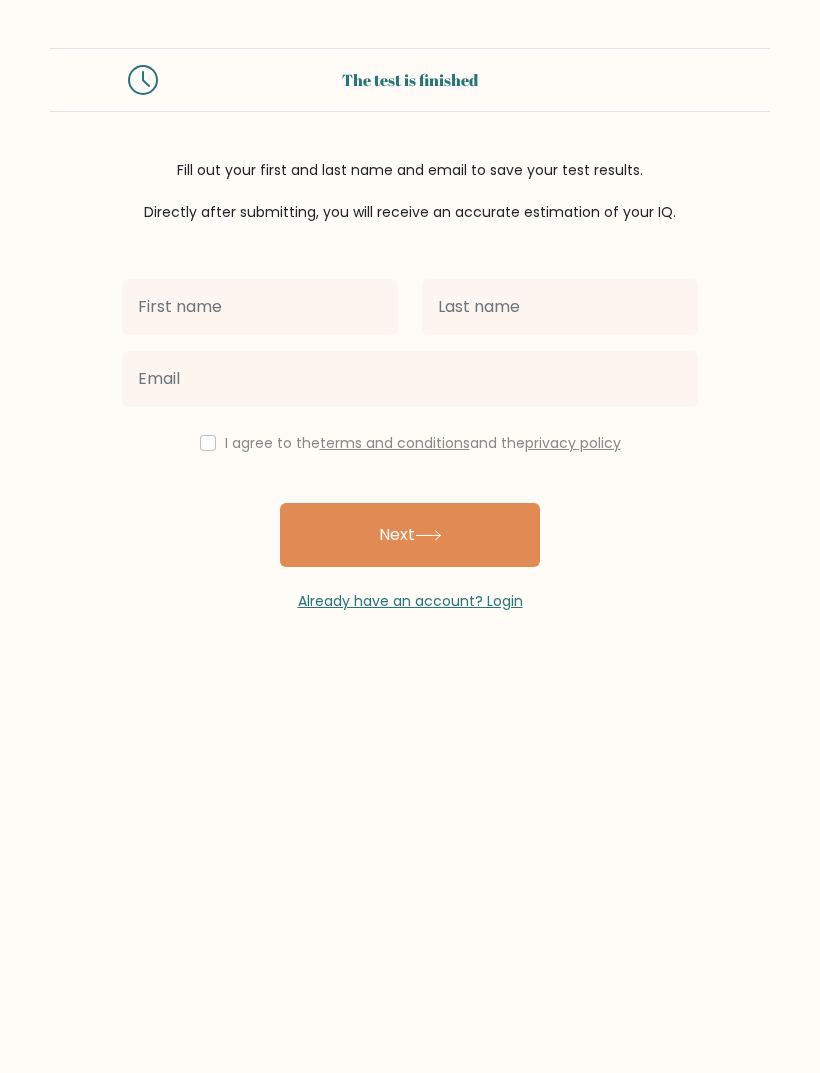 scroll, scrollTop: 0, scrollLeft: 0, axis: both 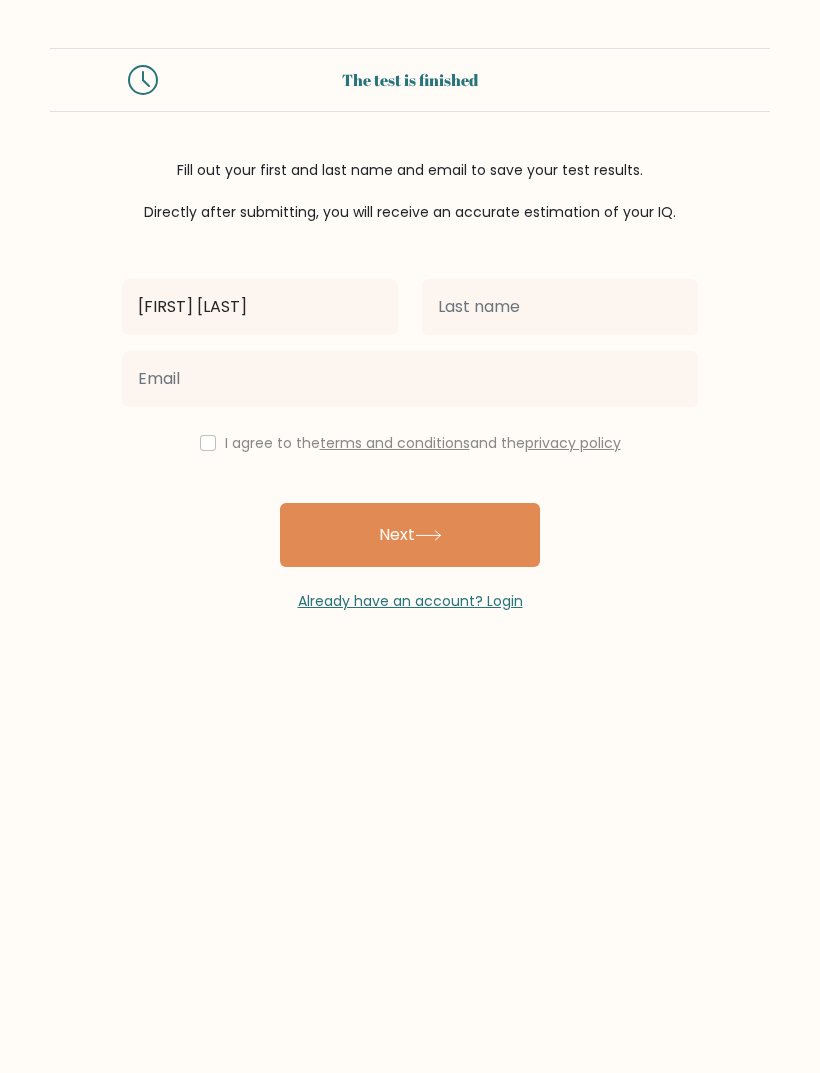 type on "[FIRST] [LAST]" 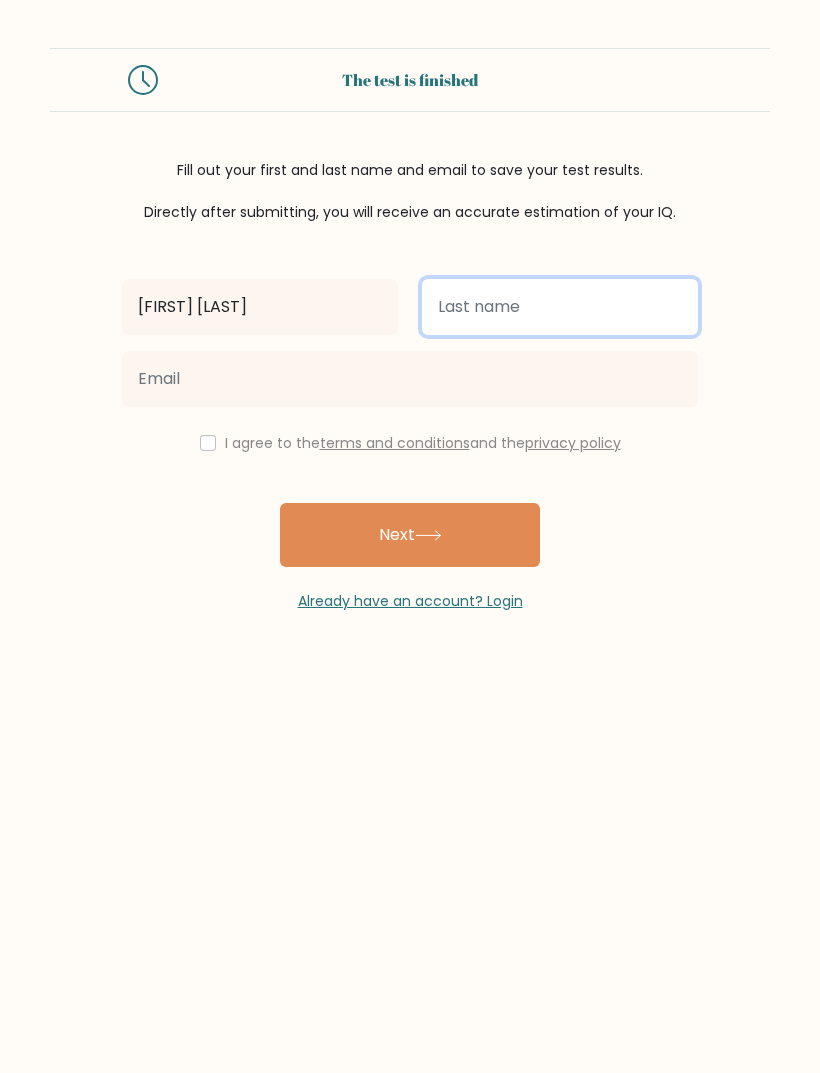 click at bounding box center [560, 307] 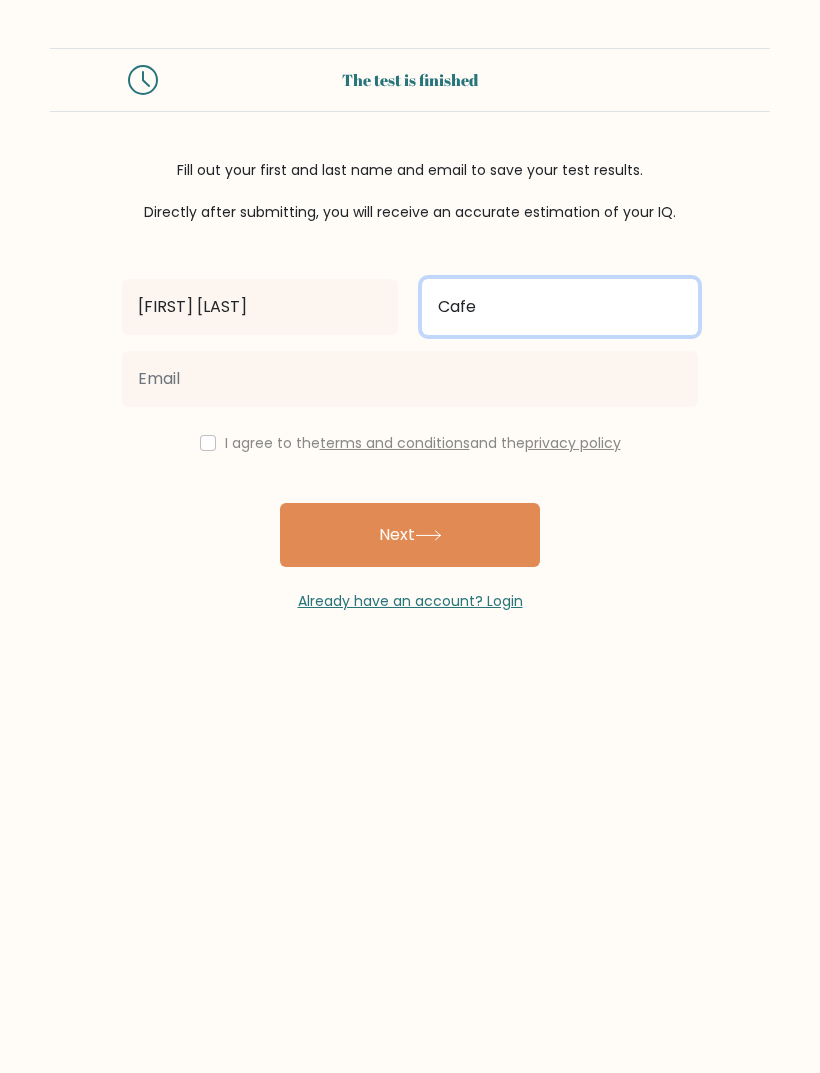 type on "Cafe" 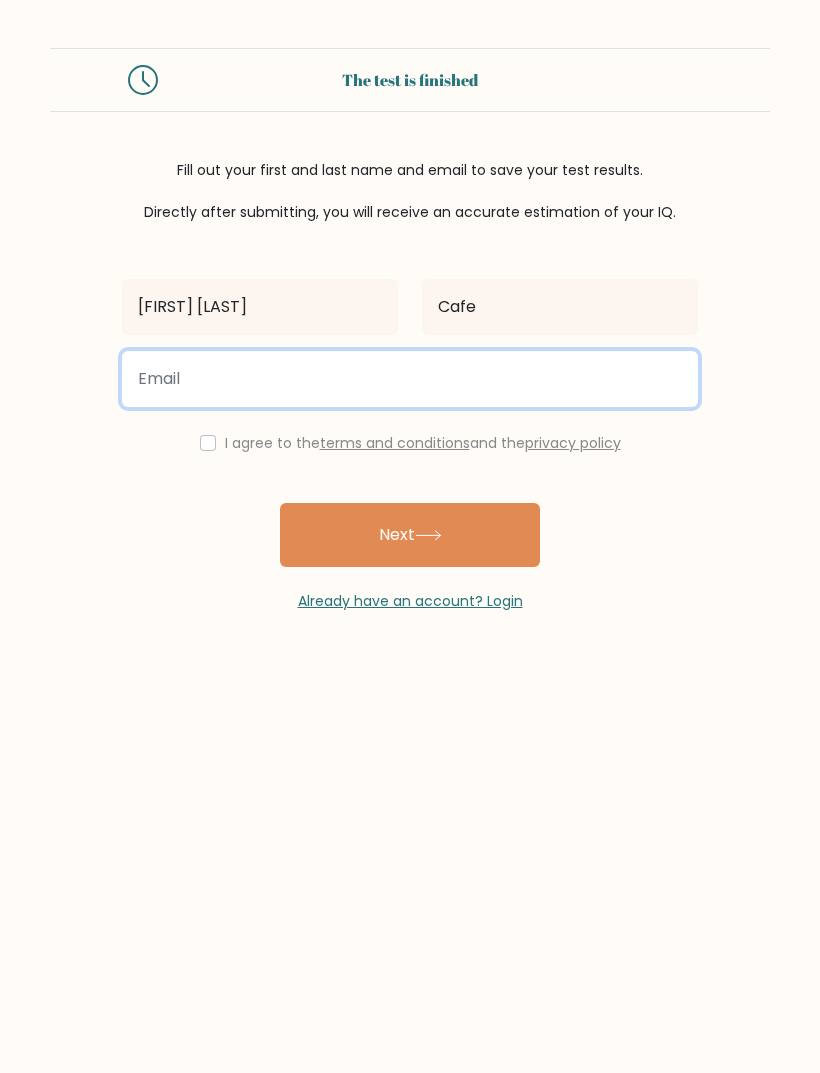 click at bounding box center (410, 379) 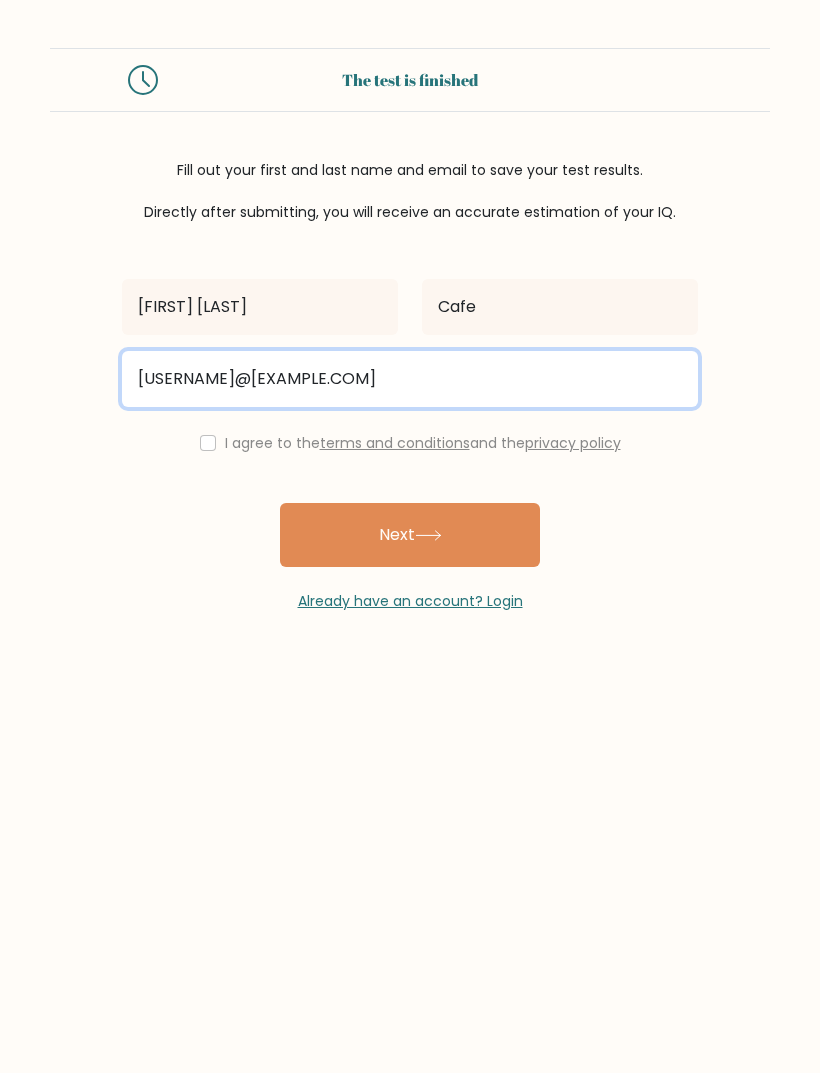 type on "[USERNAME]@[EXAMPLE.COM]" 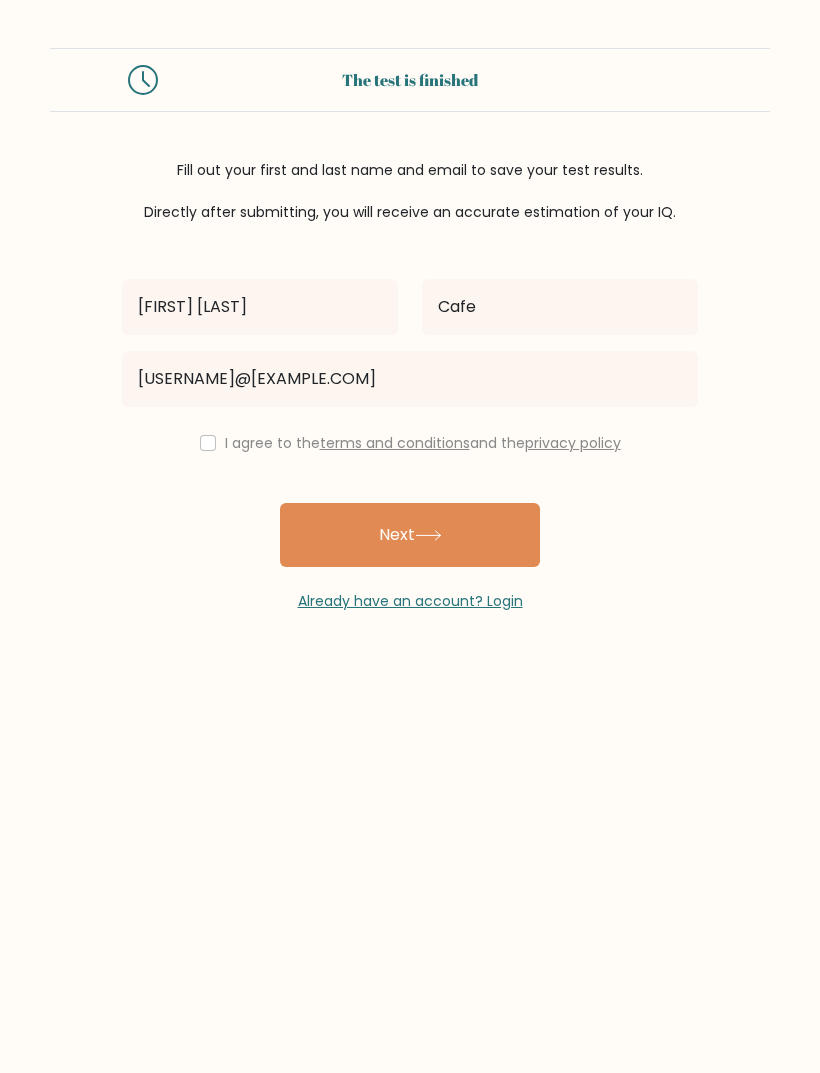 click at bounding box center [208, 443] 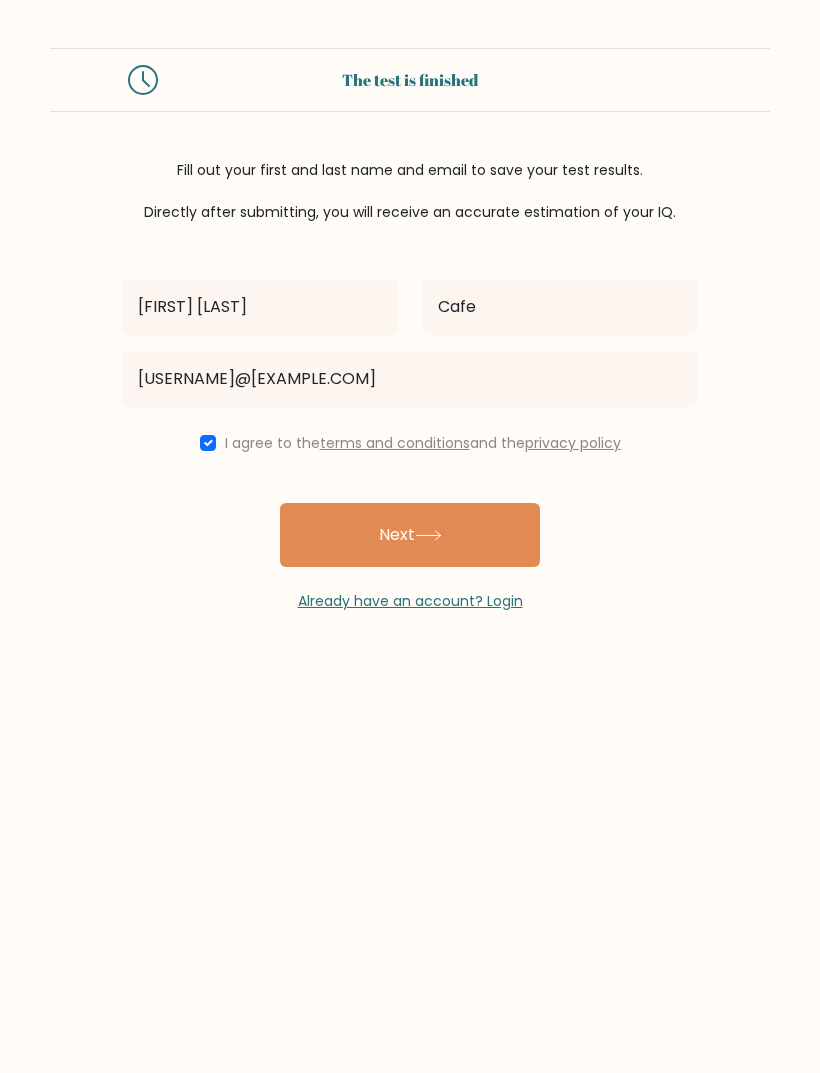 click on "Next" at bounding box center [410, 535] 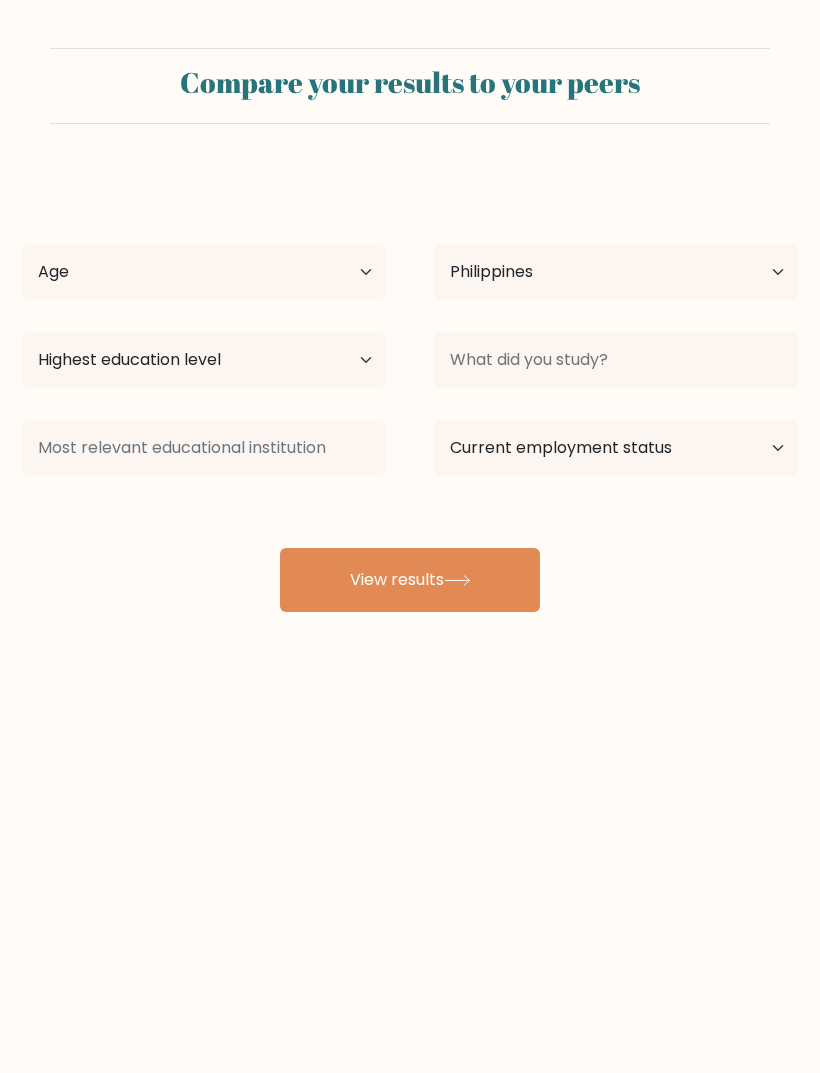 select on "PH" 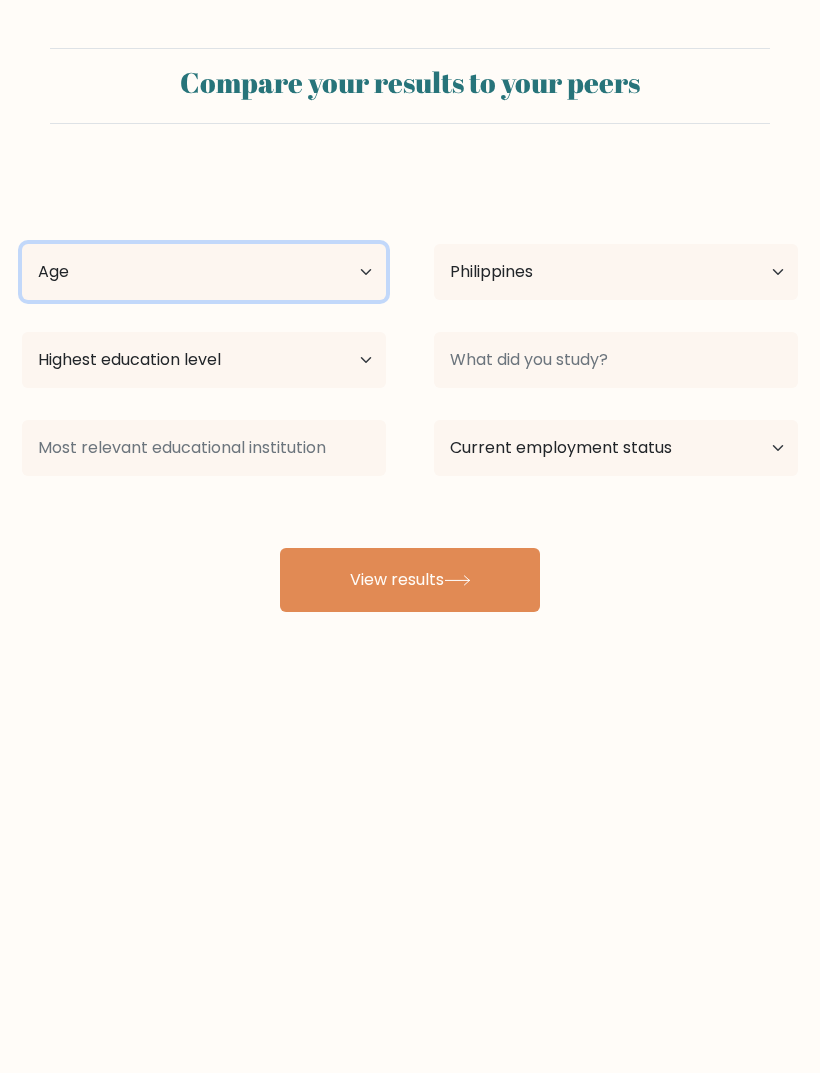 click on "Age
Under 18 years old
18-24 years old
25-34 years old
35-44 years old
45-54 years old
55-64 years old
65 years old and above" at bounding box center [204, 272] 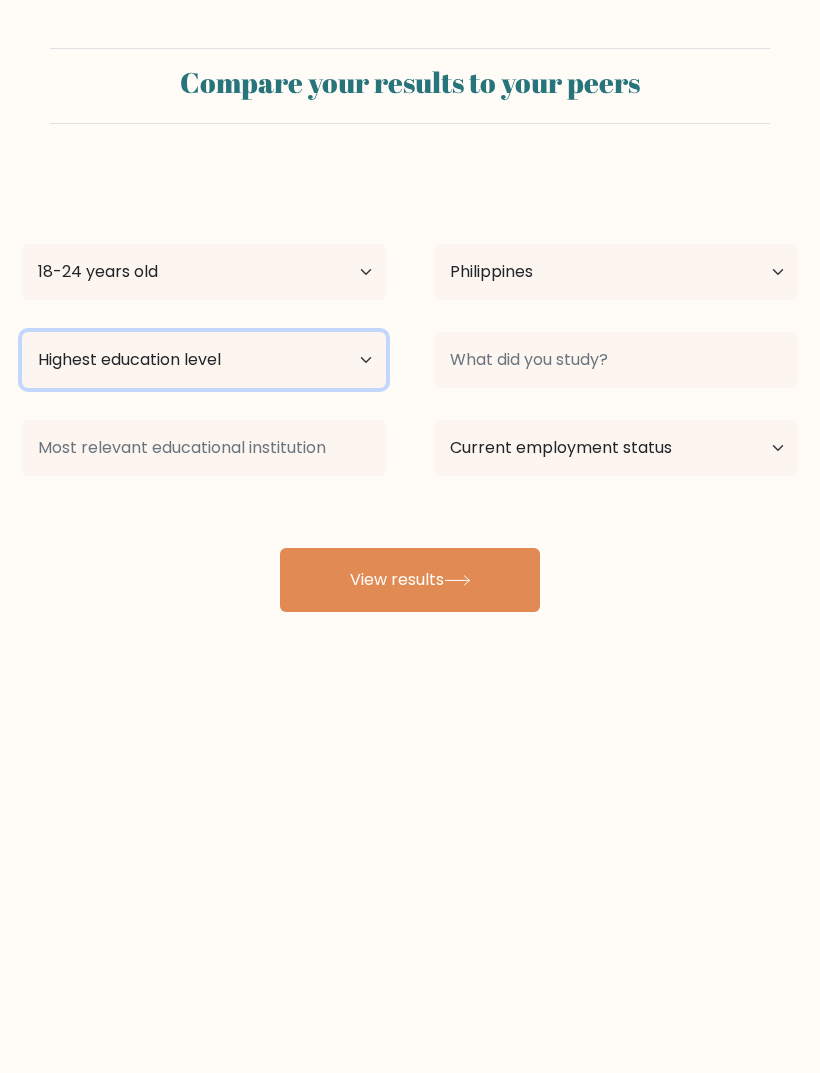 click on "Highest education level
No schooling
Primary
Lower Secondary
Upper Secondary
Occupation Specific
Bachelor's degree
Master's degree
Doctoral degree" at bounding box center (204, 360) 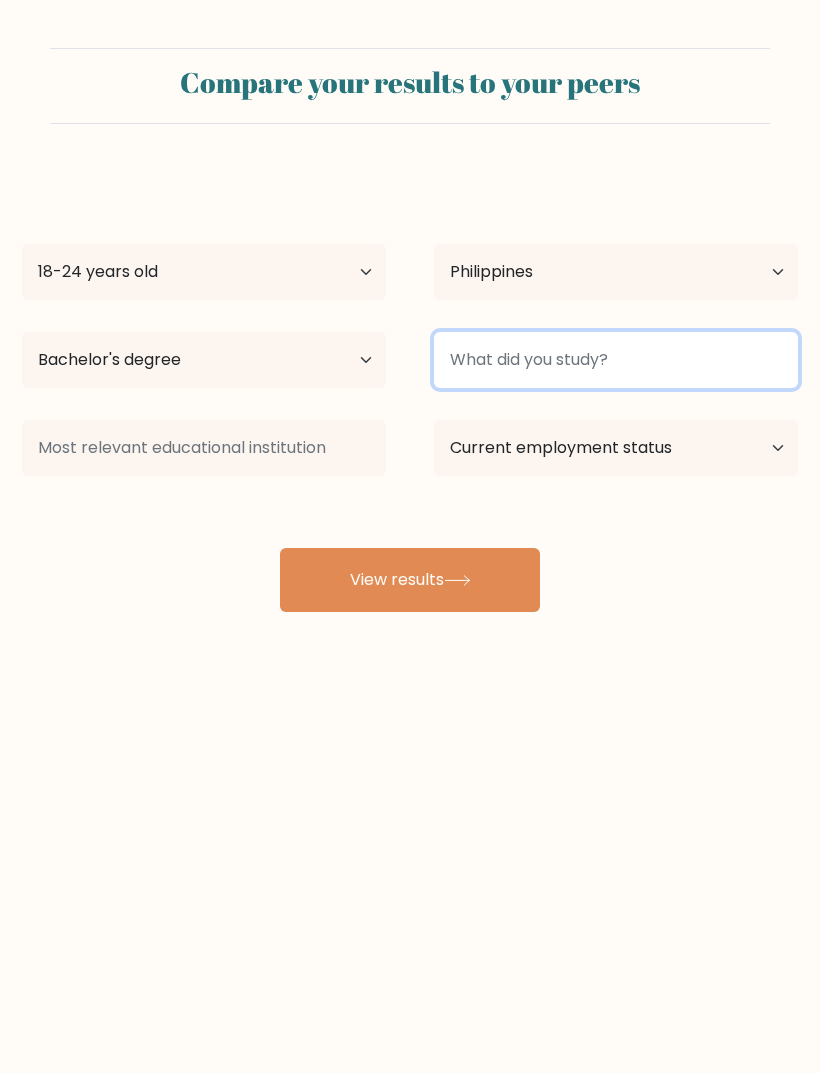 click at bounding box center (616, 360) 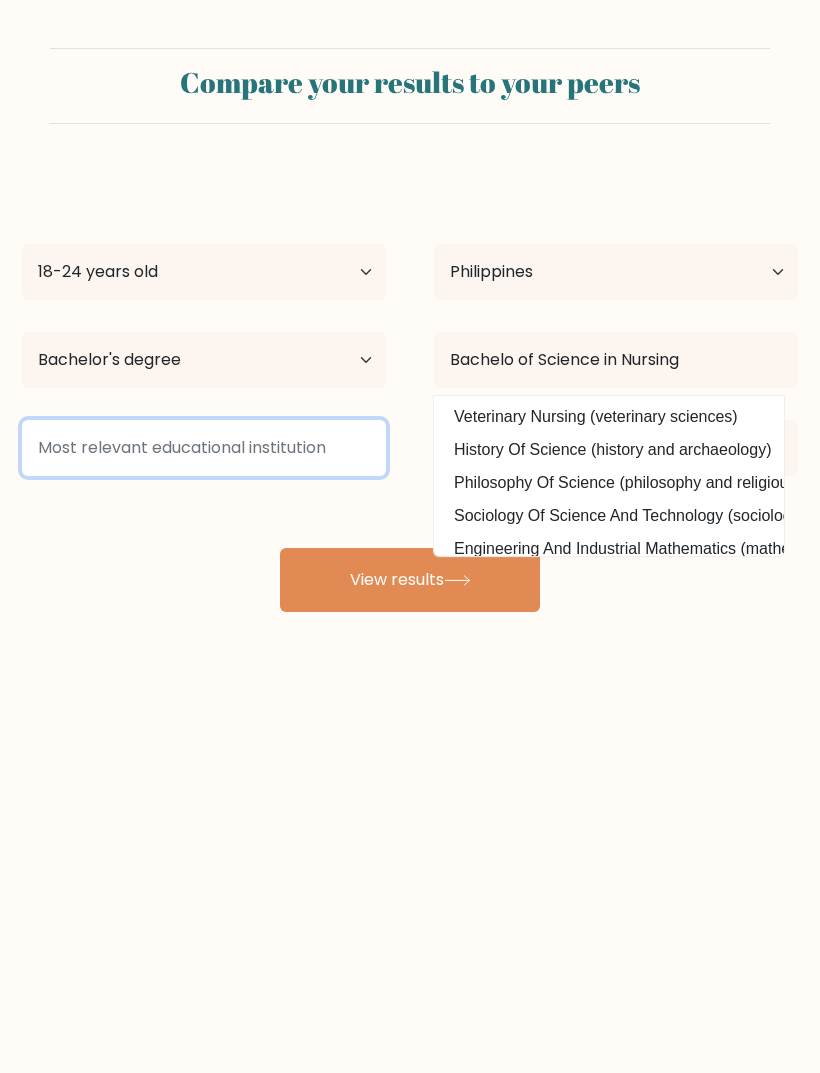 click at bounding box center [204, 448] 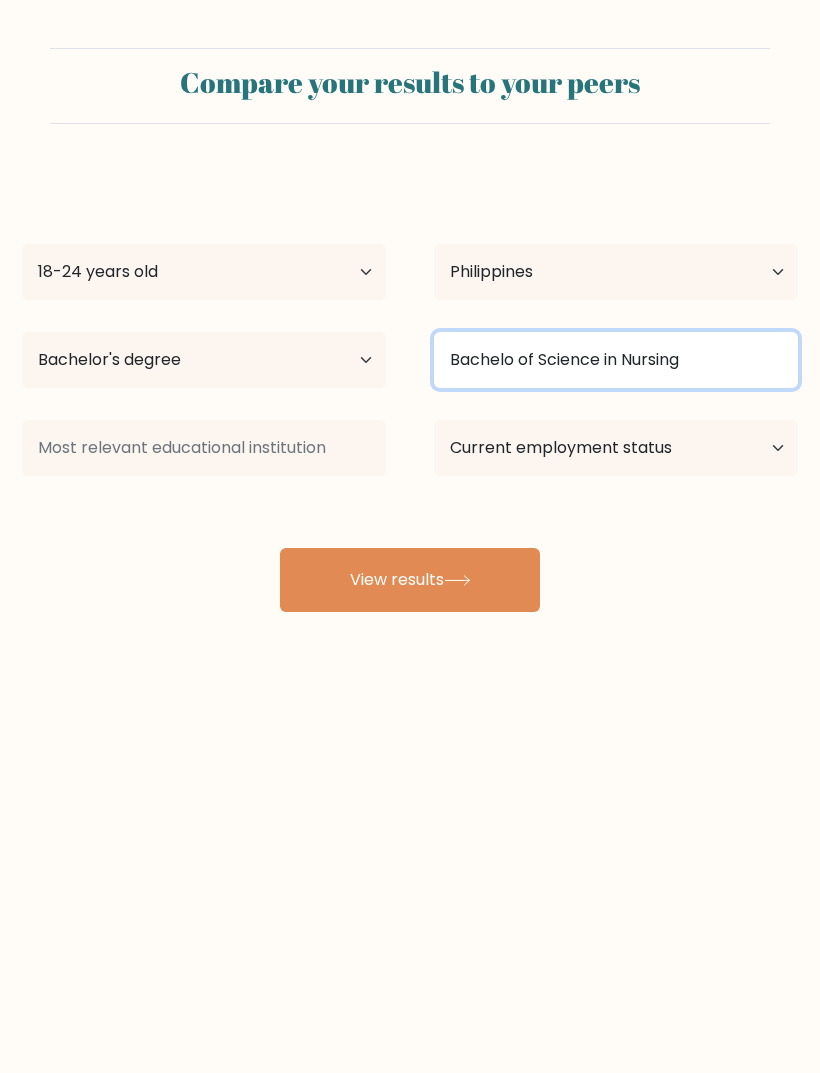 click on "Bachelo of Science in Nursing" at bounding box center [616, 360] 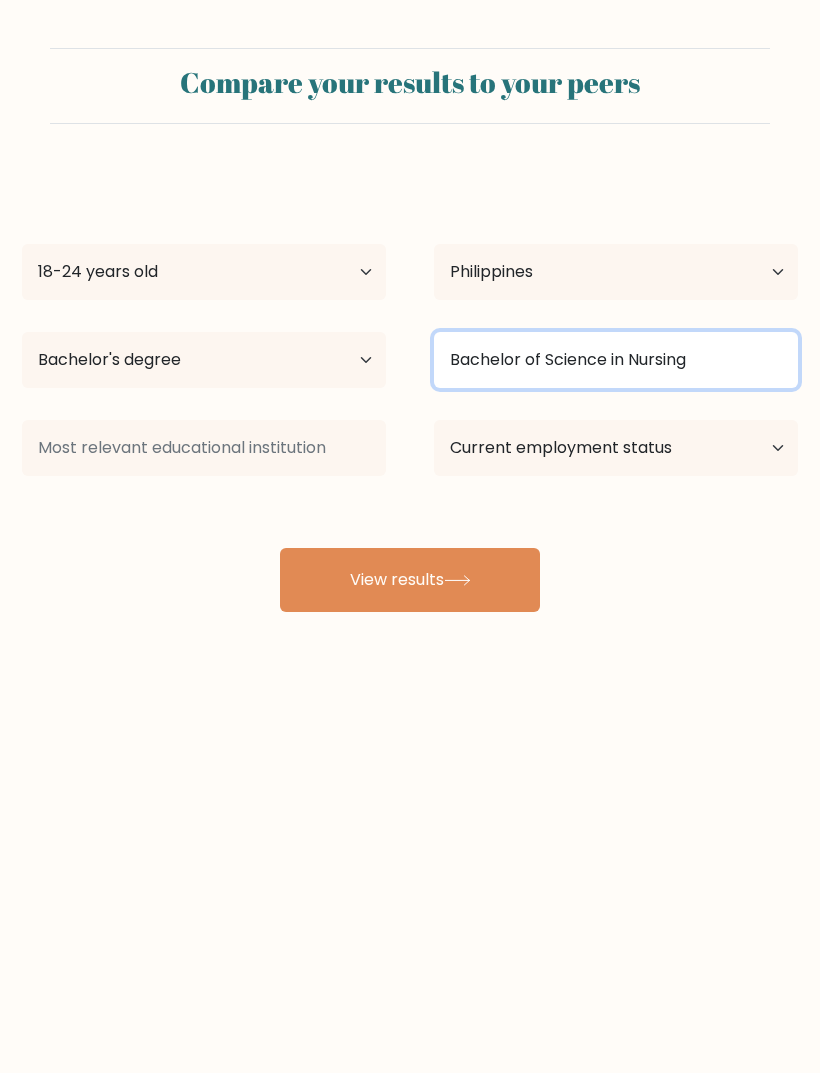 type on "Bachelor of Science in Nursing" 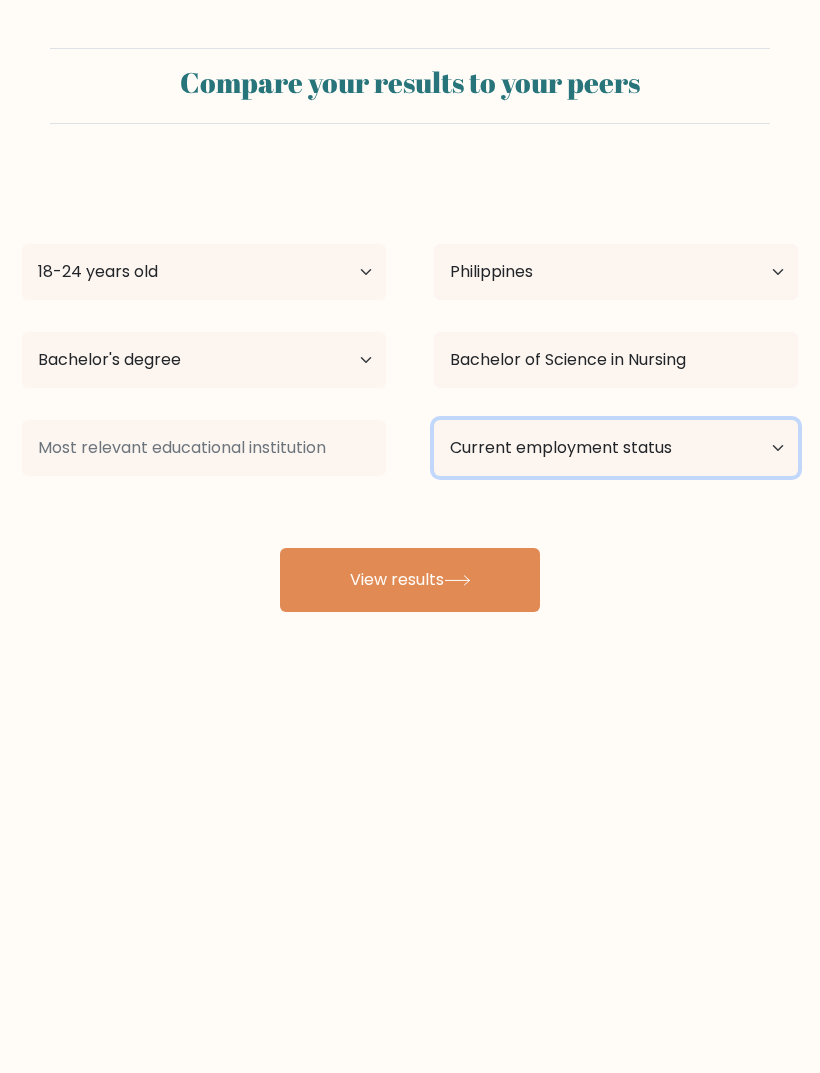 click on "Current employment status
Employed
Student
Retired
Other / prefer not to answer" at bounding box center (616, 448) 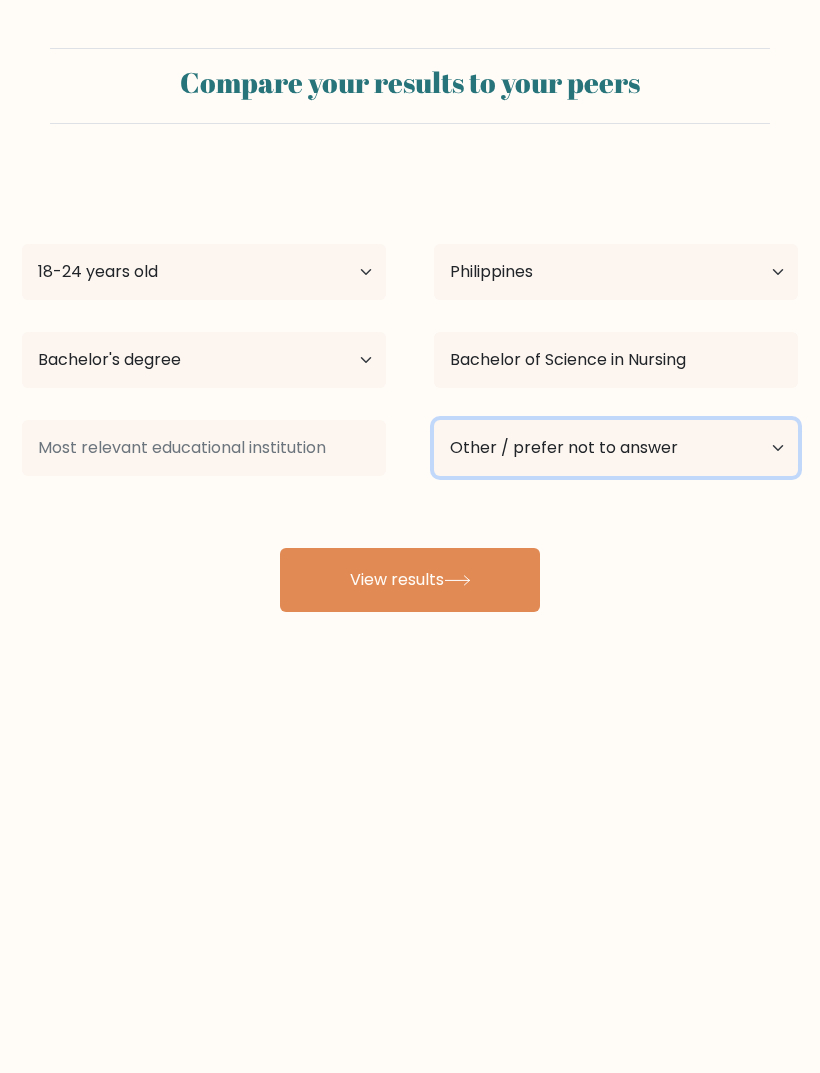 click on "Current employment status
Employed
Student
Retired
Other / prefer not to answer" at bounding box center (616, 448) 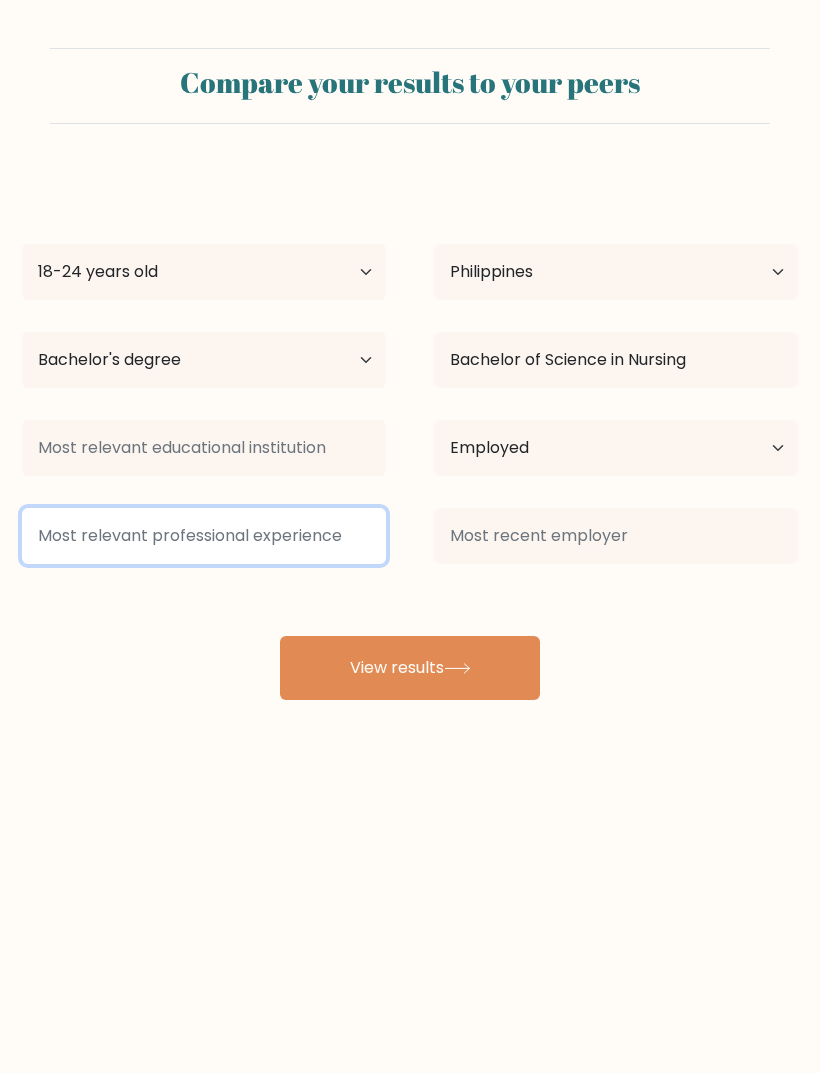 click at bounding box center [204, 536] 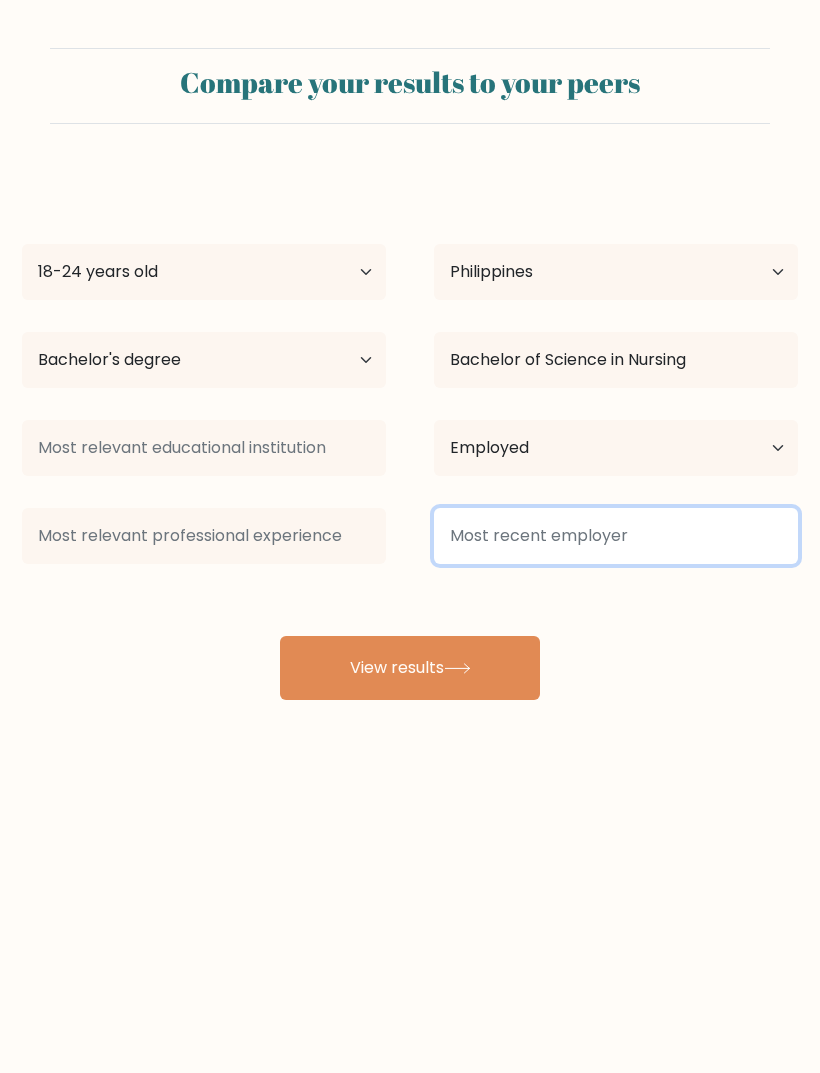 click at bounding box center (616, 536) 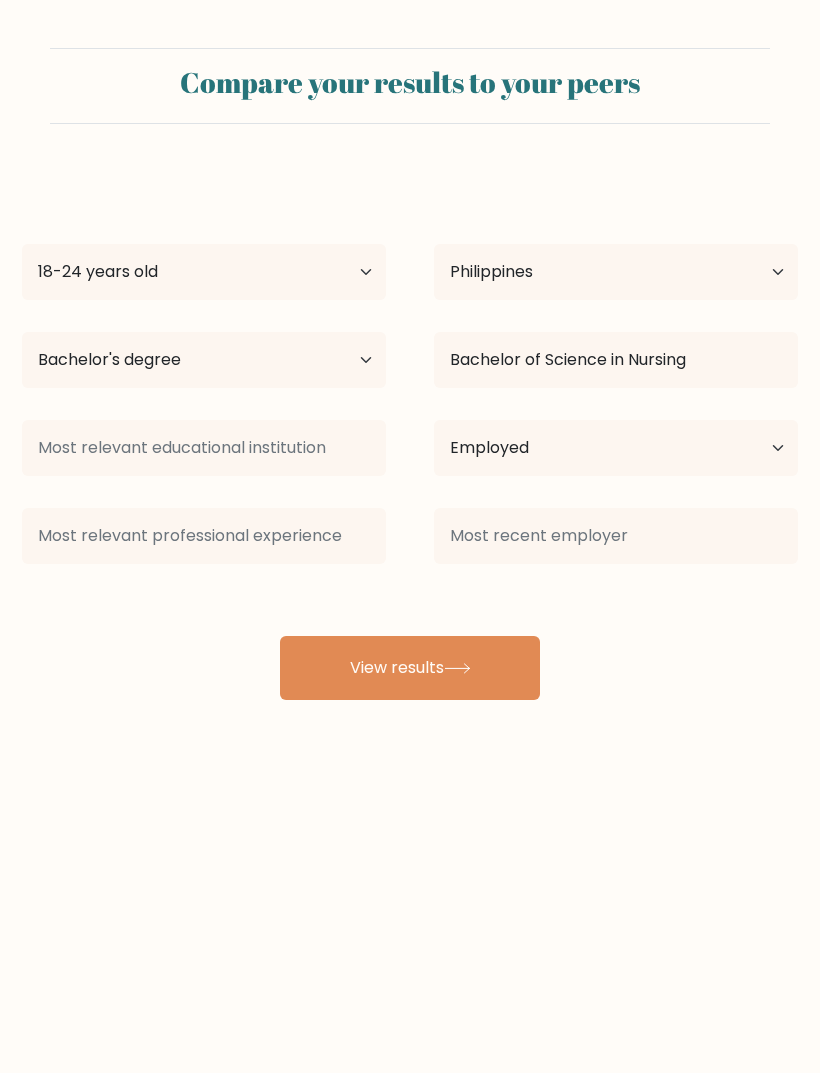 click on "Sophia Angelica
Cafe
Age
Under 18 years old
18-24 years old
25-34 years old
35-44 years old
45-54 years old
55-64 years old
65 years old and above
Country
Afghanistan
Albania
Algeria
American Samoa
Andorra
Angola
Anguilla
Antarctica
Antigua and Barbuda
Argentina
Armenia
Aruba
Australia
Austria
Azerbaijan
Bahamas
Bahrain
Bangladesh
Barbados
Belarus
Belgium
Belize
Benin
Bermuda
Bhutan
Bolivia
Bonaire, Sint Eustatius and Saba
Bosnia and Herzegovina
Botswana
Bouvet Island
Brazil" at bounding box center (410, 436) 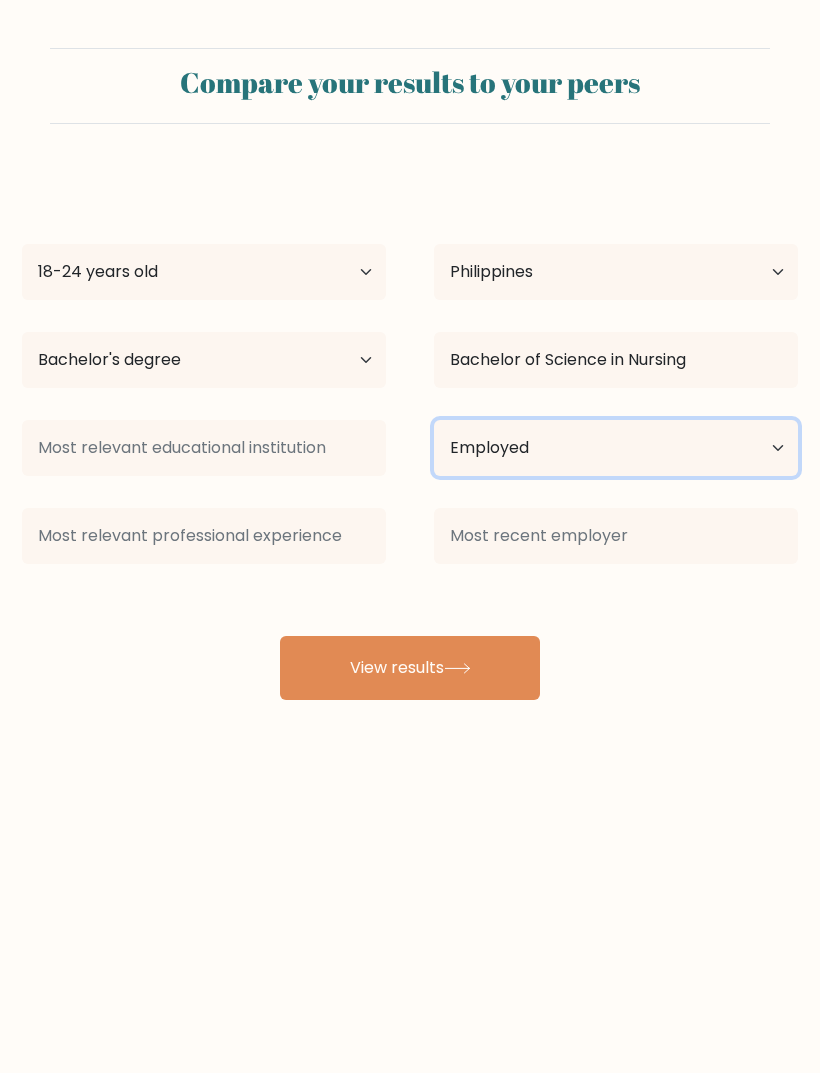click on "Current employment status
Employed
Student
Retired
Other / prefer not to answer" at bounding box center [616, 448] 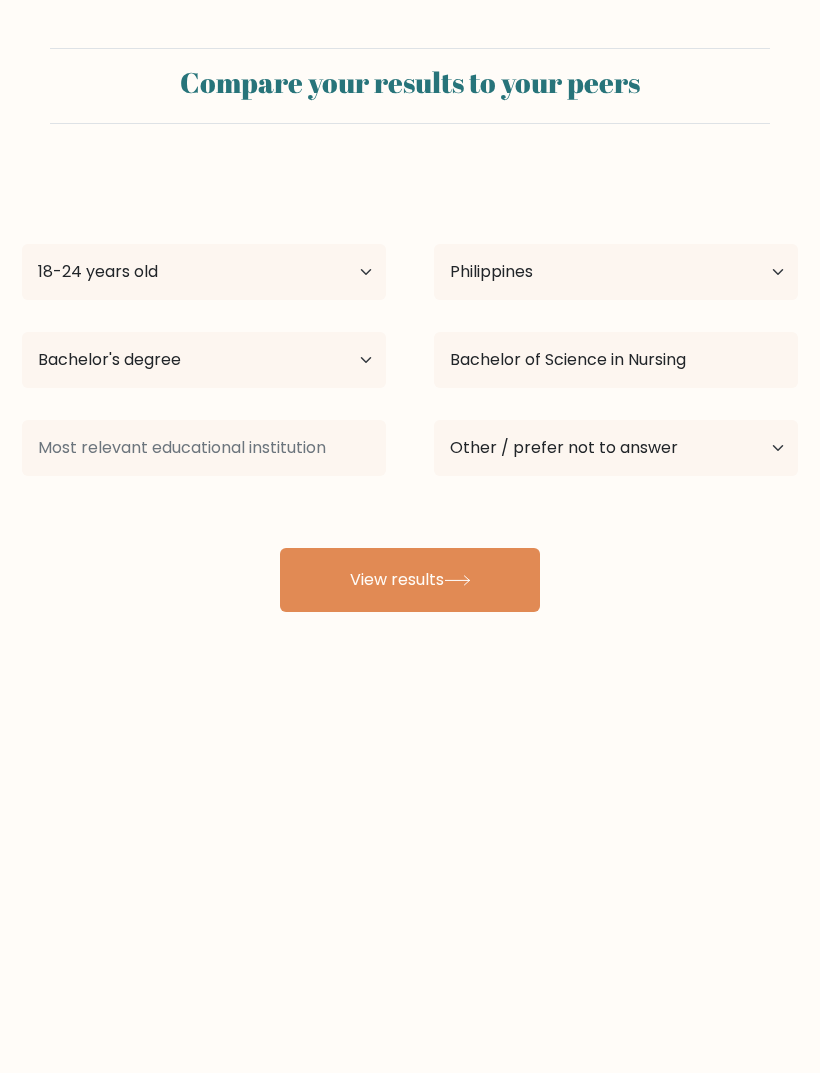 click on "View results" at bounding box center (410, 580) 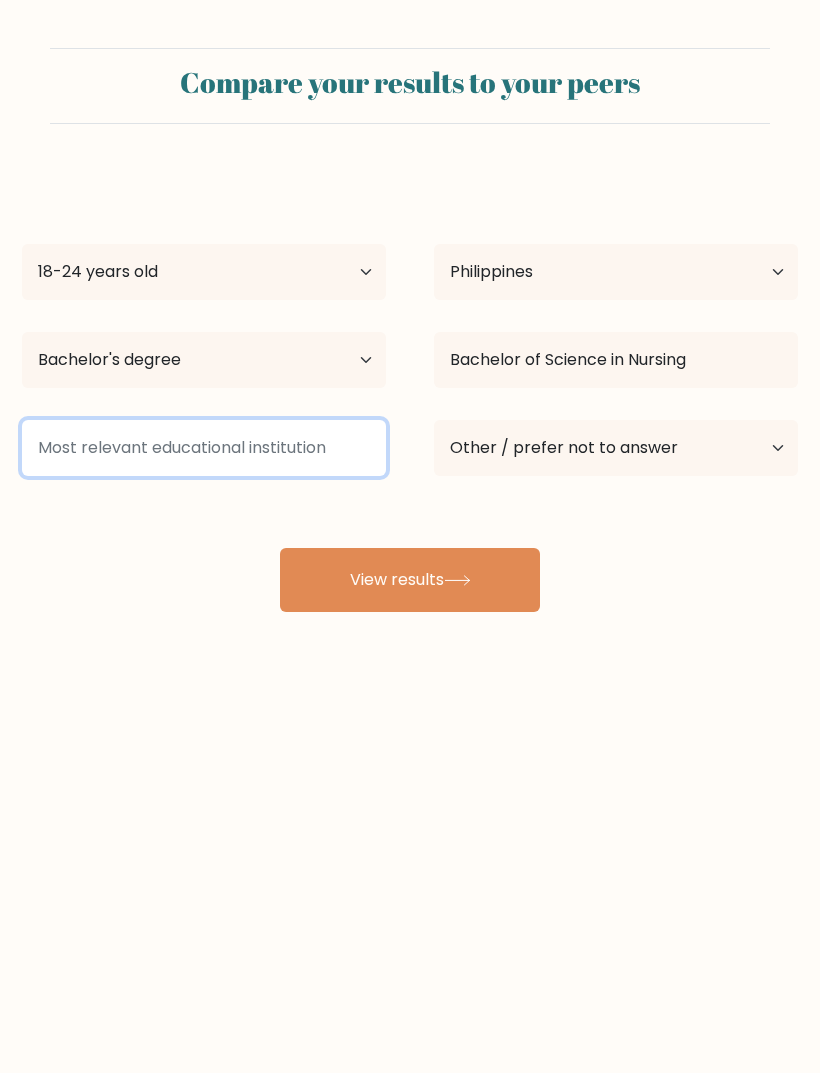 type on "B" 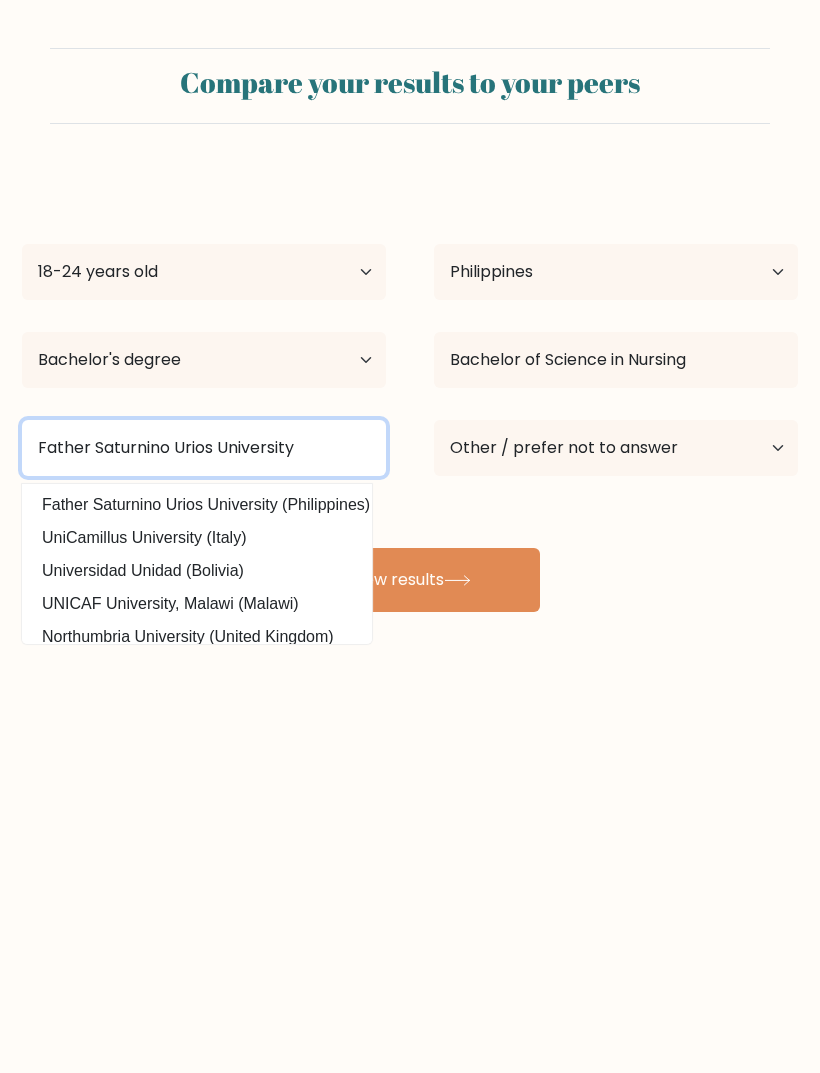 type on "Father Saturnino Urios University" 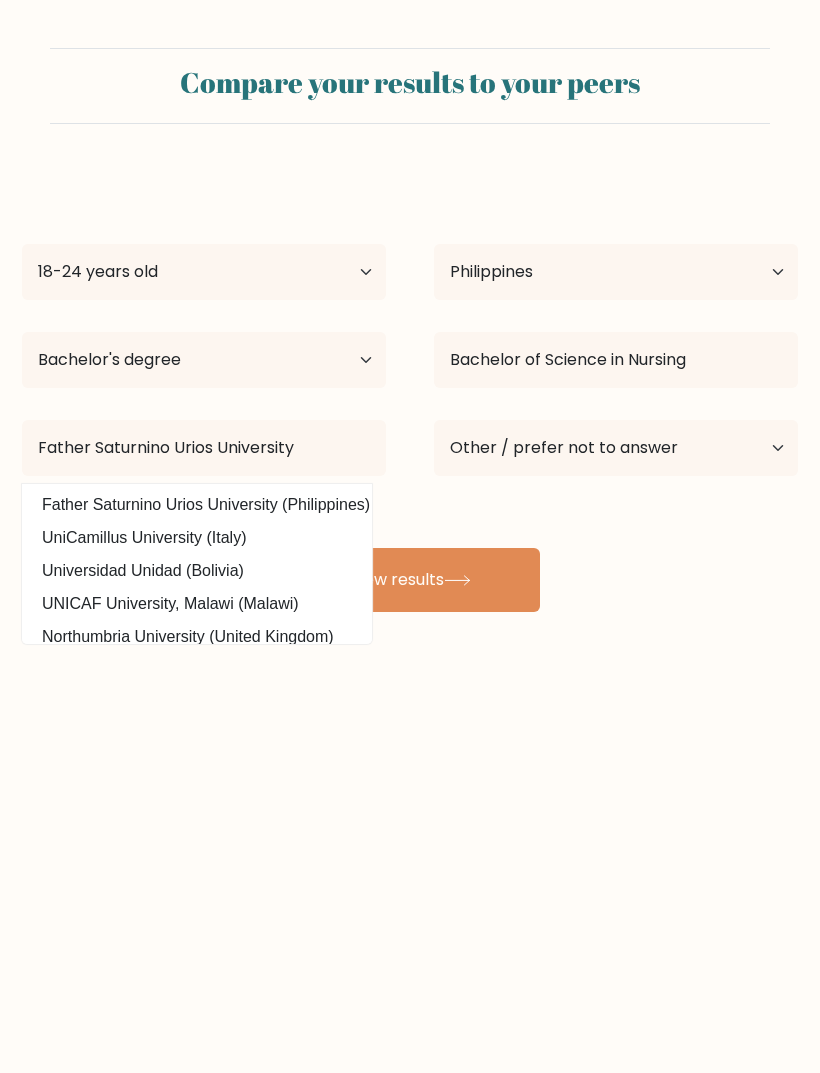 click on "View results" at bounding box center [410, 580] 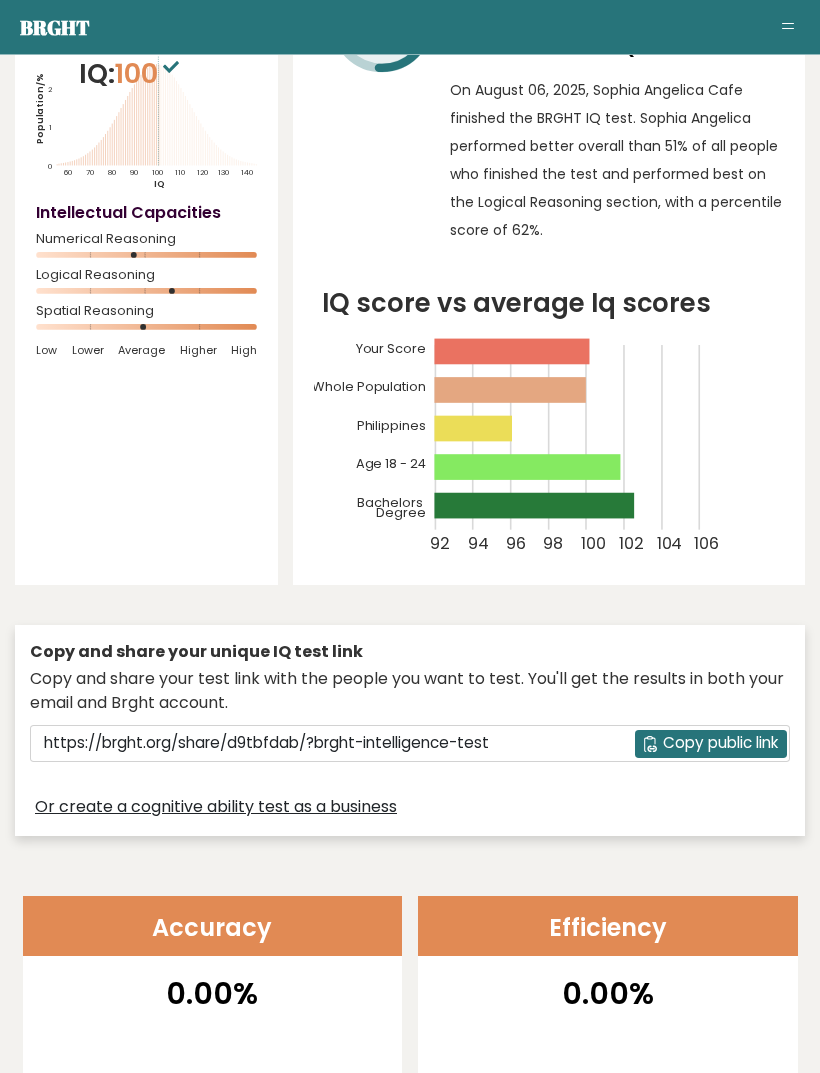 scroll, scrollTop: 0, scrollLeft: 0, axis: both 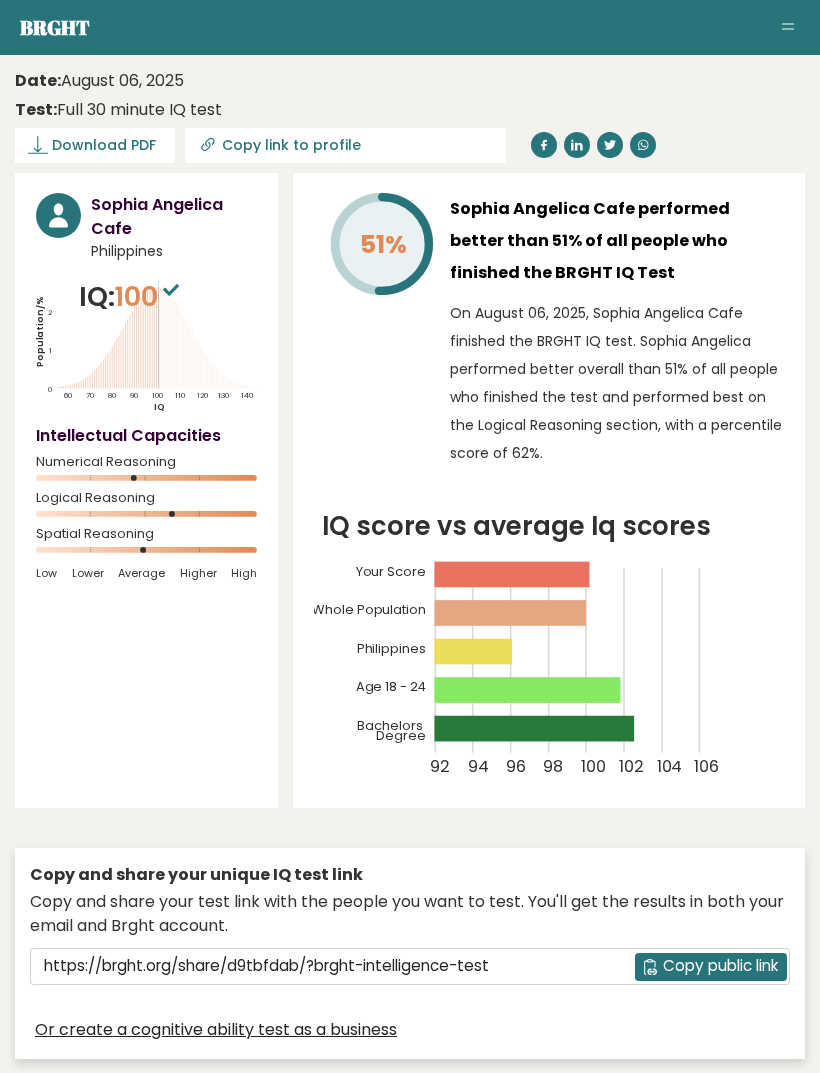 click on "Download PDF" at bounding box center [104, 145] 